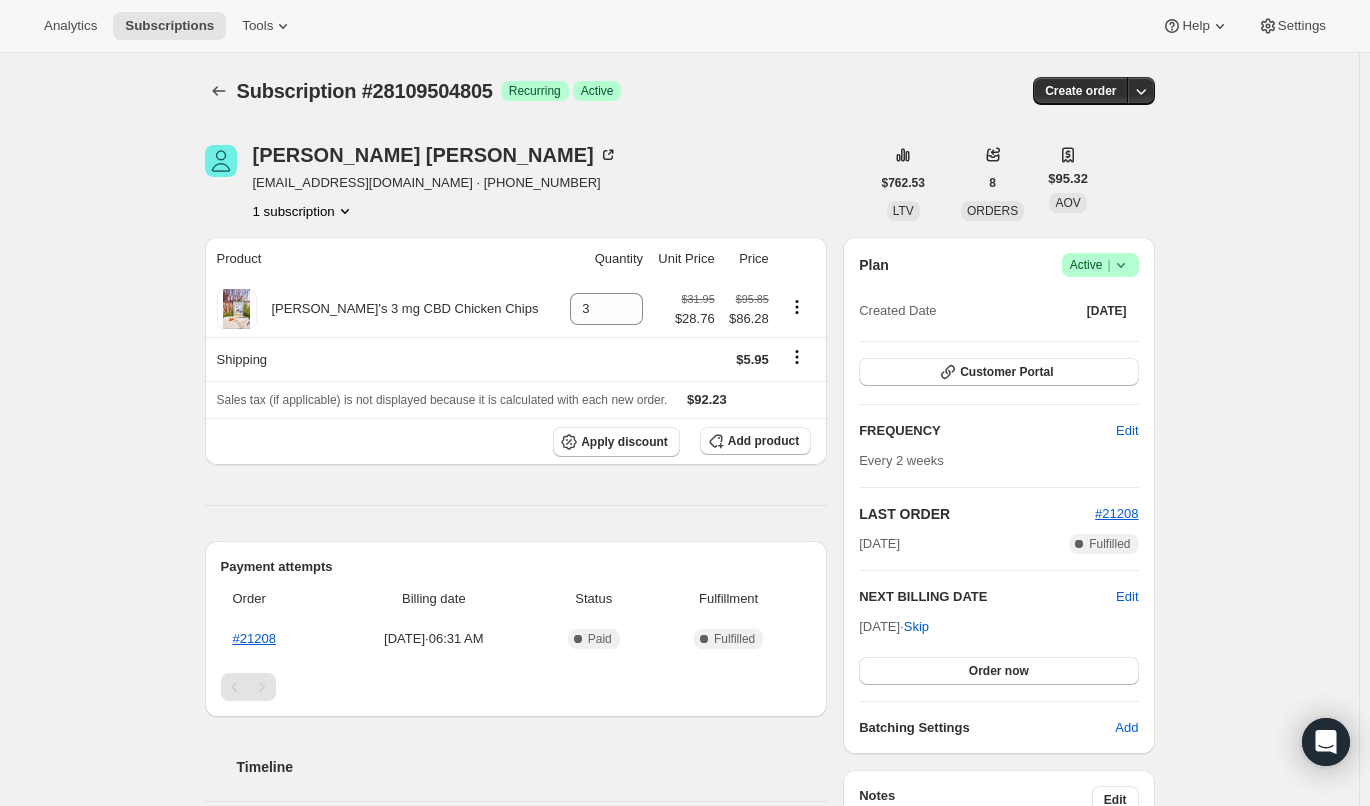 click on "Subscriptions" at bounding box center [169, 26] 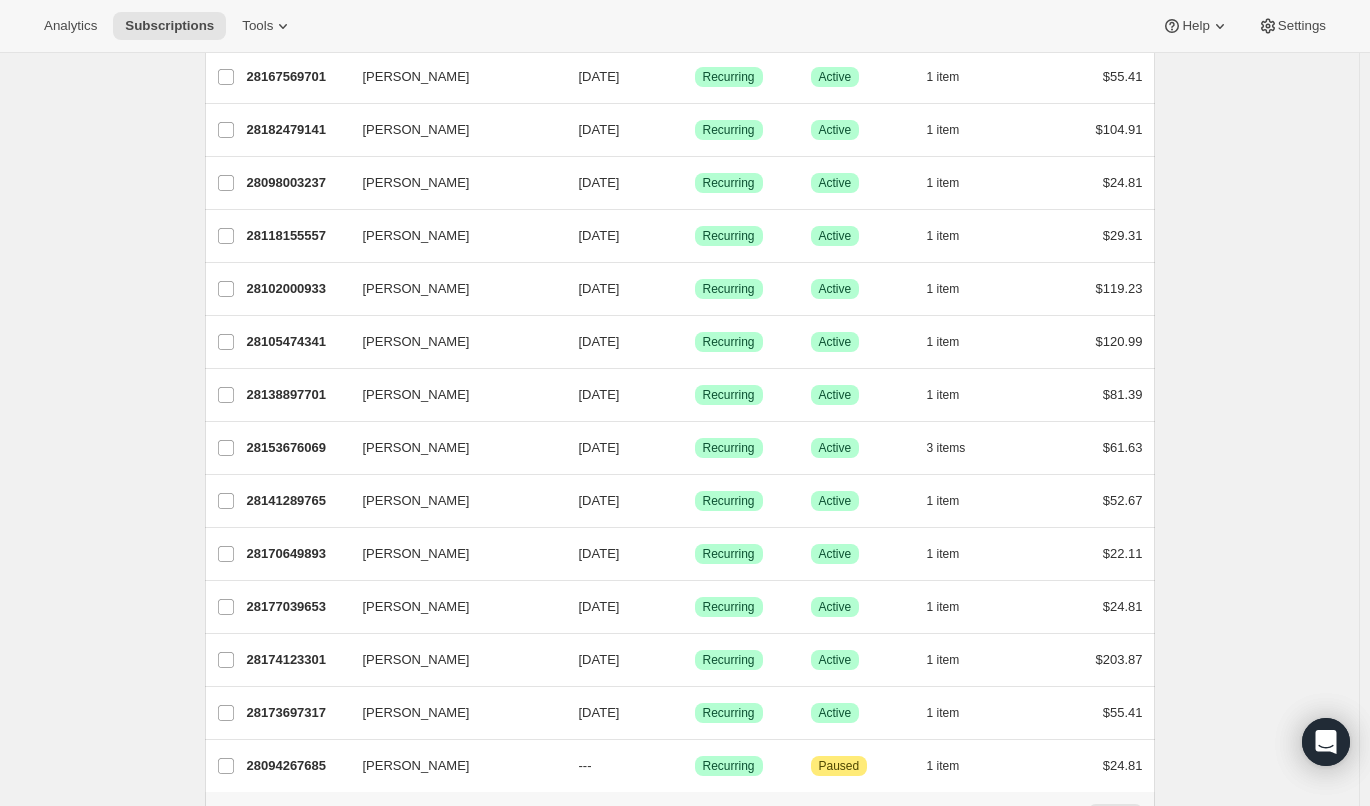 scroll, scrollTop: 1129, scrollLeft: 0, axis: vertical 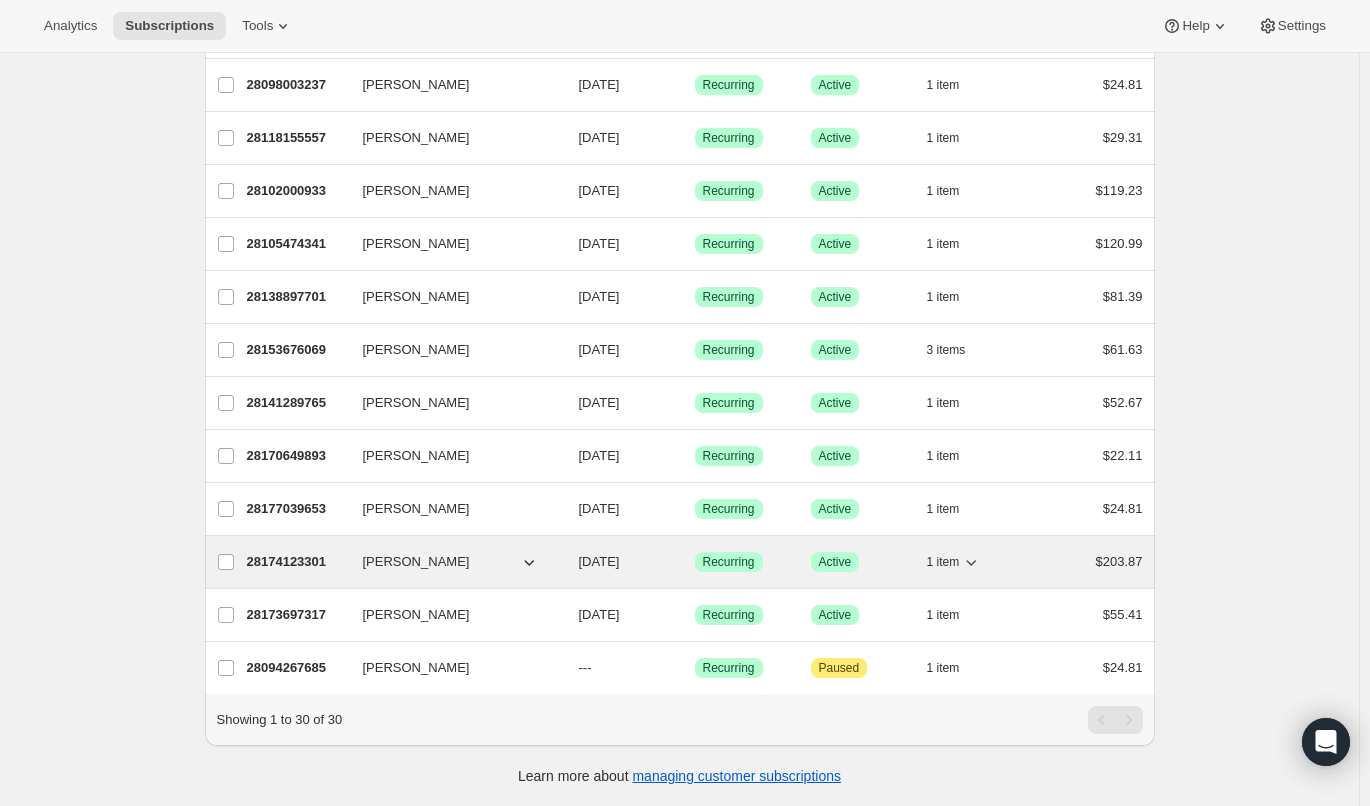 click on "28174123301" at bounding box center (297, 562) 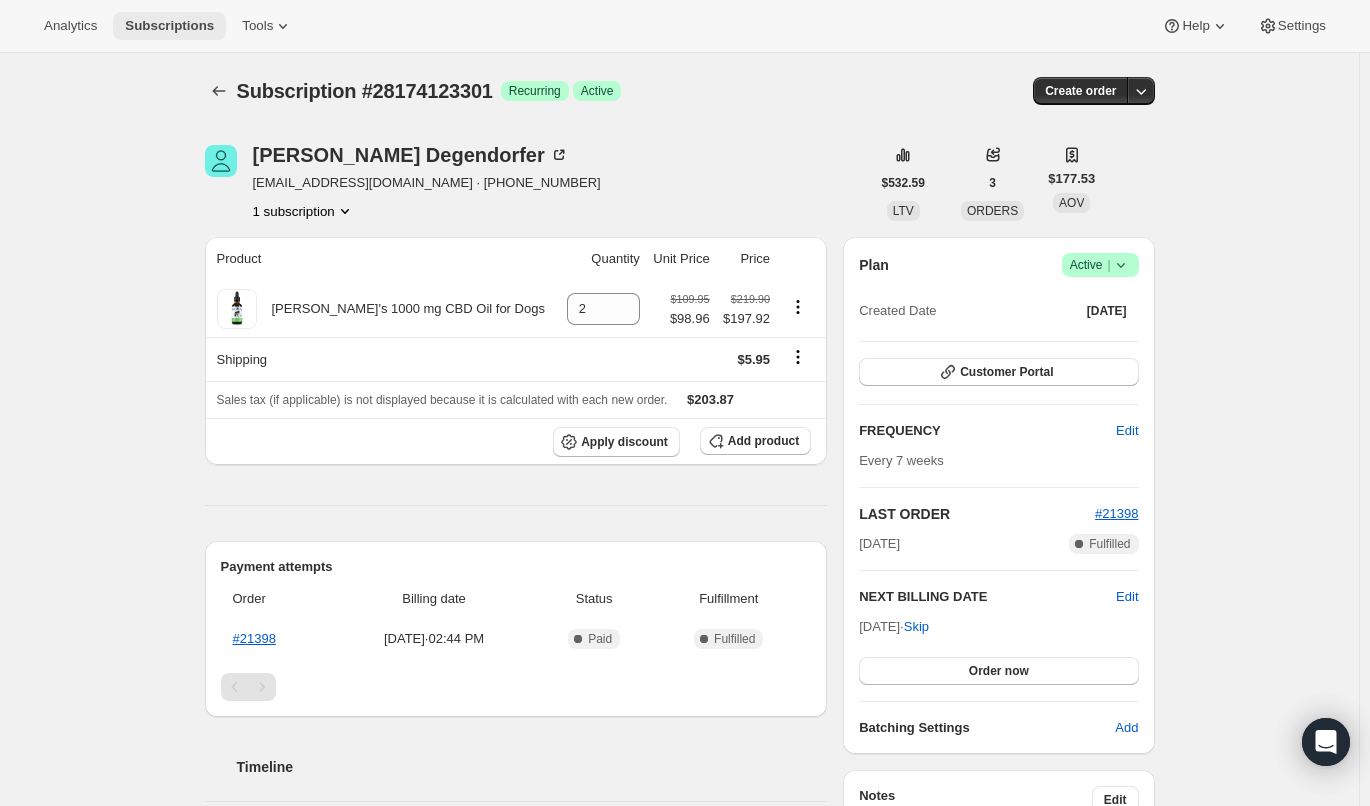 click on "Subscriptions" at bounding box center (169, 26) 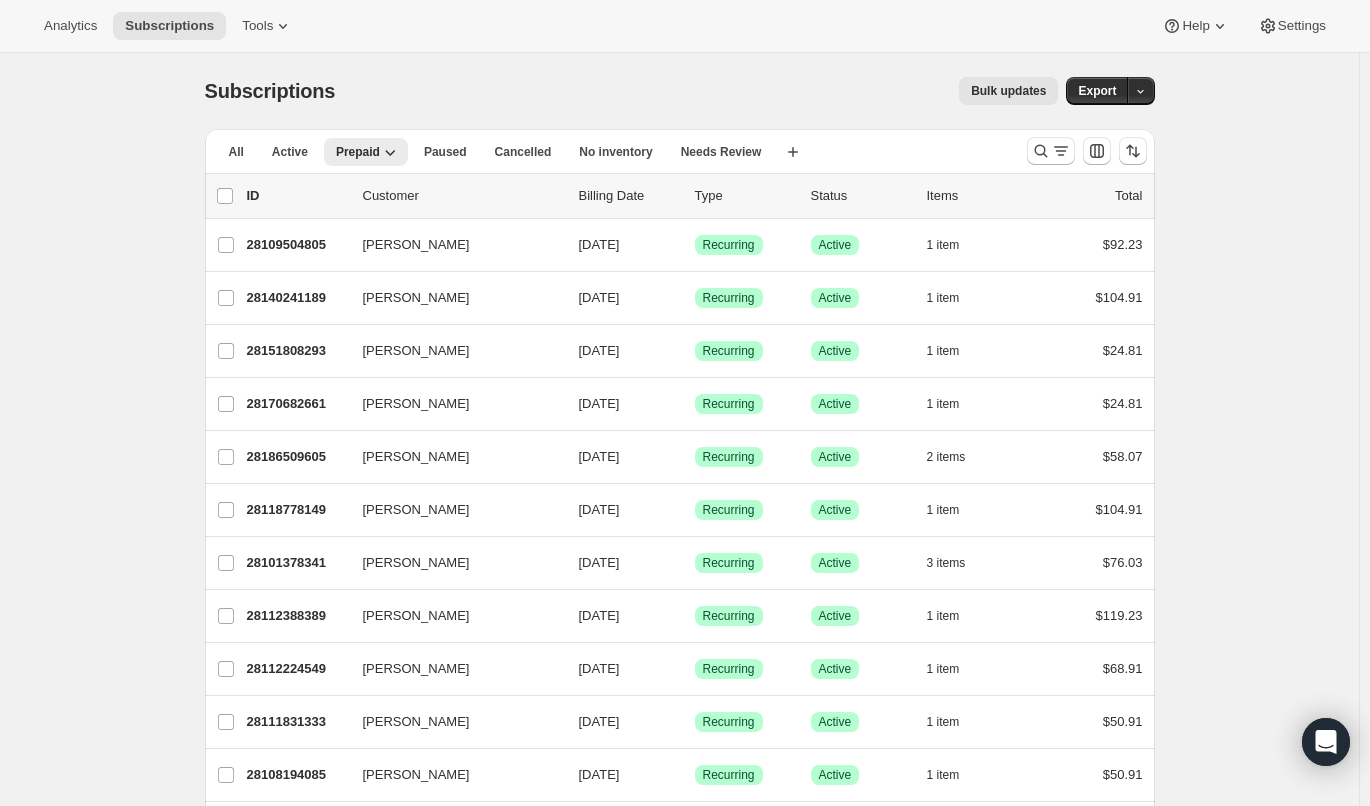 click on "Subscriptions. This page is ready Subscriptions Bulk updates More actions Bulk updates Export All Active Prepaid Paused Cancelled No inventory Needs Review More views All Active Prepaid Paused Cancelled No inventory Needs Review More views Create new view 0 selected Update next billing date Change status Showing 31 subscriptions Select all 31 subscriptions Showing 31 subscriptions Select Select all 31 subscriptions 0 selected list header ID Customer Billing Date Type Status Items Total [PERSON_NAME] 28109504805 [PERSON_NAME] [DATE] Success Recurring Success Active 1   item $92.23 [PERSON_NAME] 28140241189 [PERSON_NAME] [DATE] Success Recurring Success Active 1   item $104.91 [PERSON_NAME] 28151808293 [PERSON_NAME] [DATE] Success Recurring Success Active 1   item $24.81 [PERSON_NAME] 28170682661 [PERSON_NAME] [DATE] Success Recurring Success Active 1   item $24.81 [PERSON_NAME] 28186509605 [PERSON_NAME] [DATE] Success Recurring Success Active 2   items $58.07 [PERSON_NAME] 28118778149 1" at bounding box center (679, 986) 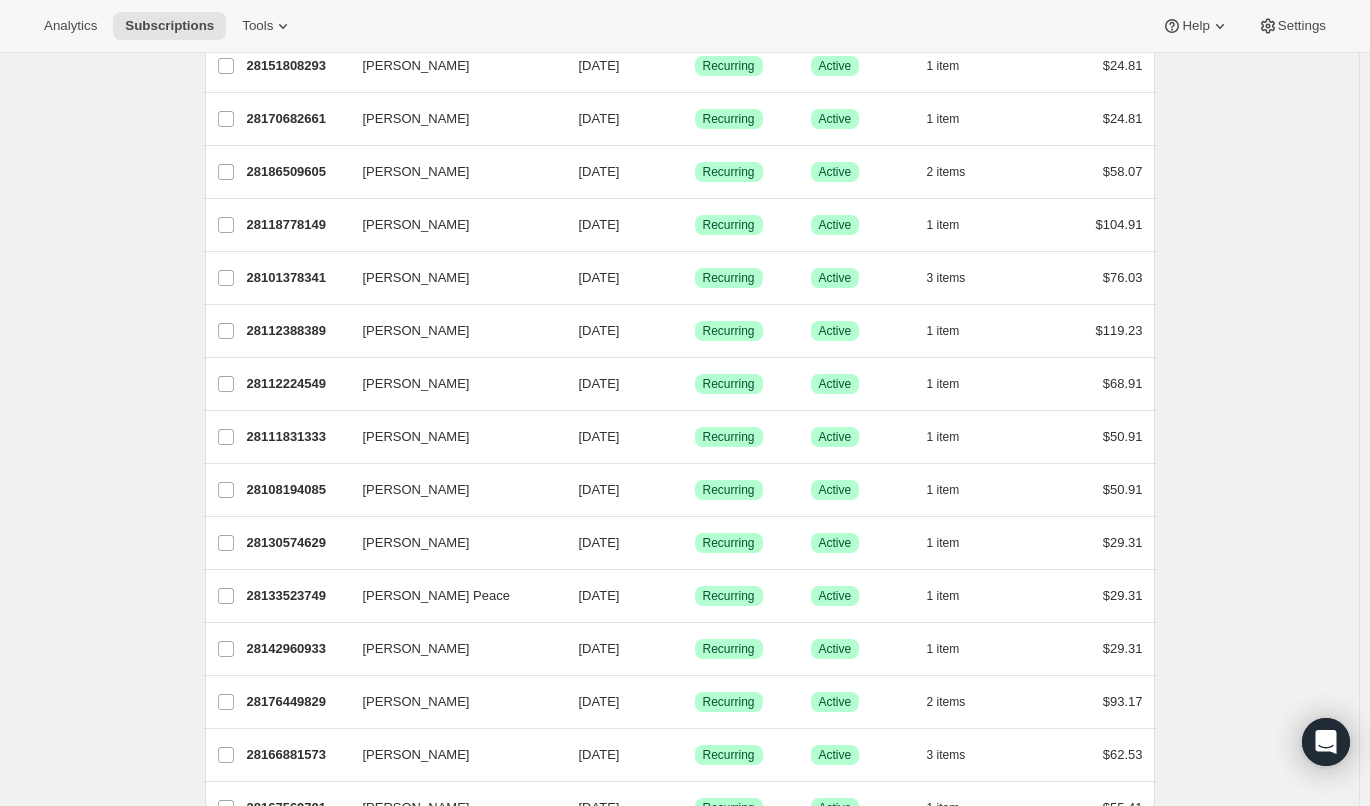 scroll, scrollTop: 297, scrollLeft: 0, axis: vertical 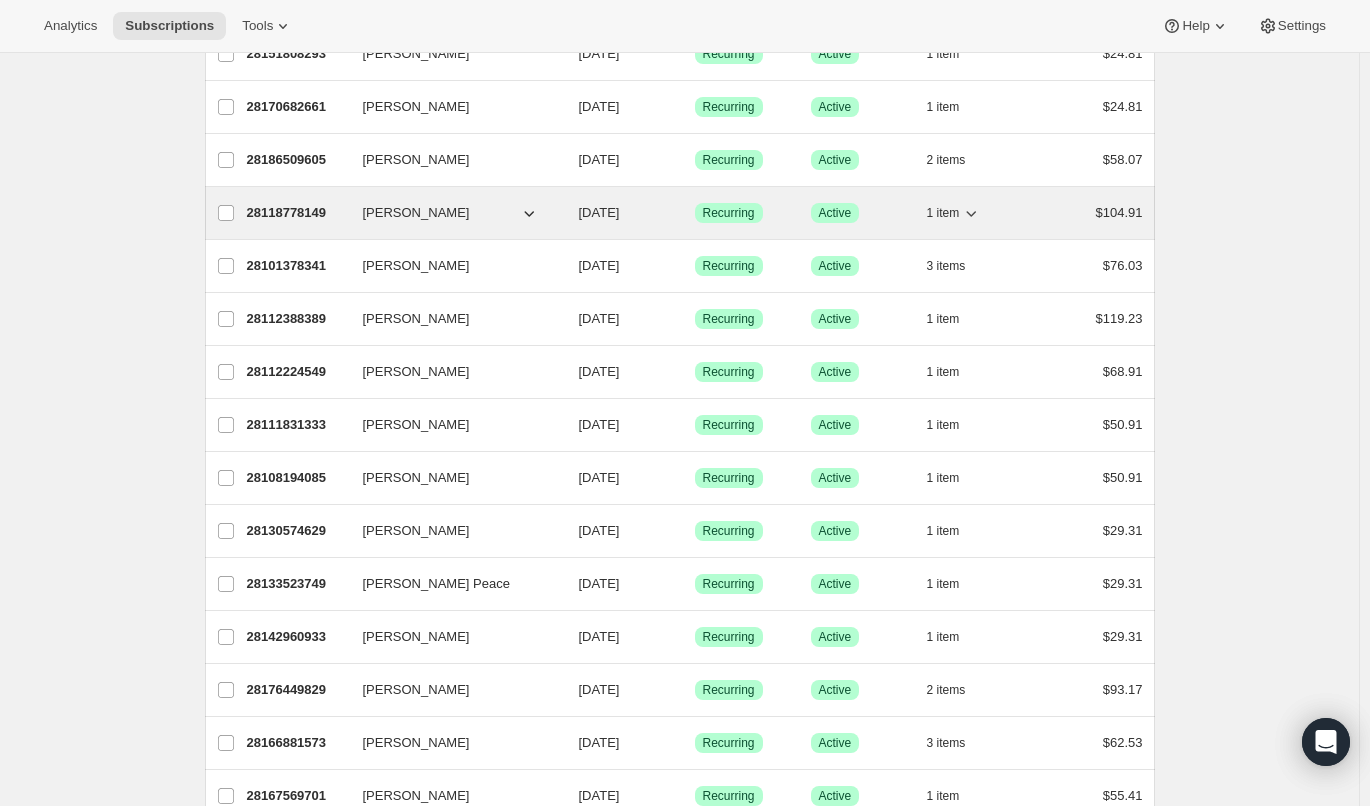 click on "[PERSON_NAME]" at bounding box center [416, 213] 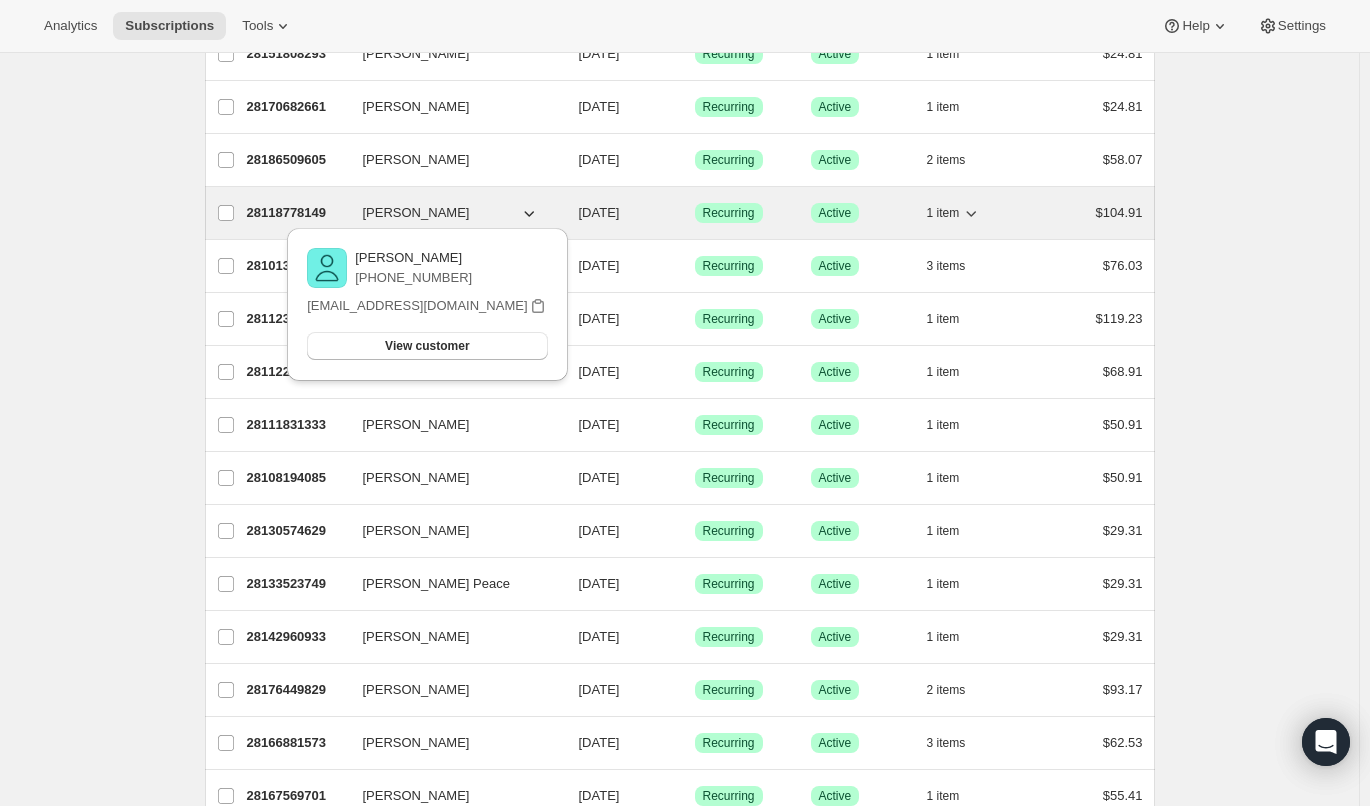 click on "28118778149" at bounding box center [297, 213] 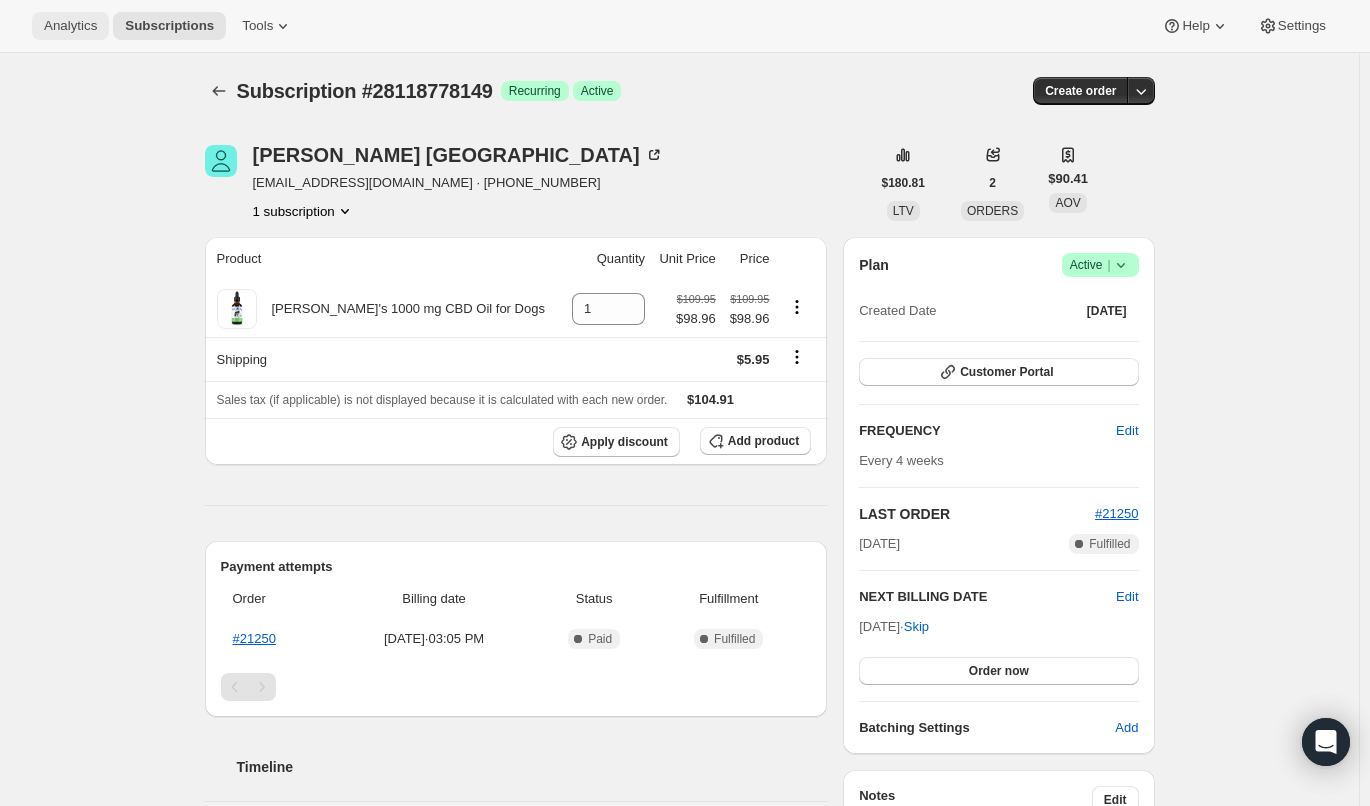 click on "Analytics" at bounding box center (70, 26) 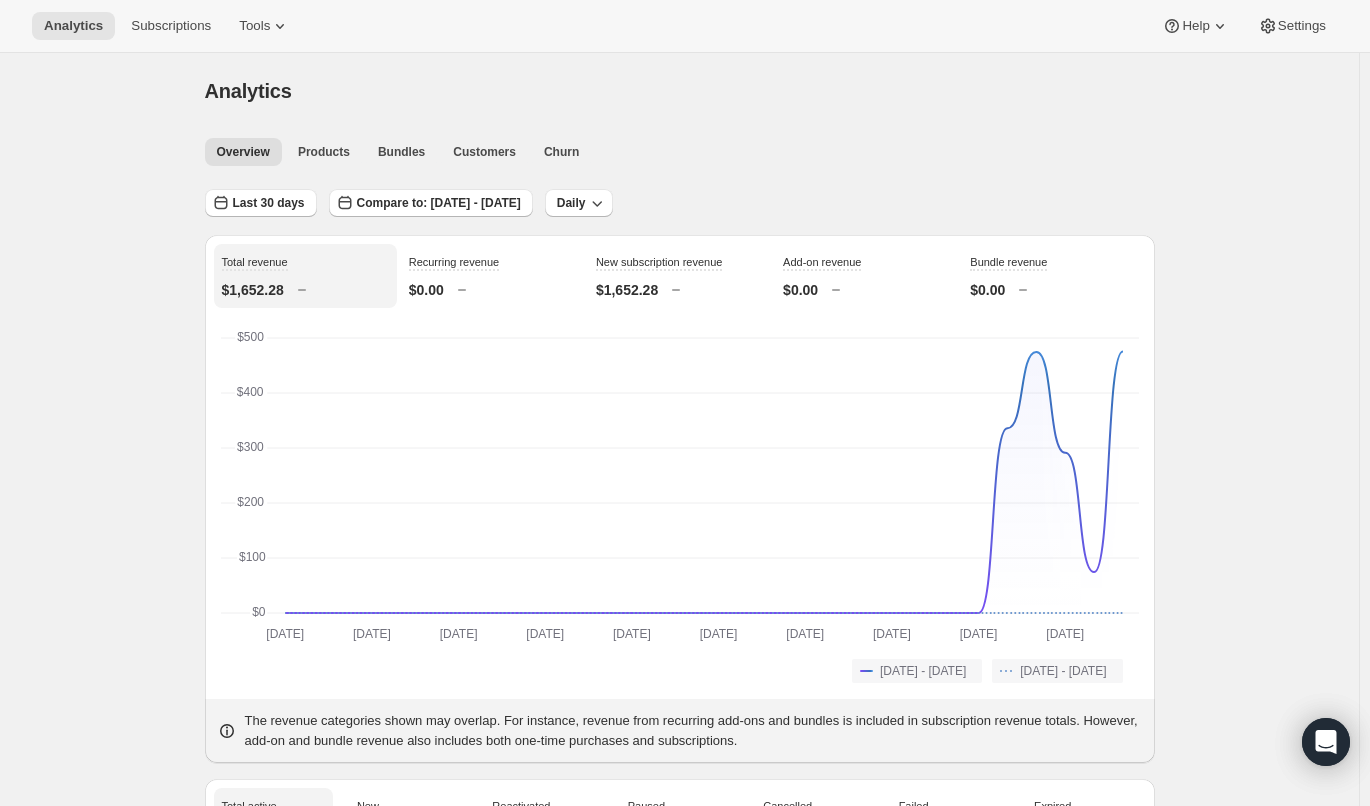 scroll, scrollTop: 1, scrollLeft: 0, axis: vertical 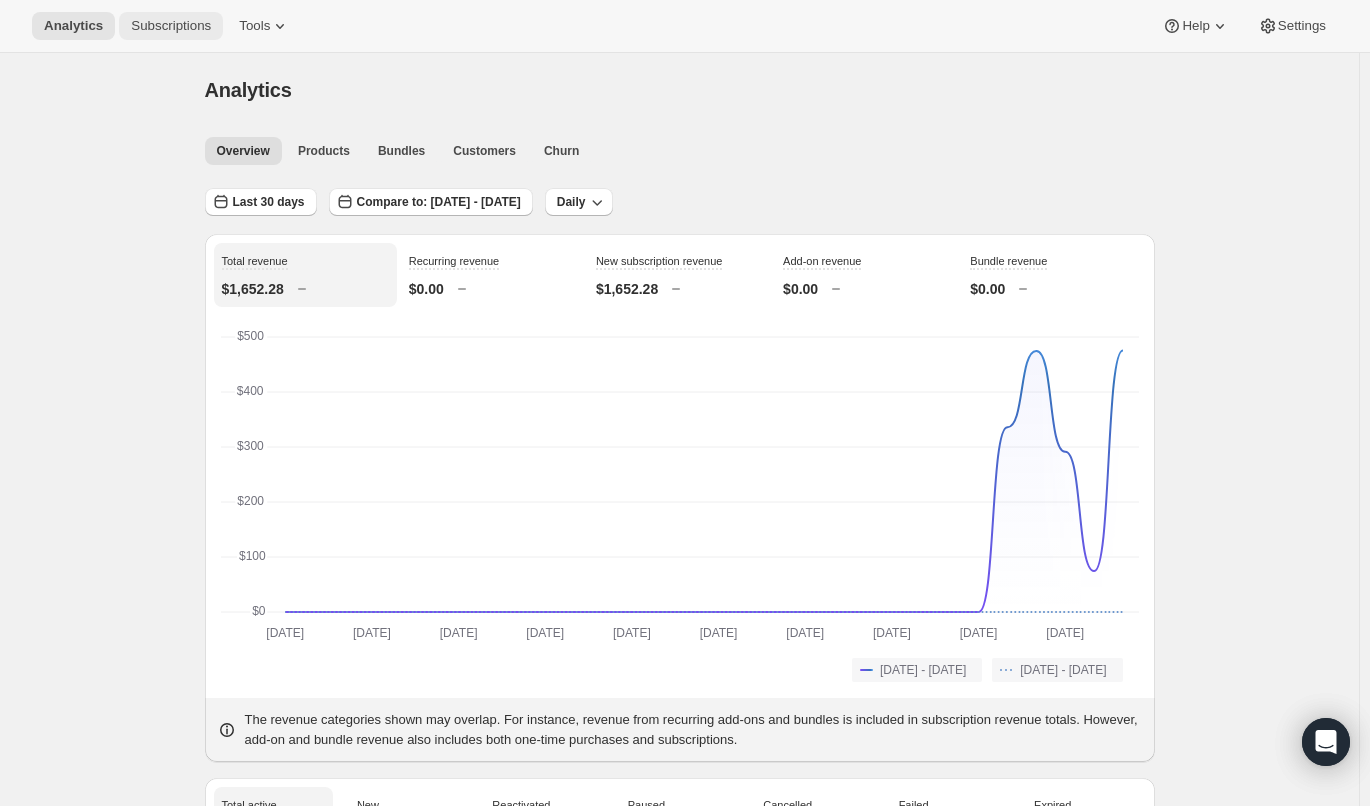 click on "Subscriptions" at bounding box center [171, 26] 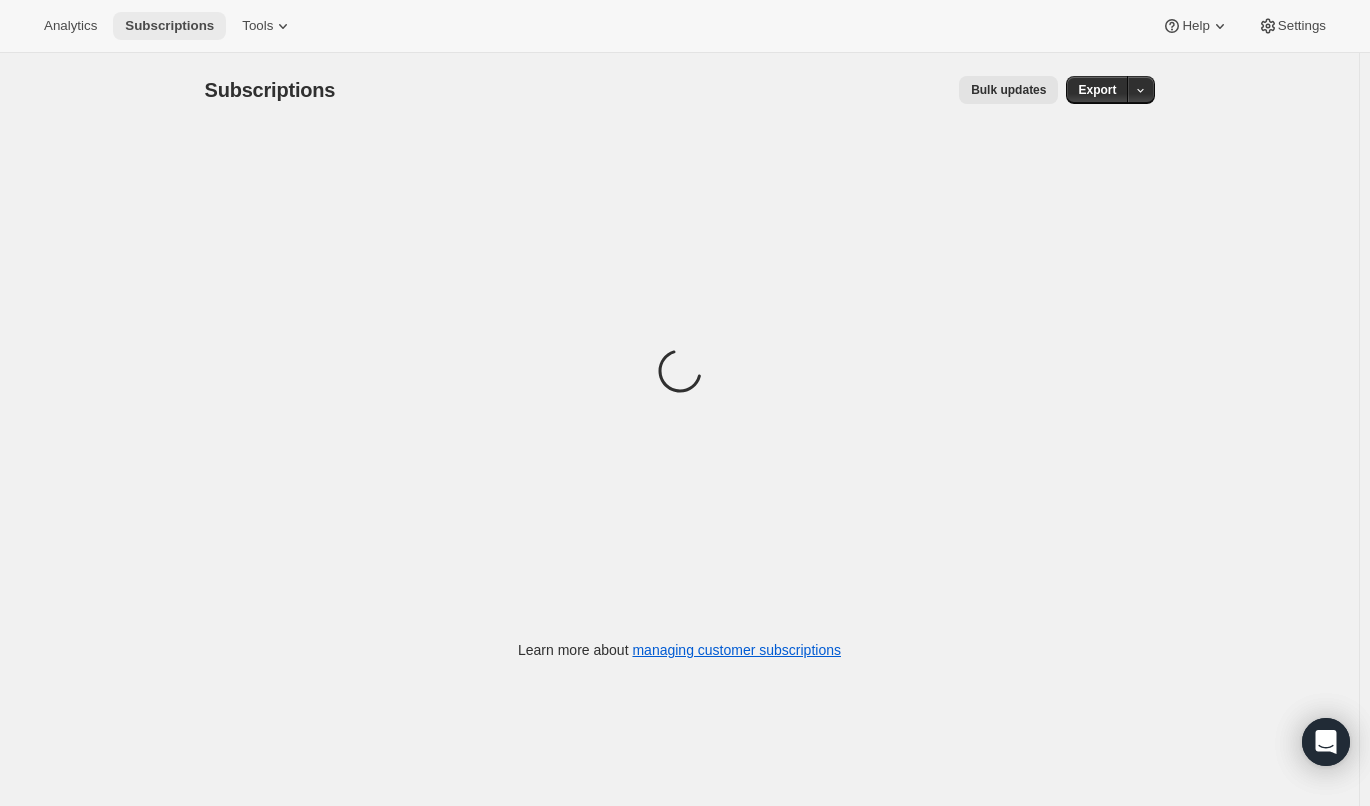 scroll, scrollTop: 0, scrollLeft: 0, axis: both 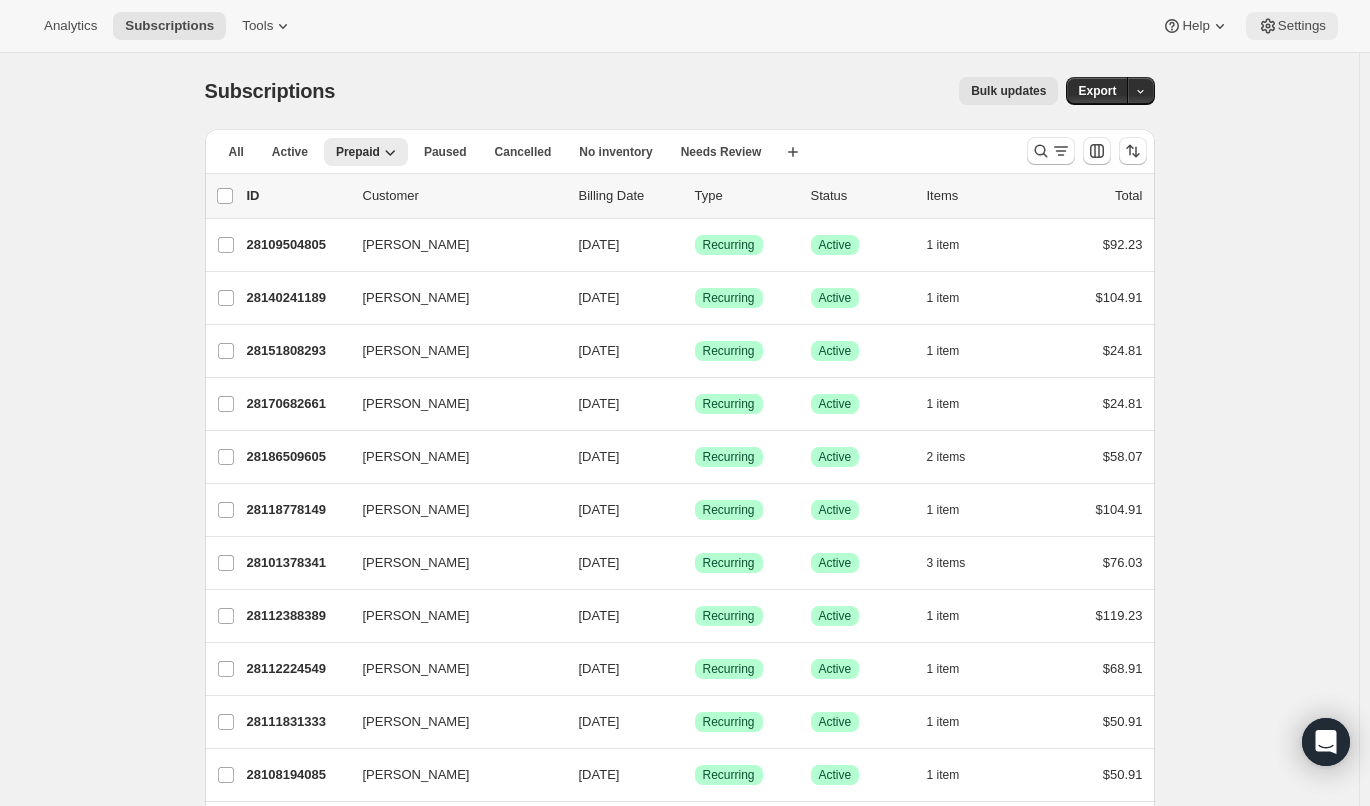 click on "Settings" at bounding box center (1302, 26) 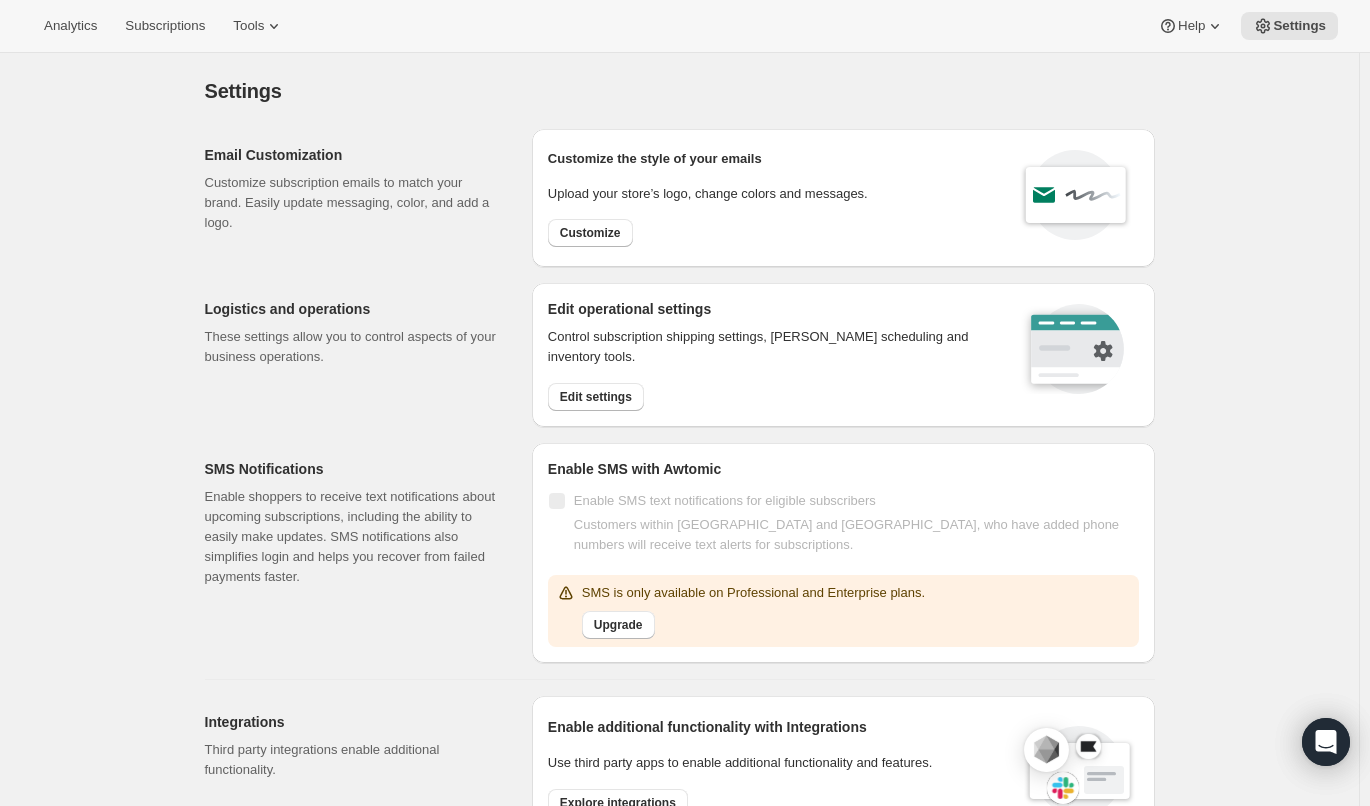 click on "Analytics Subscriptions Tools Help Settings" at bounding box center [685, 26] 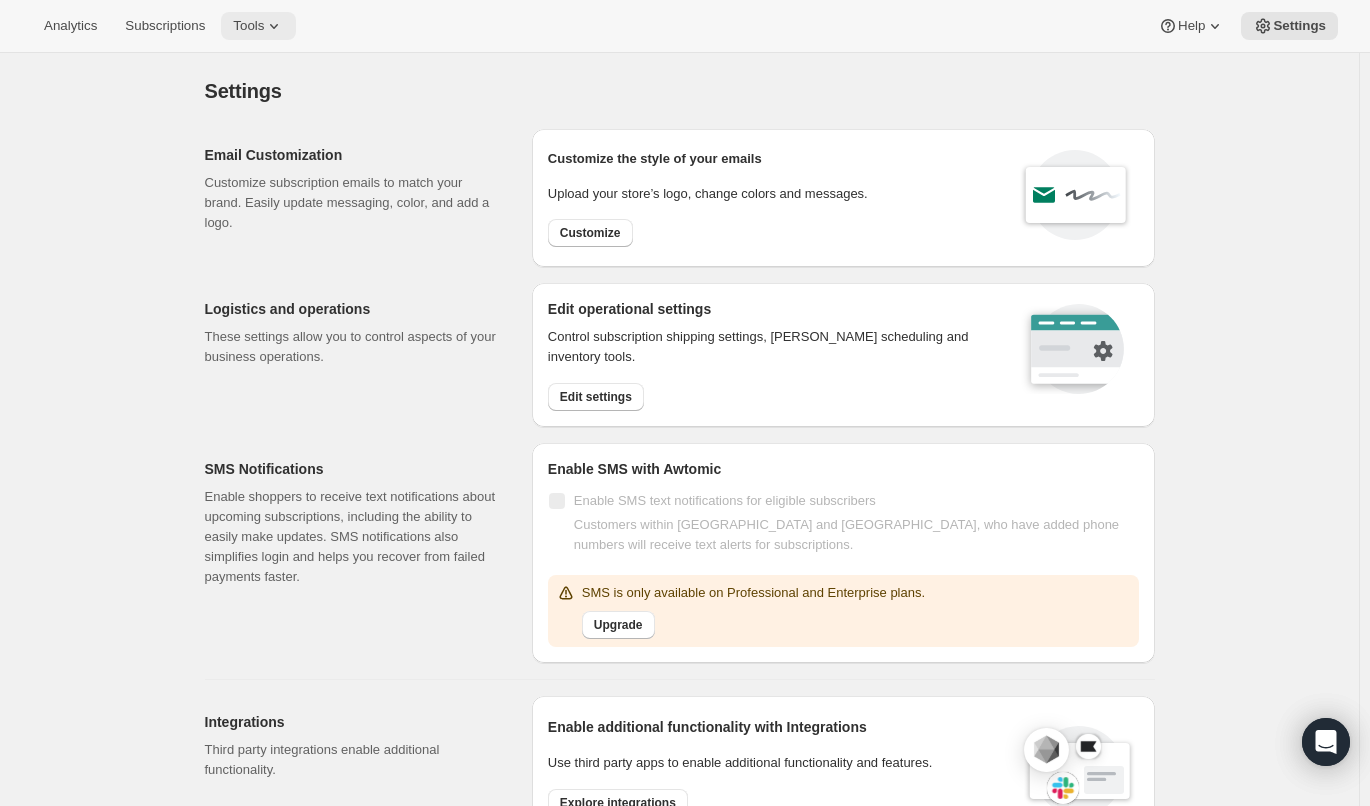 click on "Tools" at bounding box center [248, 26] 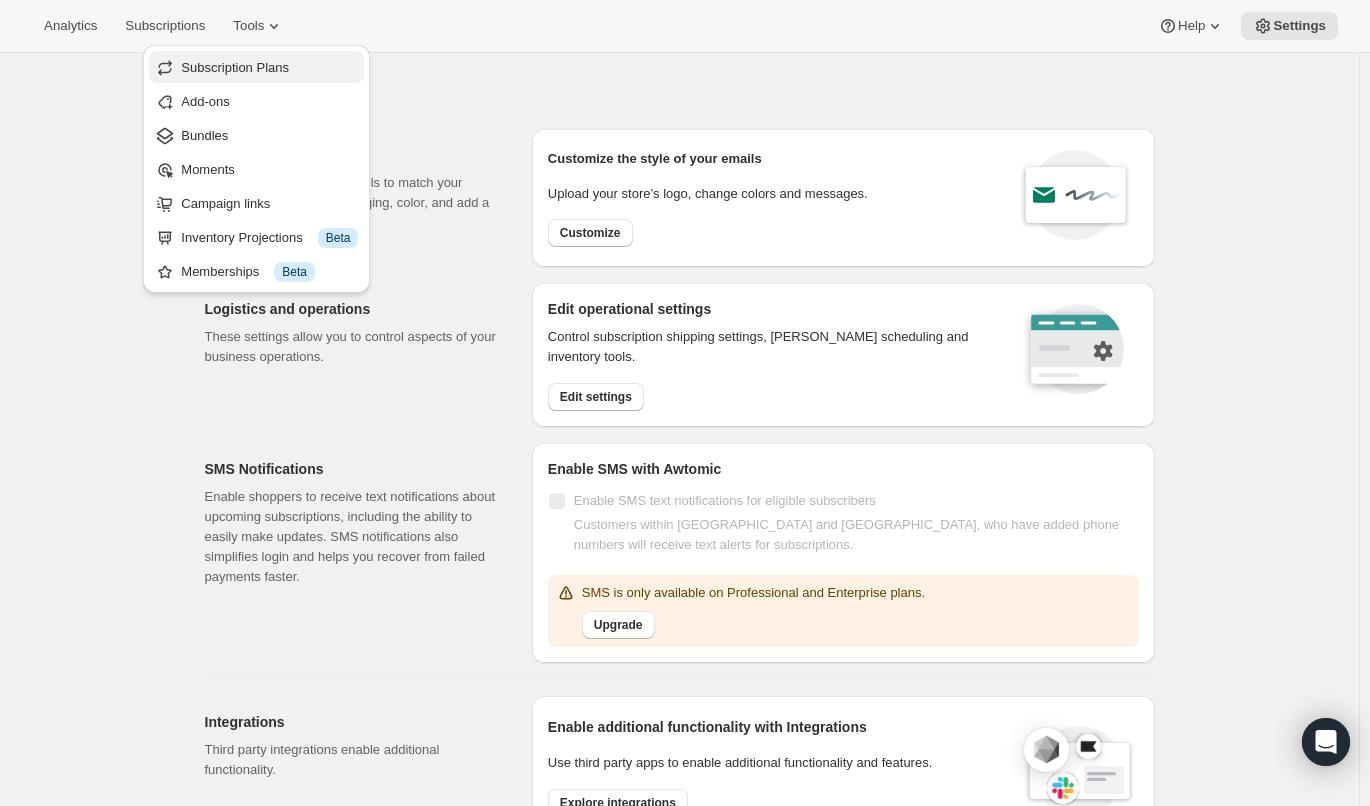 click on "Subscription Plans" at bounding box center (269, 68) 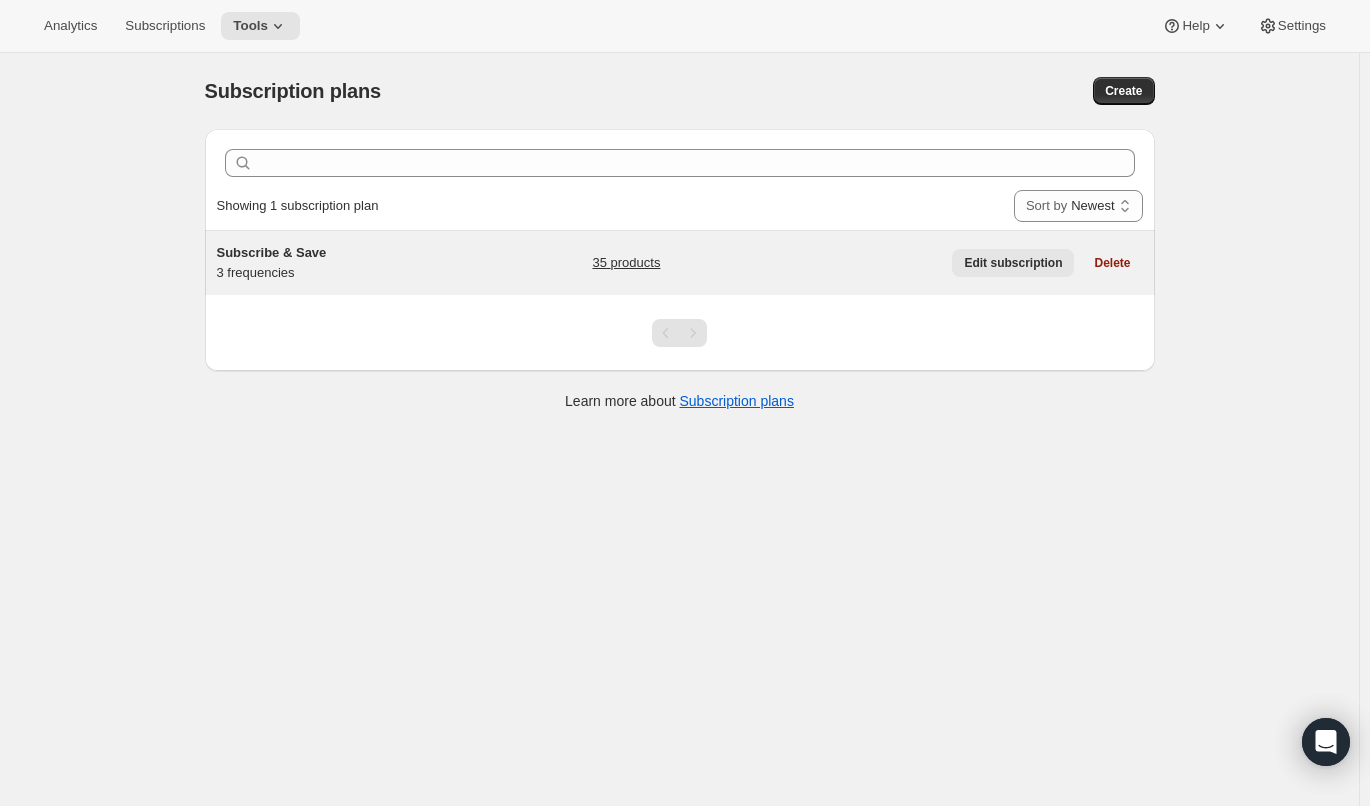 click on "Edit subscription" at bounding box center (1013, 263) 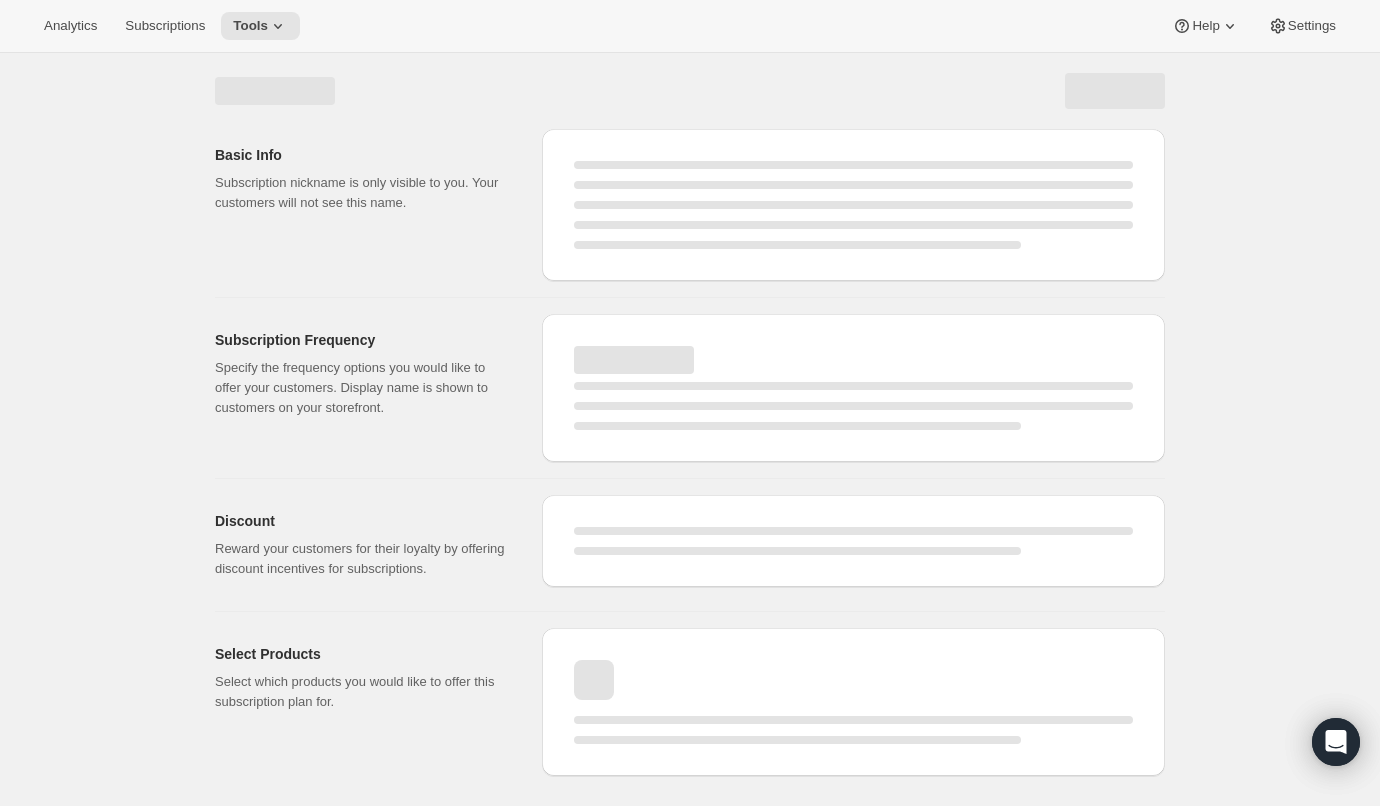 select on "WEEK" 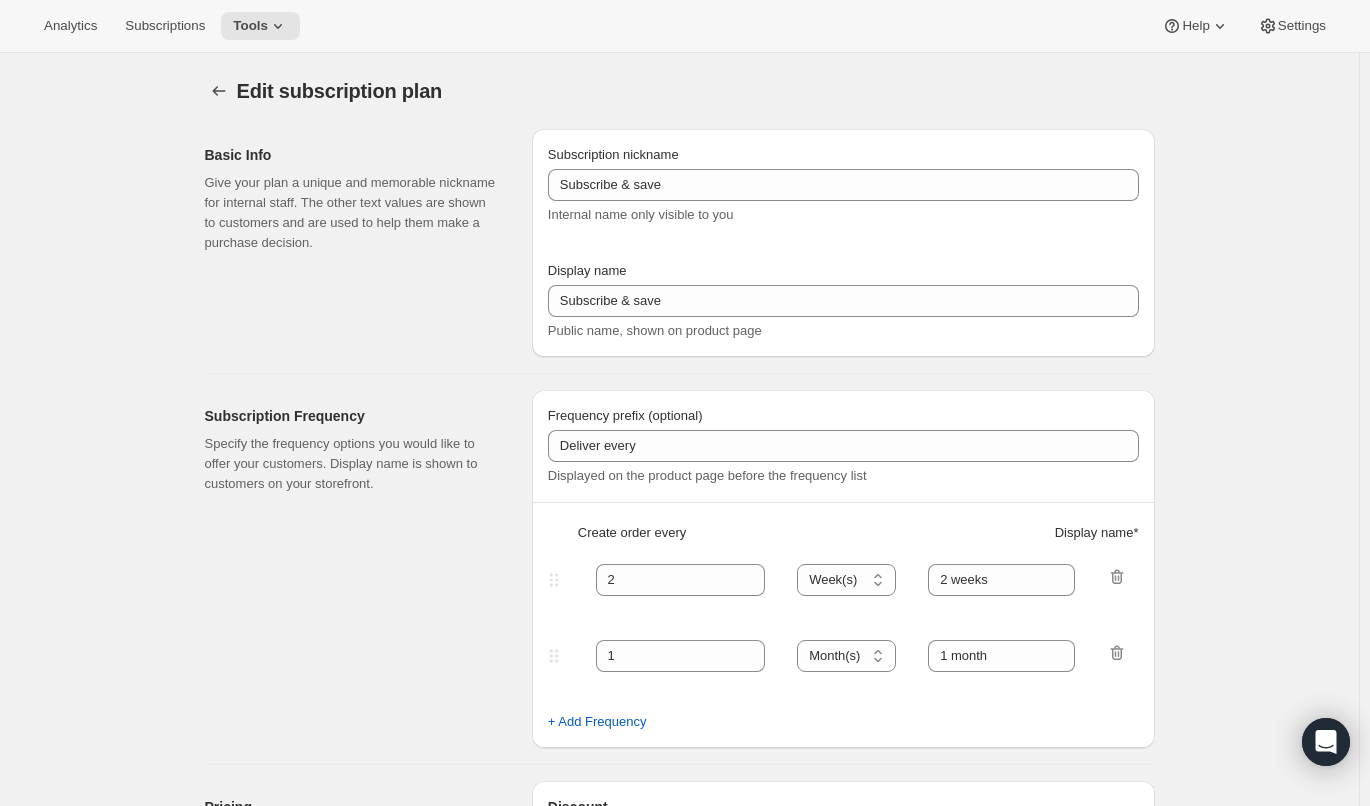 type on "Subscribe & Save" 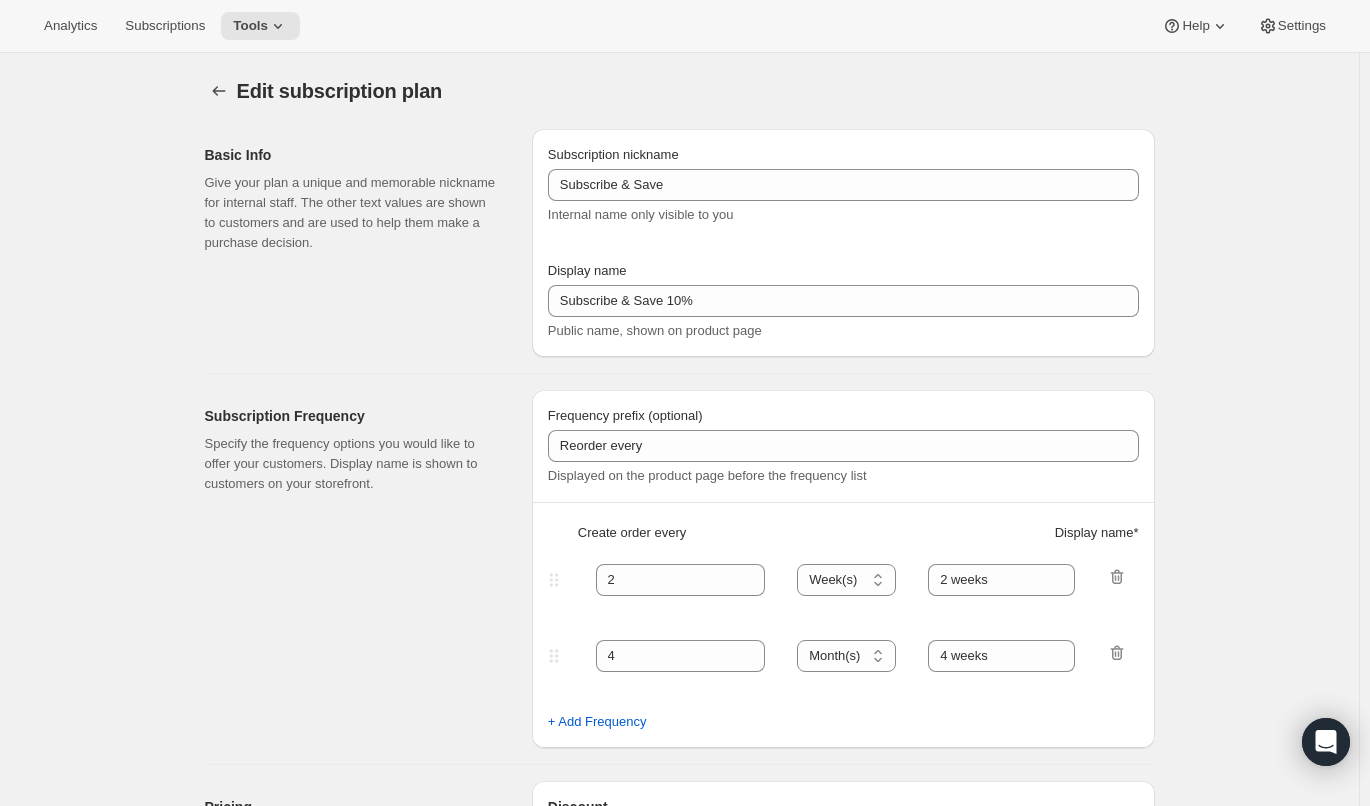 select on "WEEK" 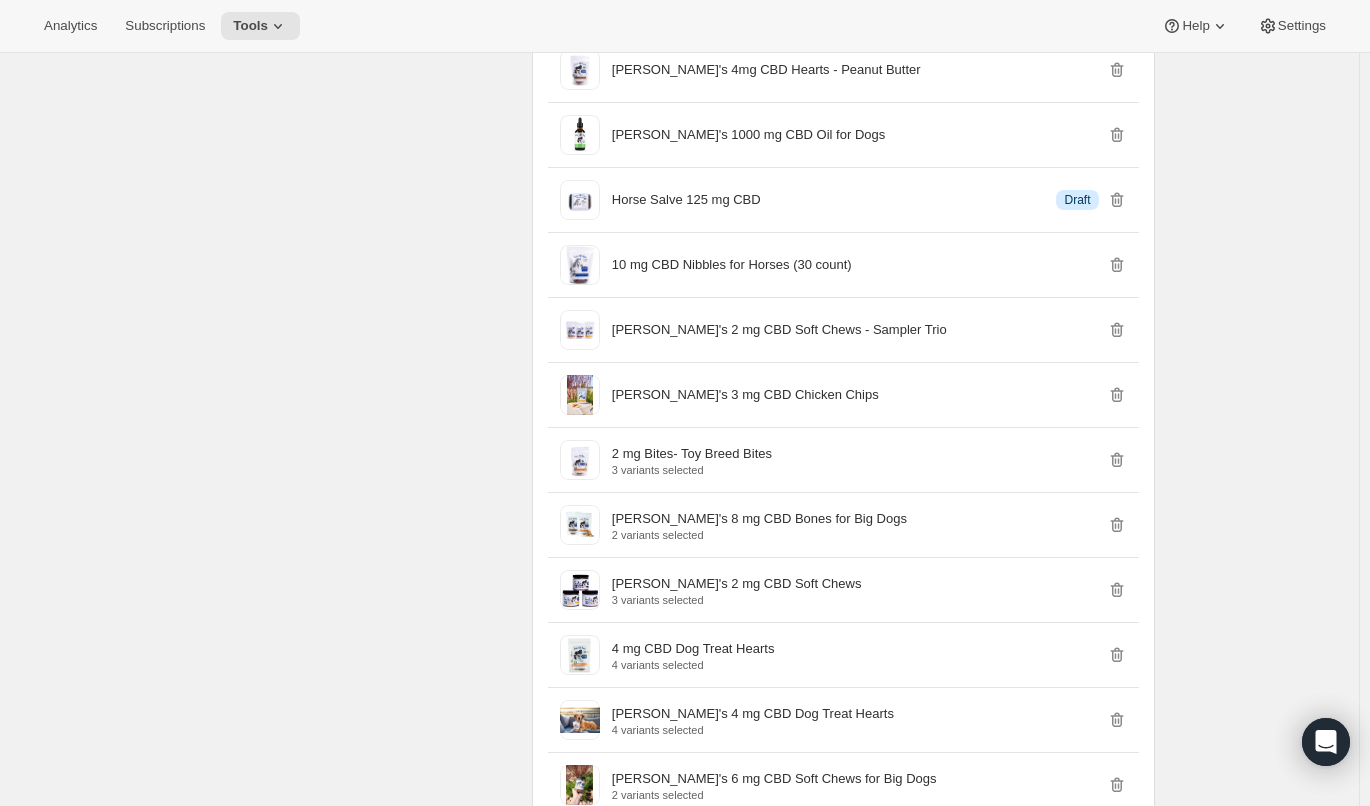 scroll, scrollTop: 2174, scrollLeft: 0, axis: vertical 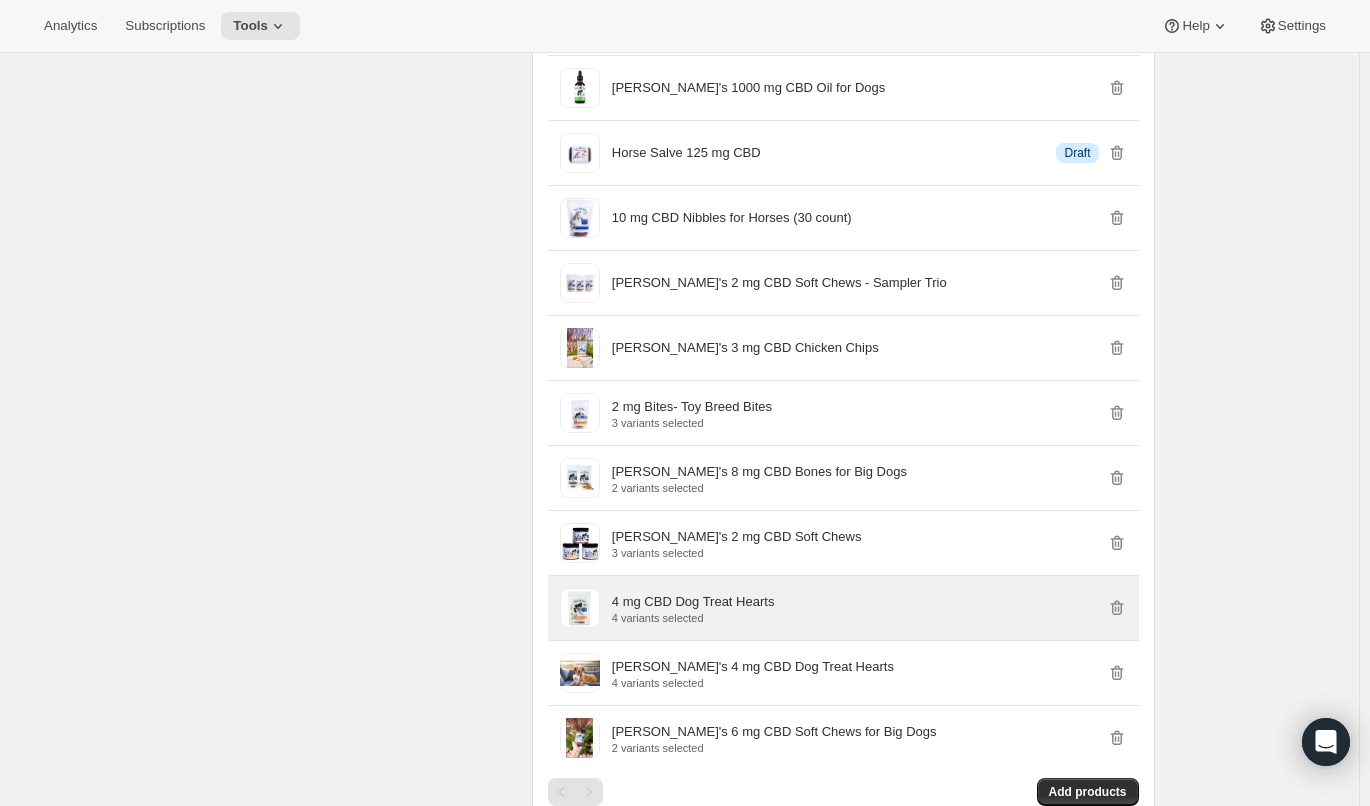 click on "4 mg CBD Dog Treat Hearts 4 variants selected" at bounding box center [843, 608] 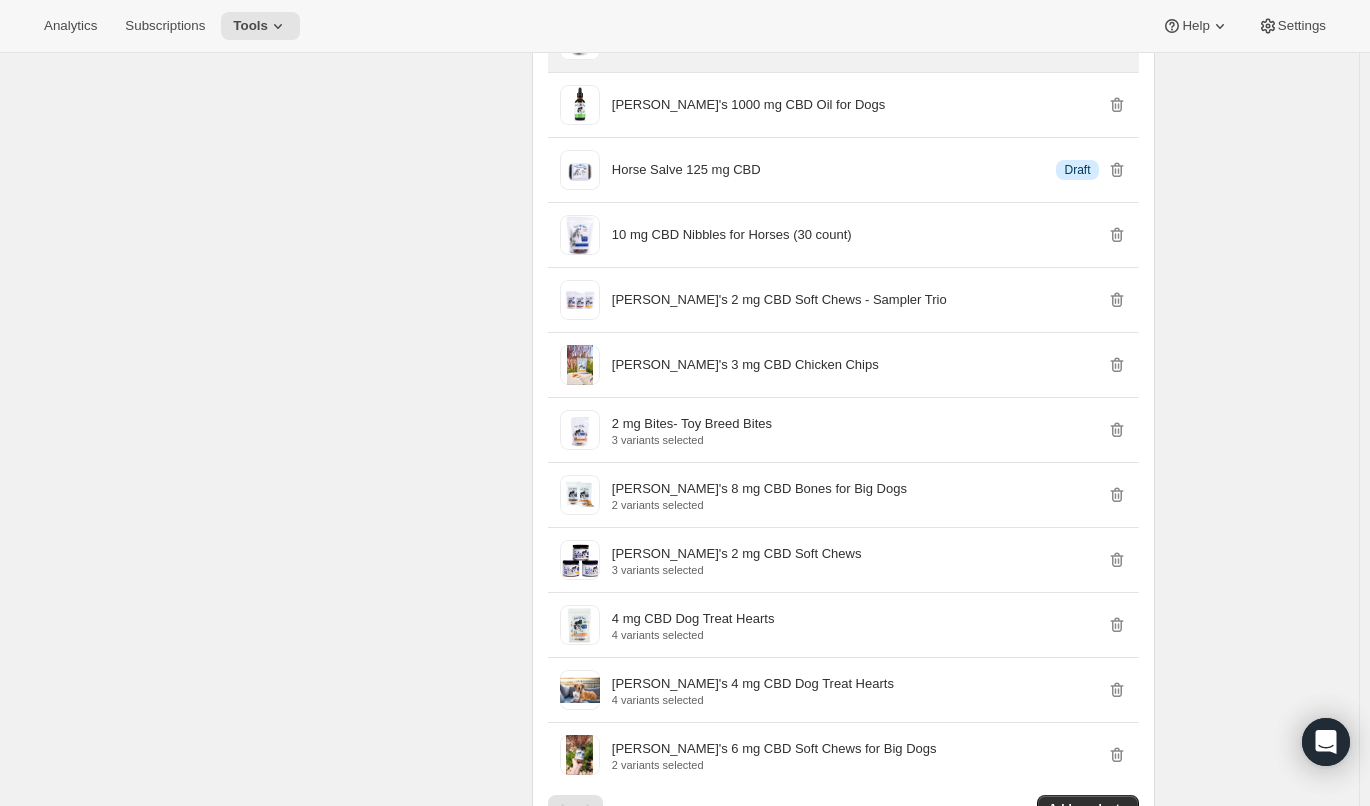 scroll, scrollTop: 2158, scrollLeft: 0, axis: vertical 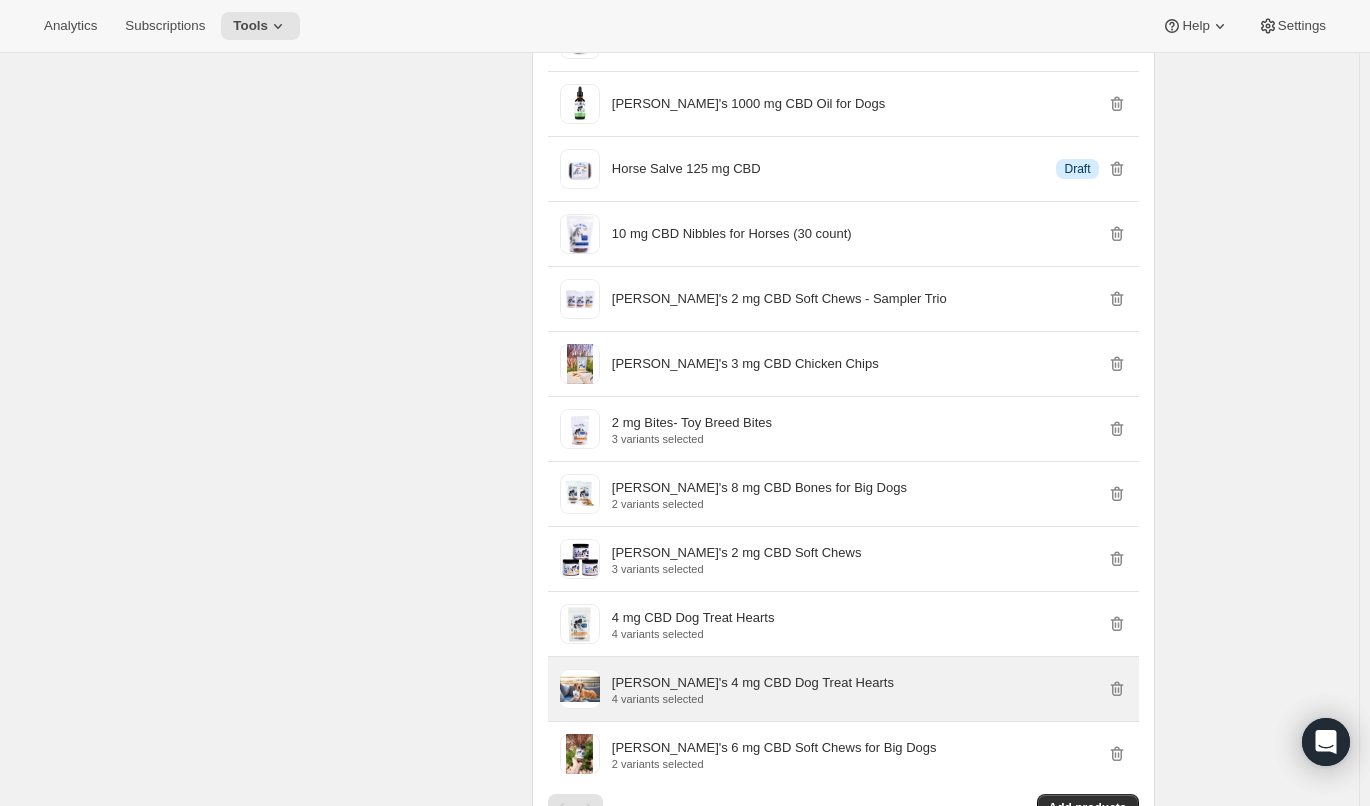 click at bounding box center [580, 689] 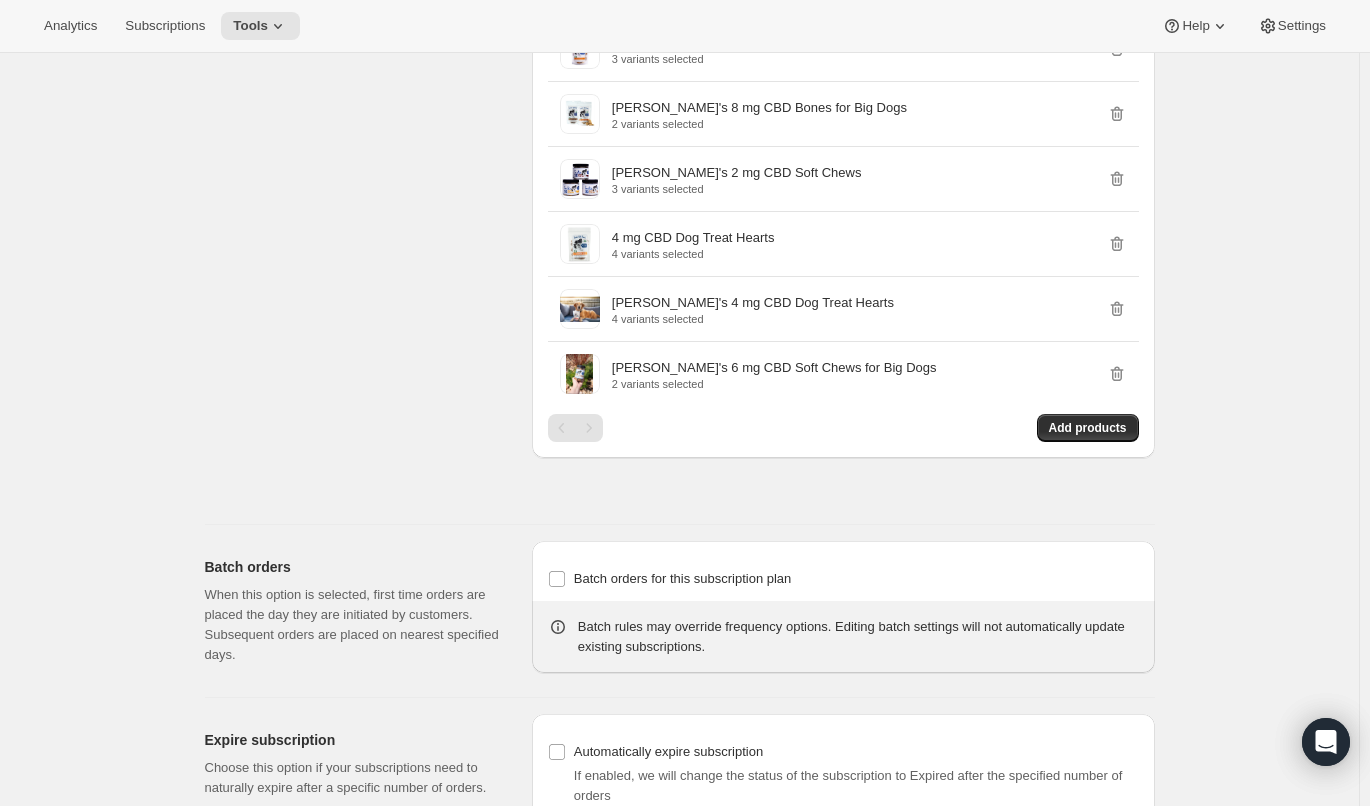 scroll, scrollTop: 2575, scrollLeft: 0, axis: vertical 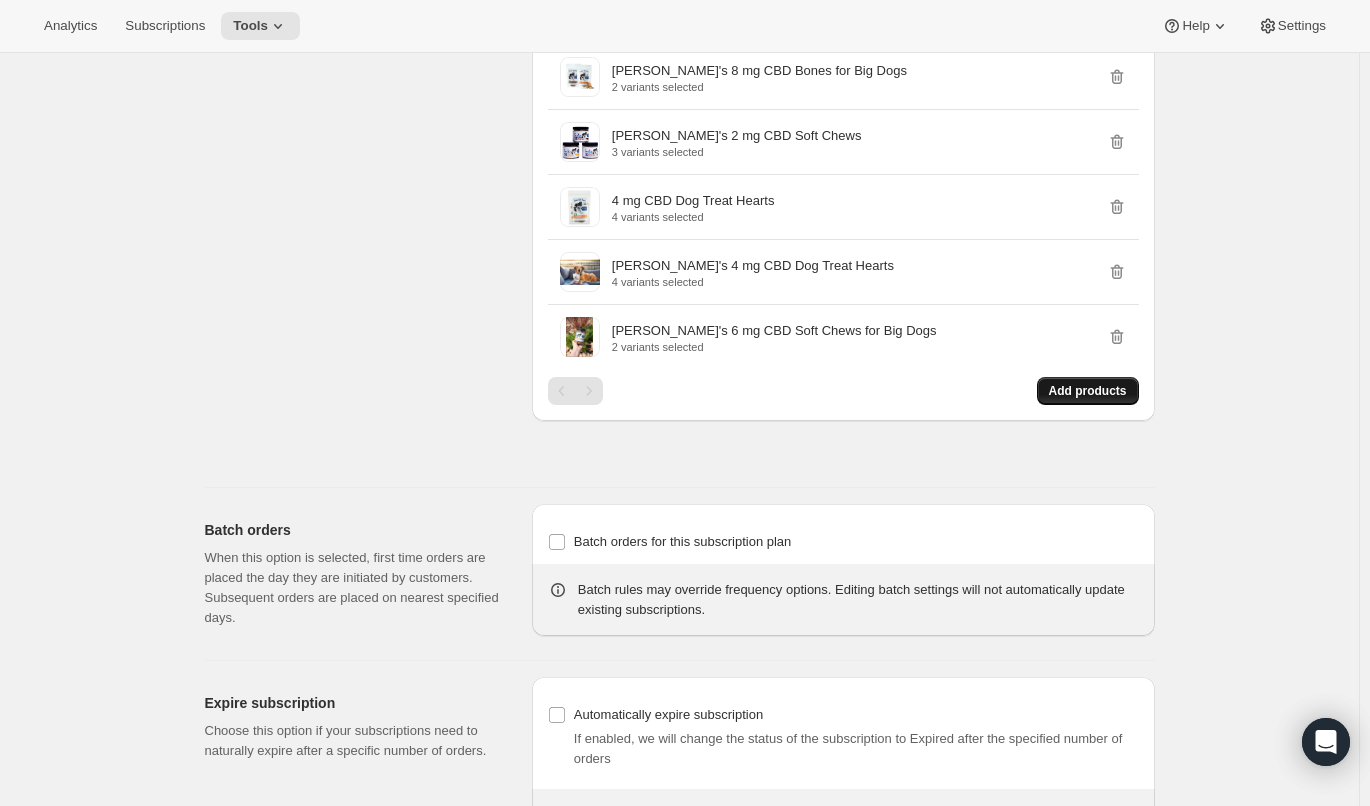 click on "Add products" at bounding box center (1088, 391) 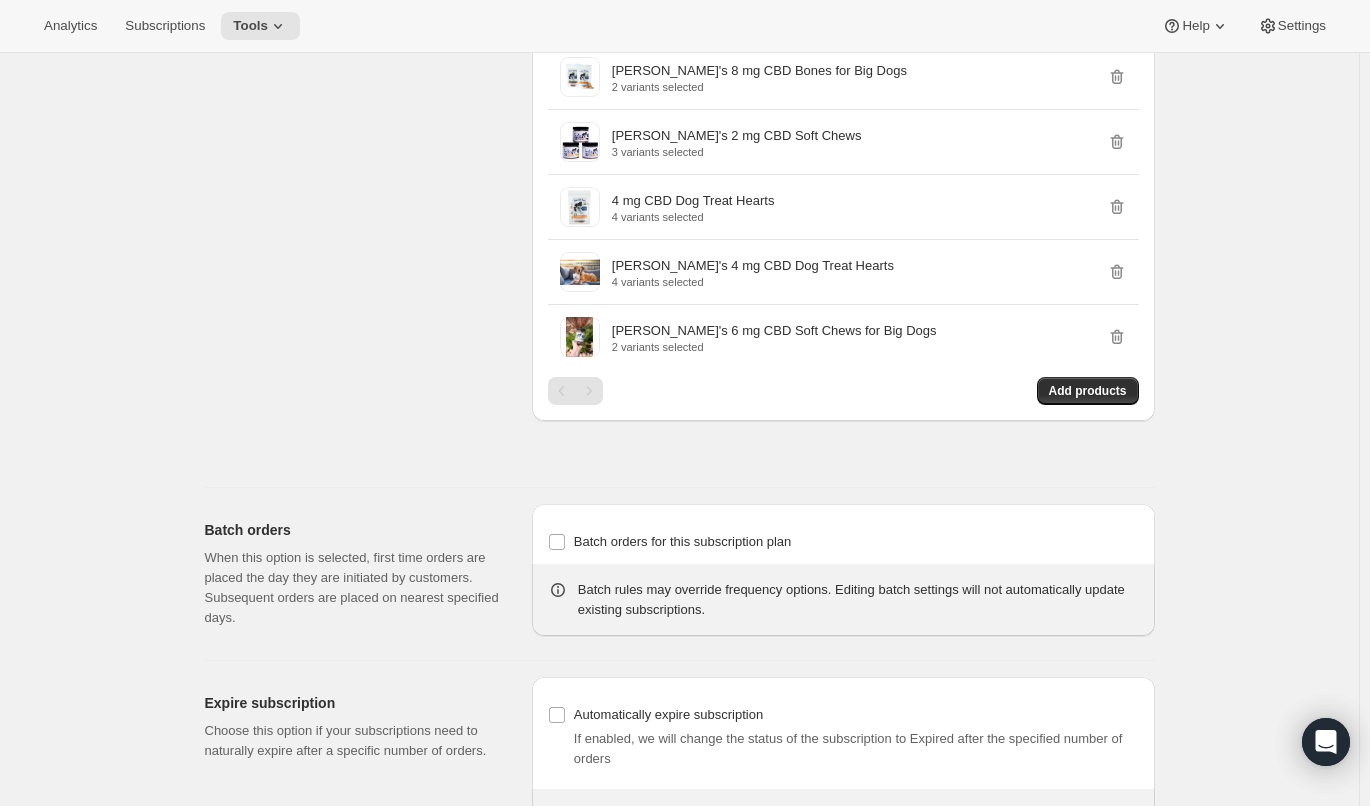 drag, startPoint x: 146, startPoint y: 36, endPoint x: 113, endPoint y: 77, distance: 52.63079 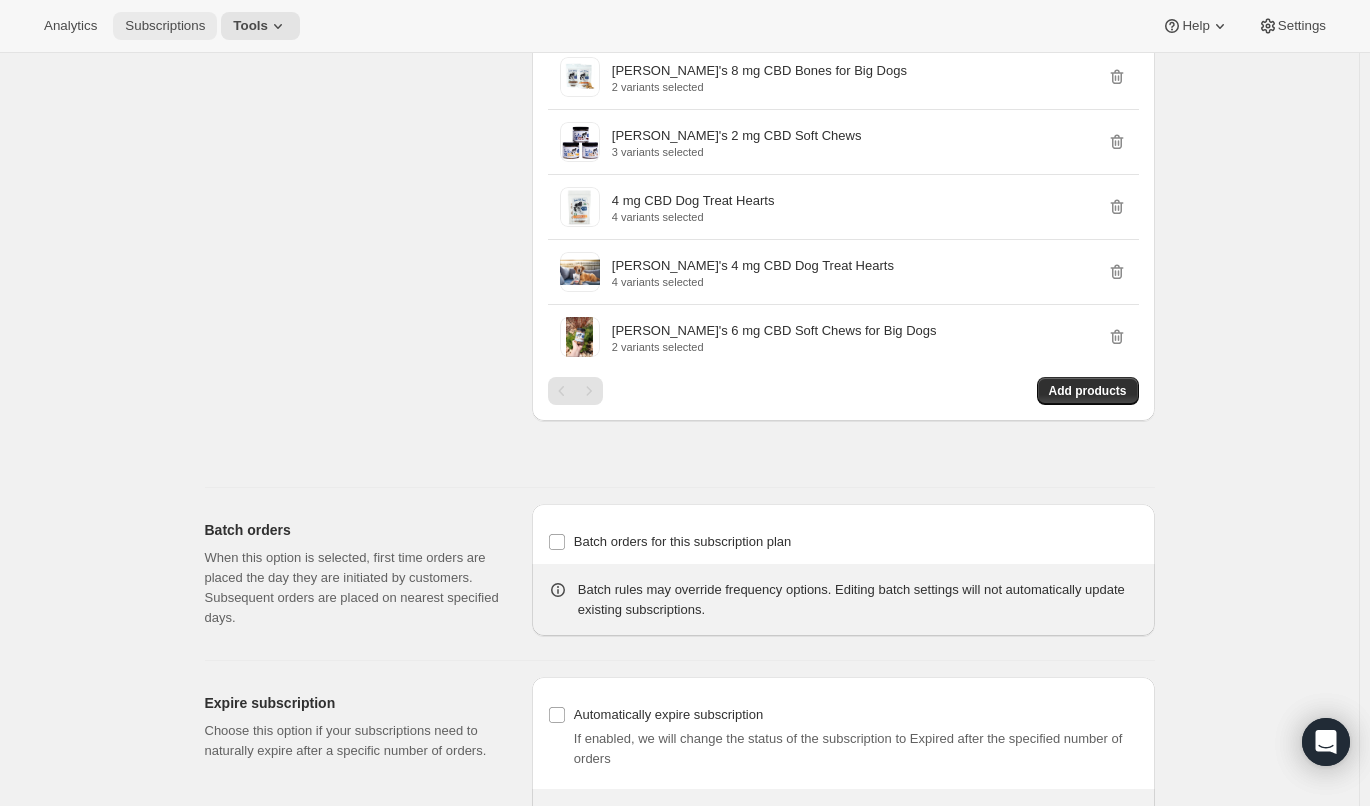 click on "Subscriptions" at bounding box center [165, 26] 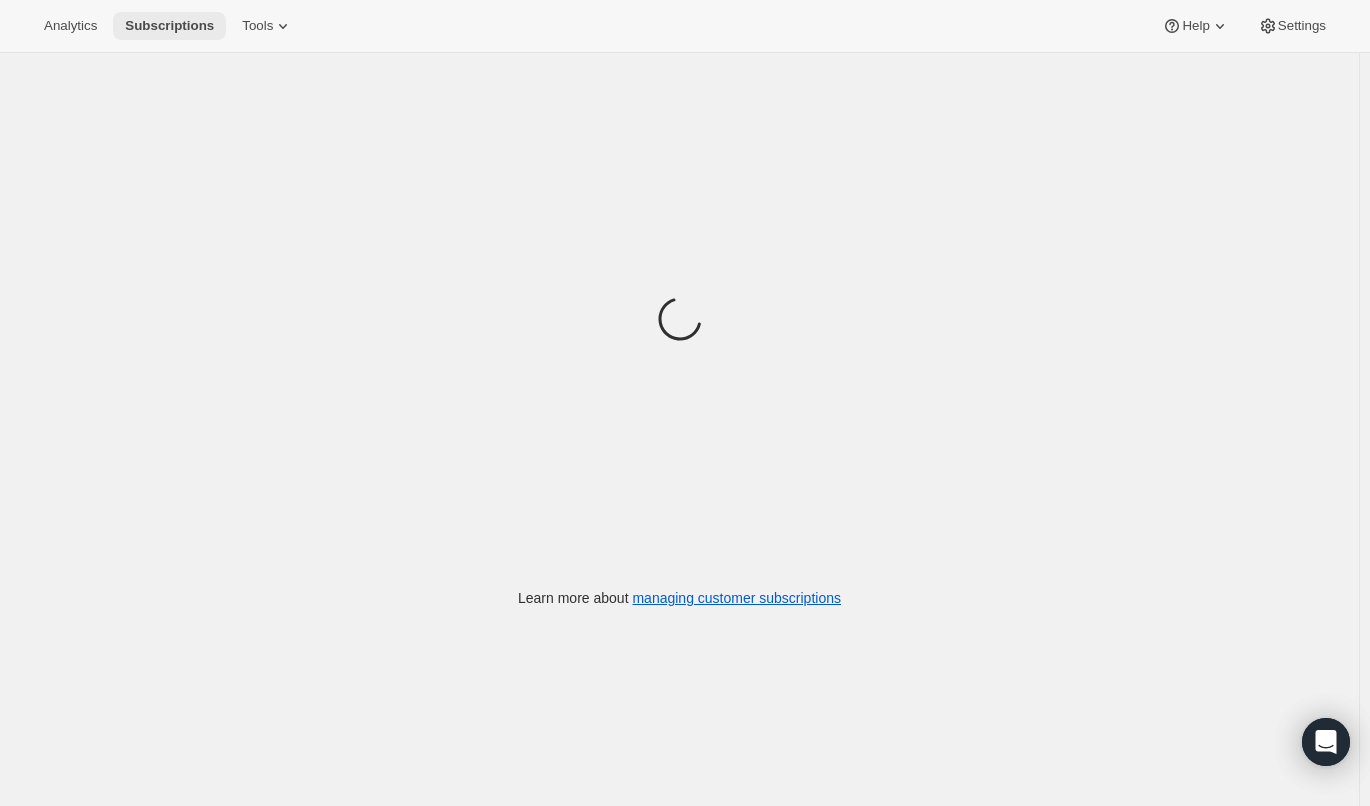 scroll, scrollTop: 0, scrollLeft: 0, axis: both 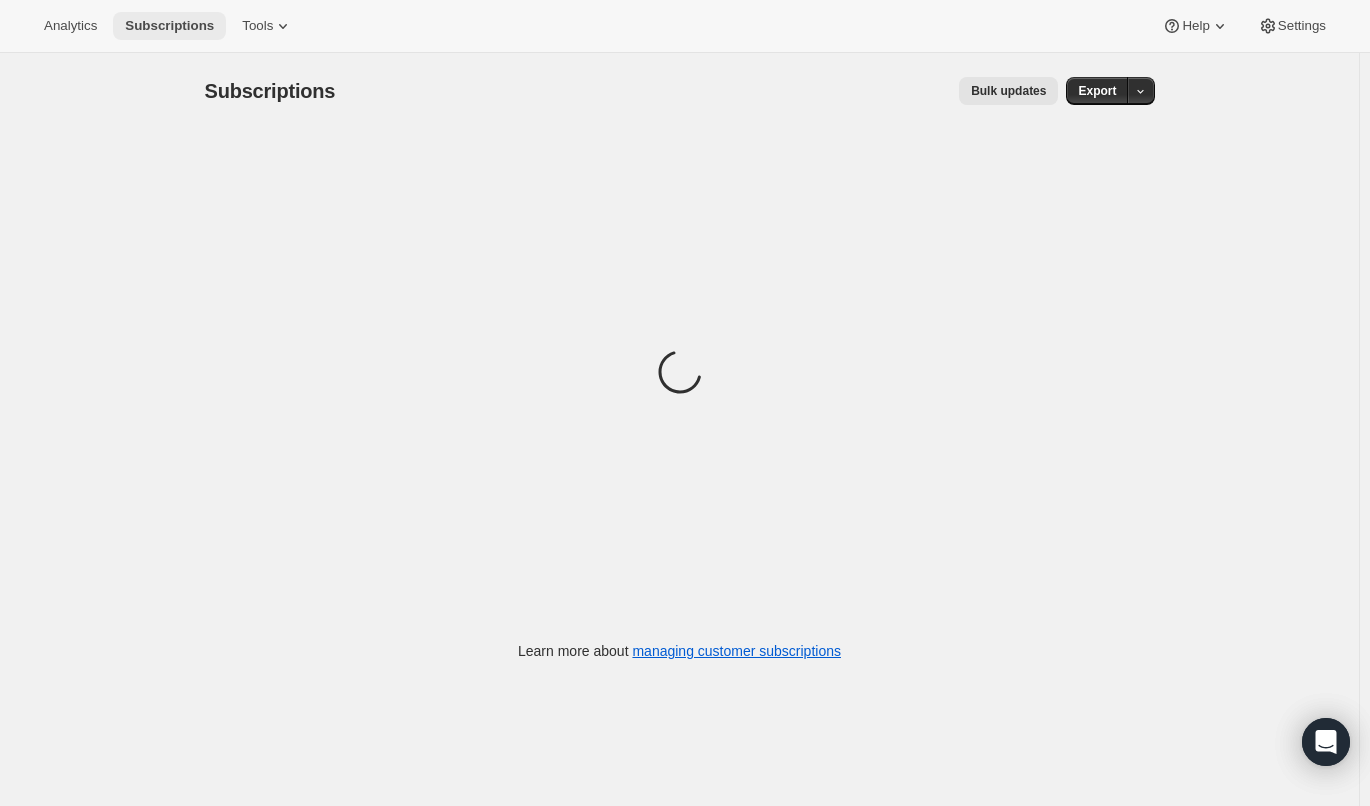 type 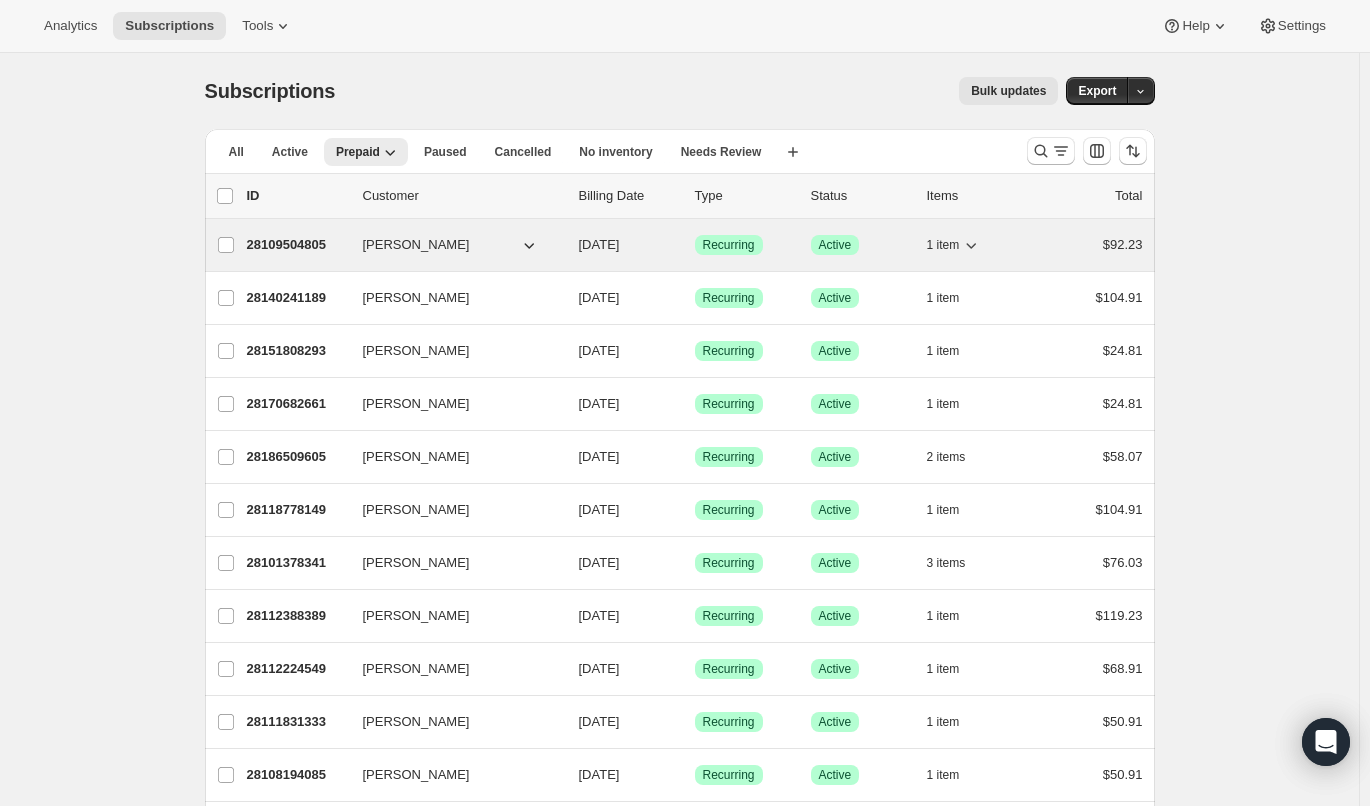 click on "[PERSON_NAME]" at bounding box center (416, 245) 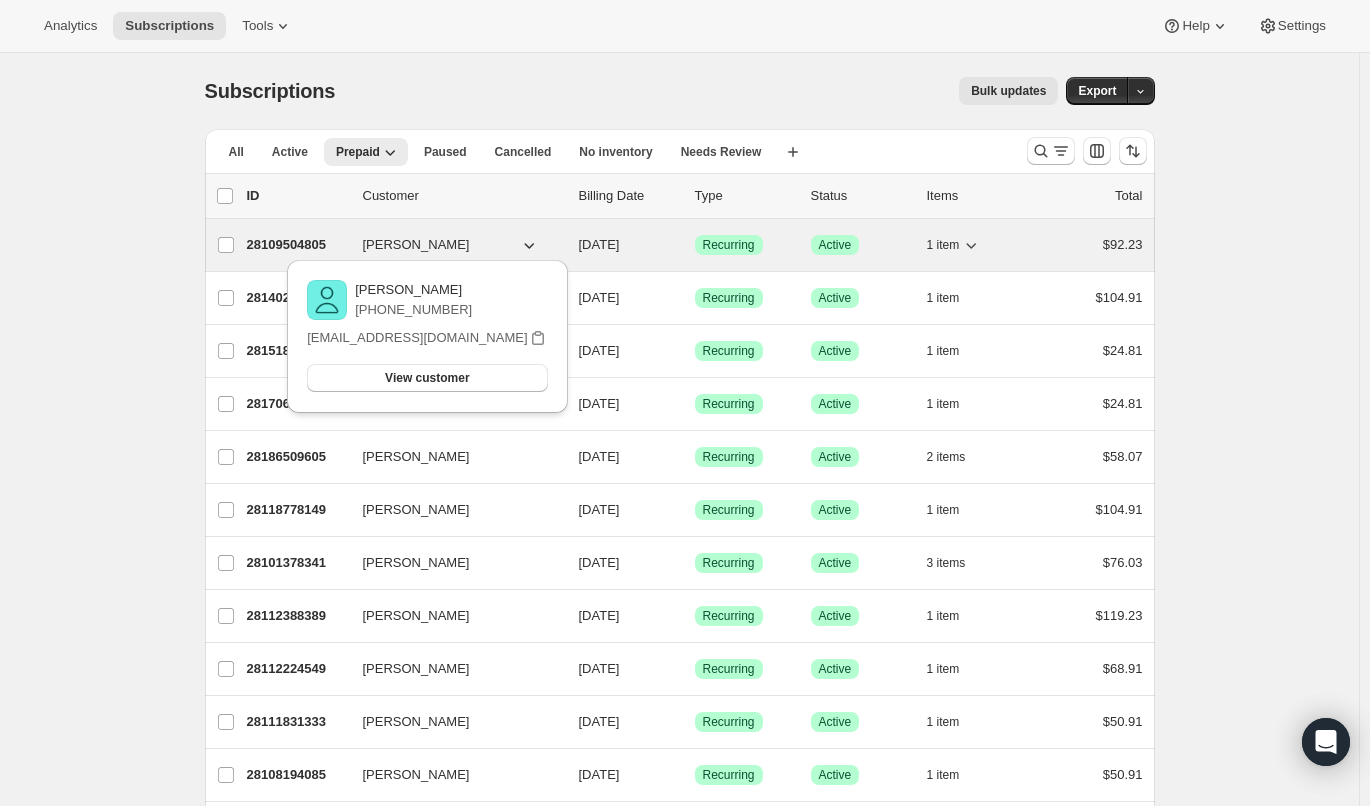 click on "28109504805" at bounding box center [297, 245] 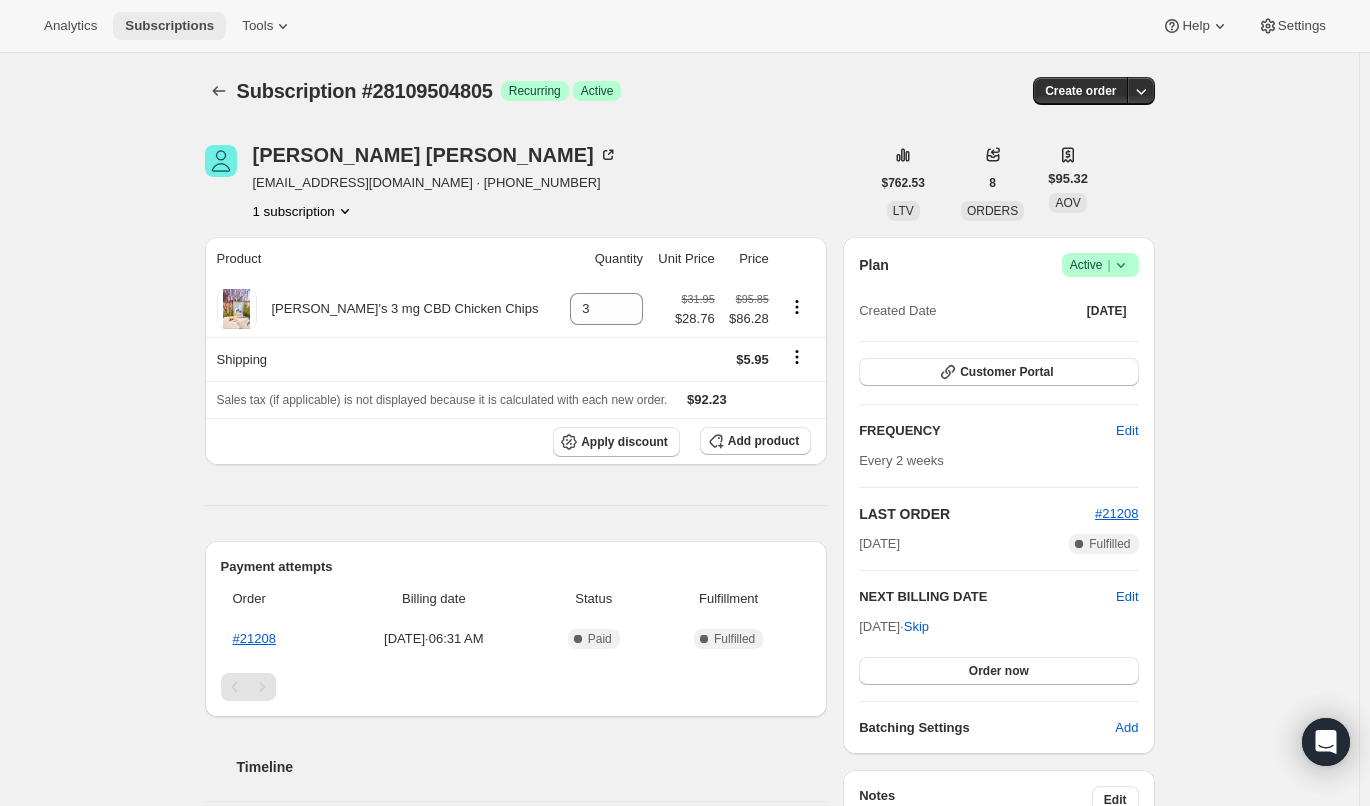 click on "Subscriptions" at bounding box center (169, 26) 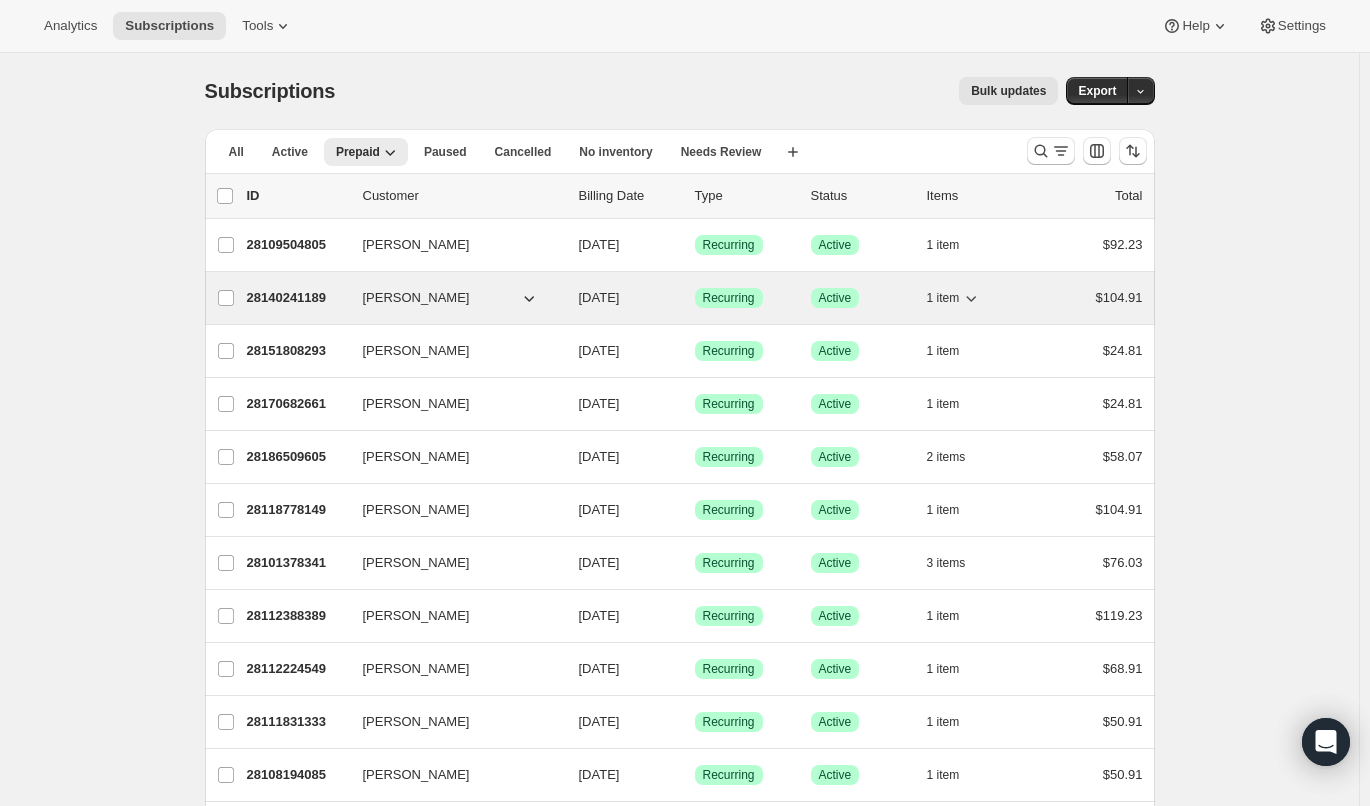 click on "28140241189" at bounding box center (297, 298) 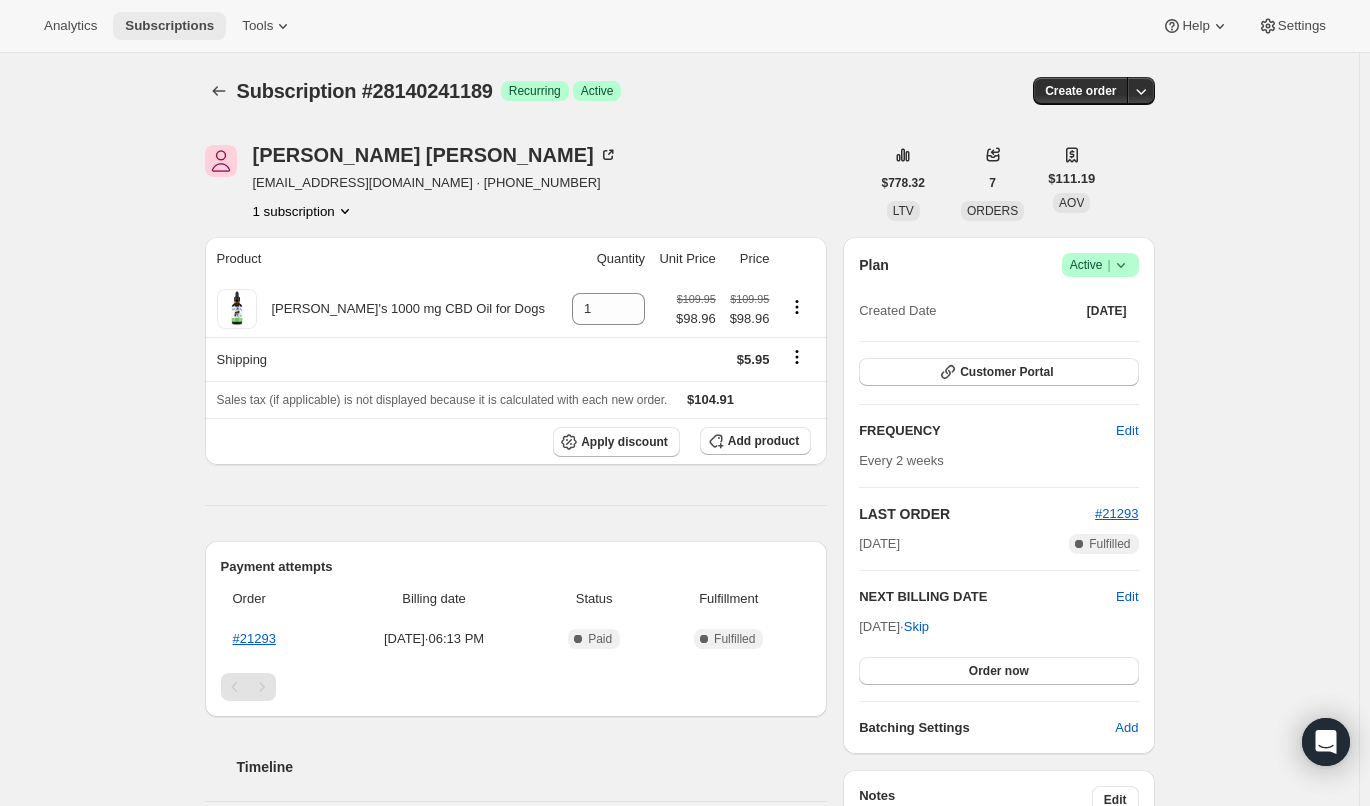 click on "Subscriptions" at bounding box center (169, 26) 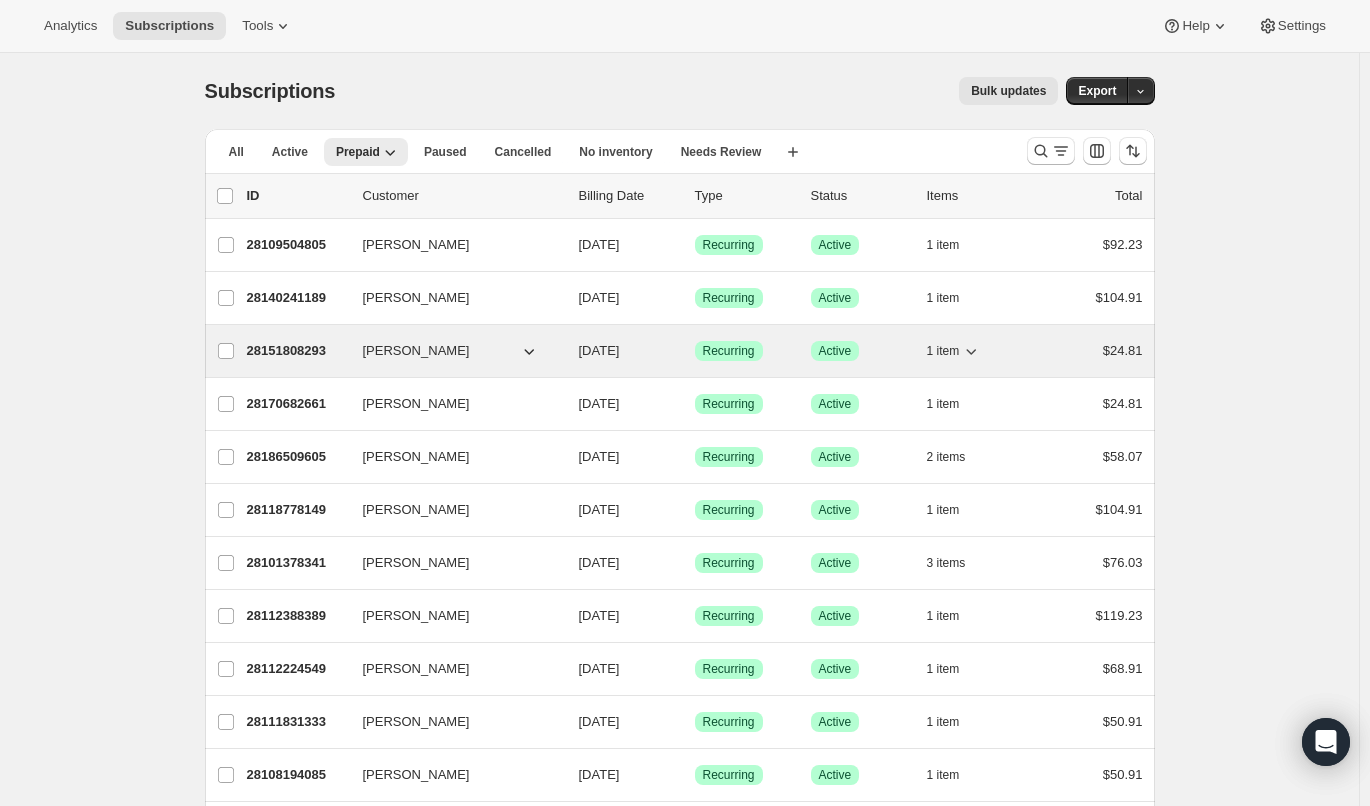 click on "28151808293" at bounding box center (297, 351) 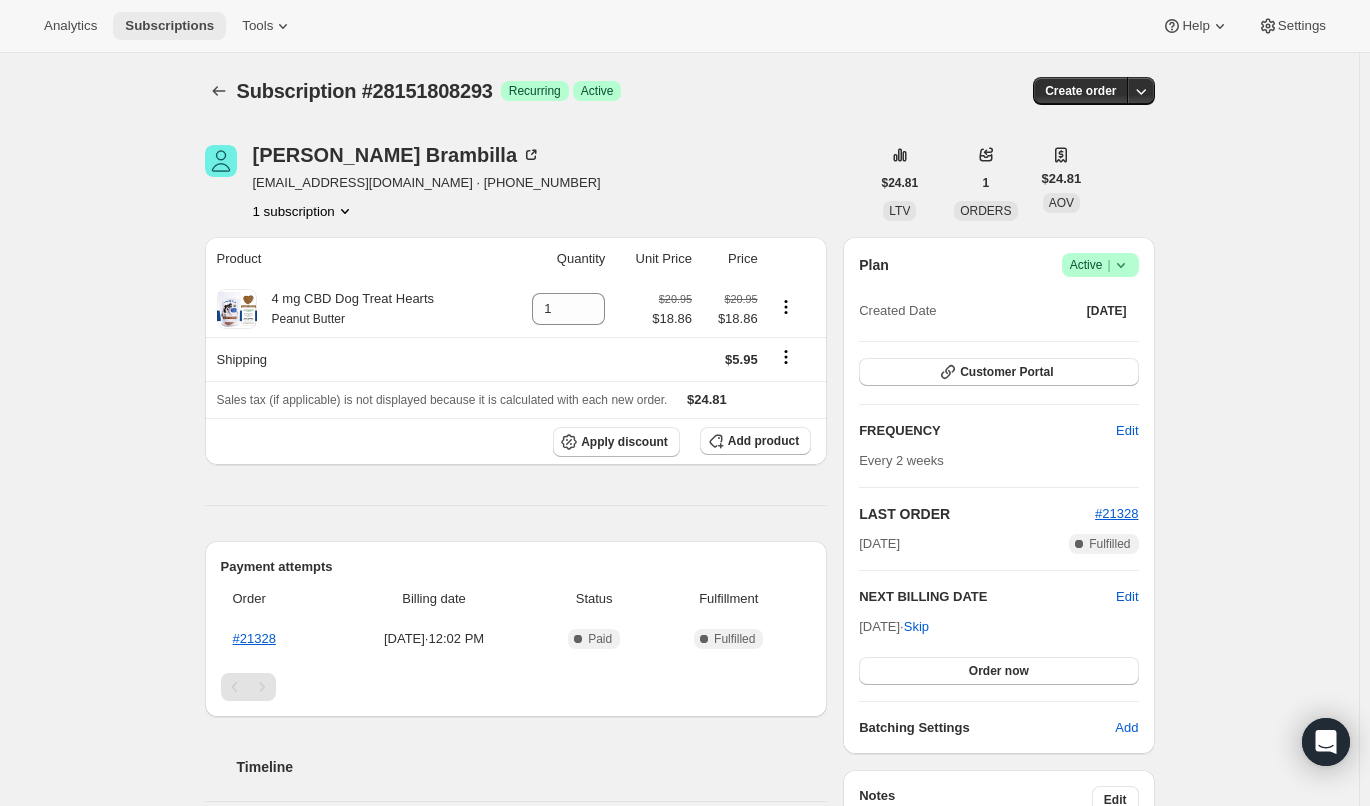 click on "Subscriptions" at bounding box center (169, 26) 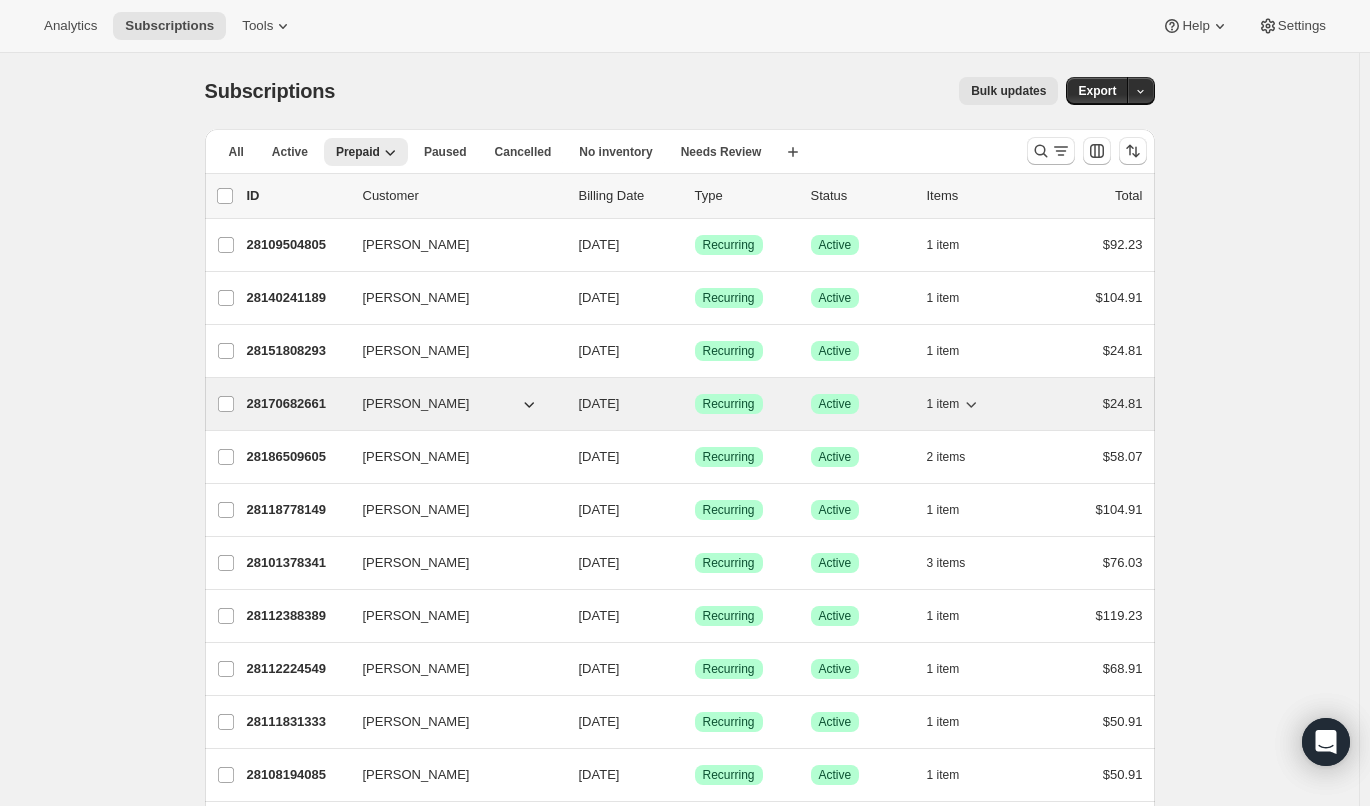 click on "28170682661 [PERSON_NAME] [DATE] Success Recurring Success Active 1   item $24.81" at bounding box center [695, 404] 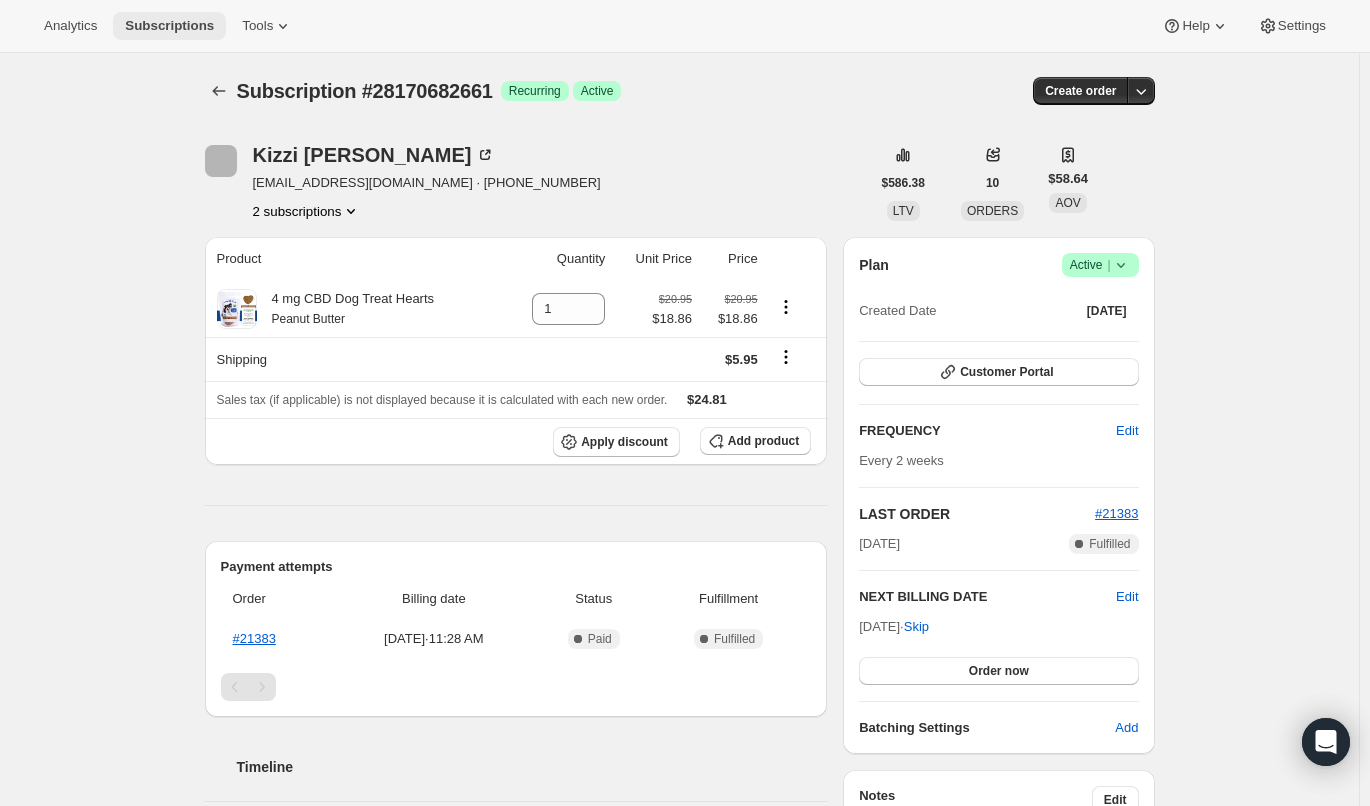 click on "Subscriptions" at bounding box center [169, 26] 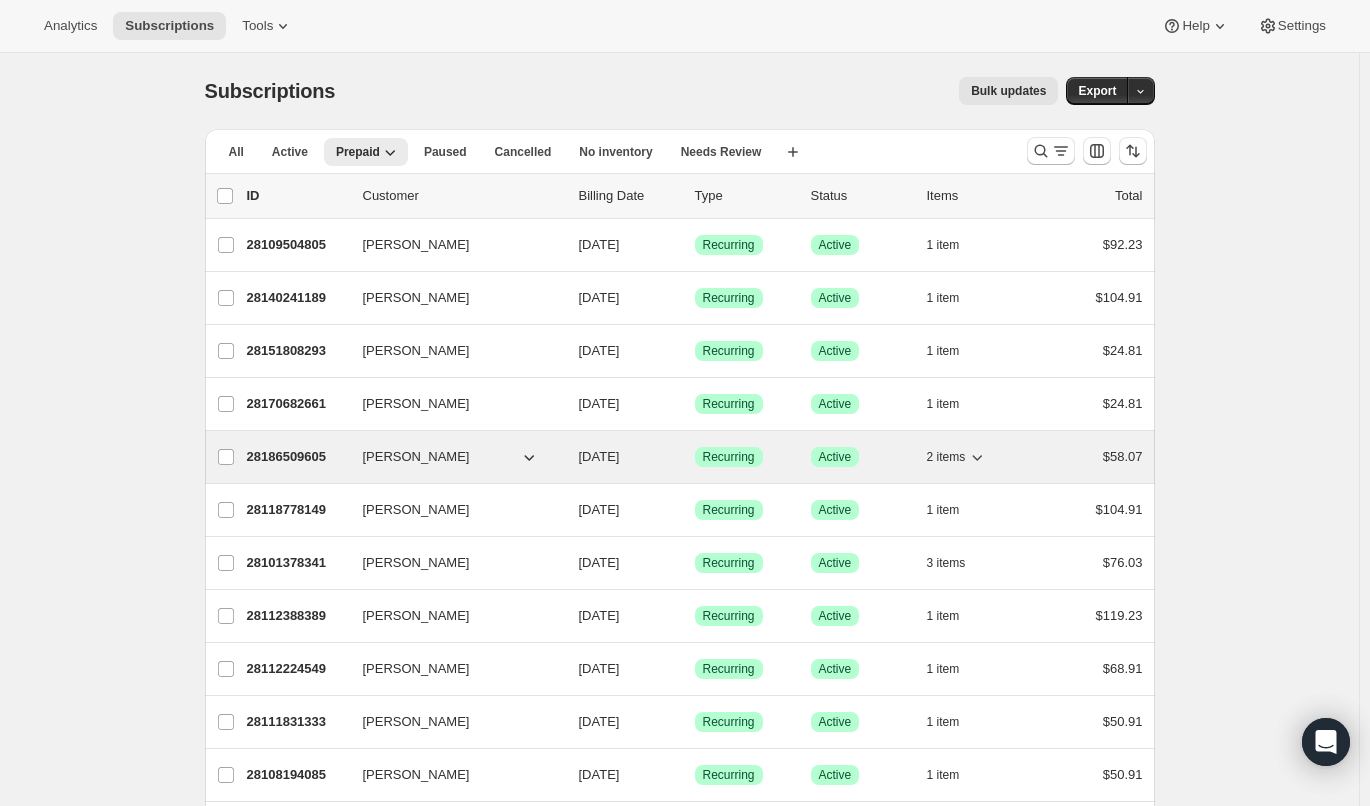 click 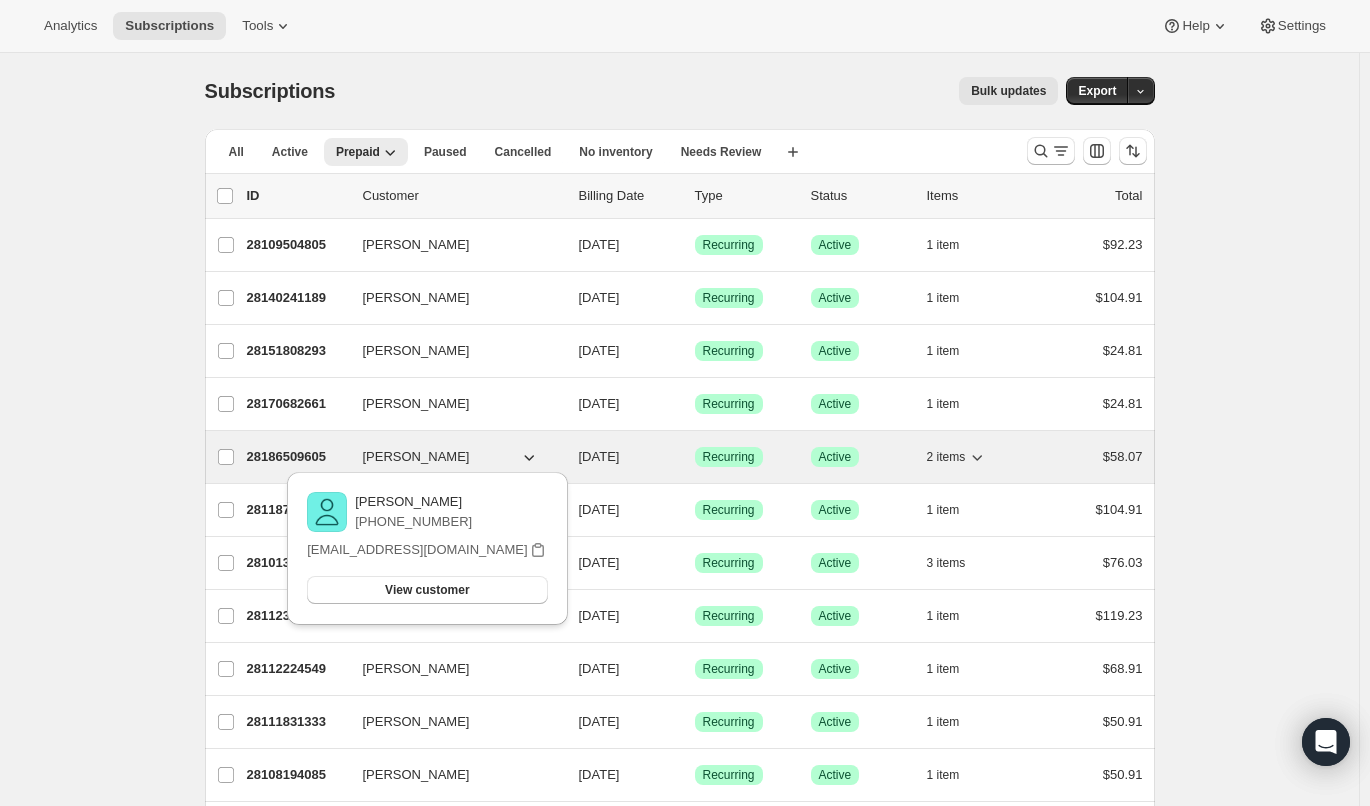 click on "[PERSON_NAME]" at bounding box center [416, 457] 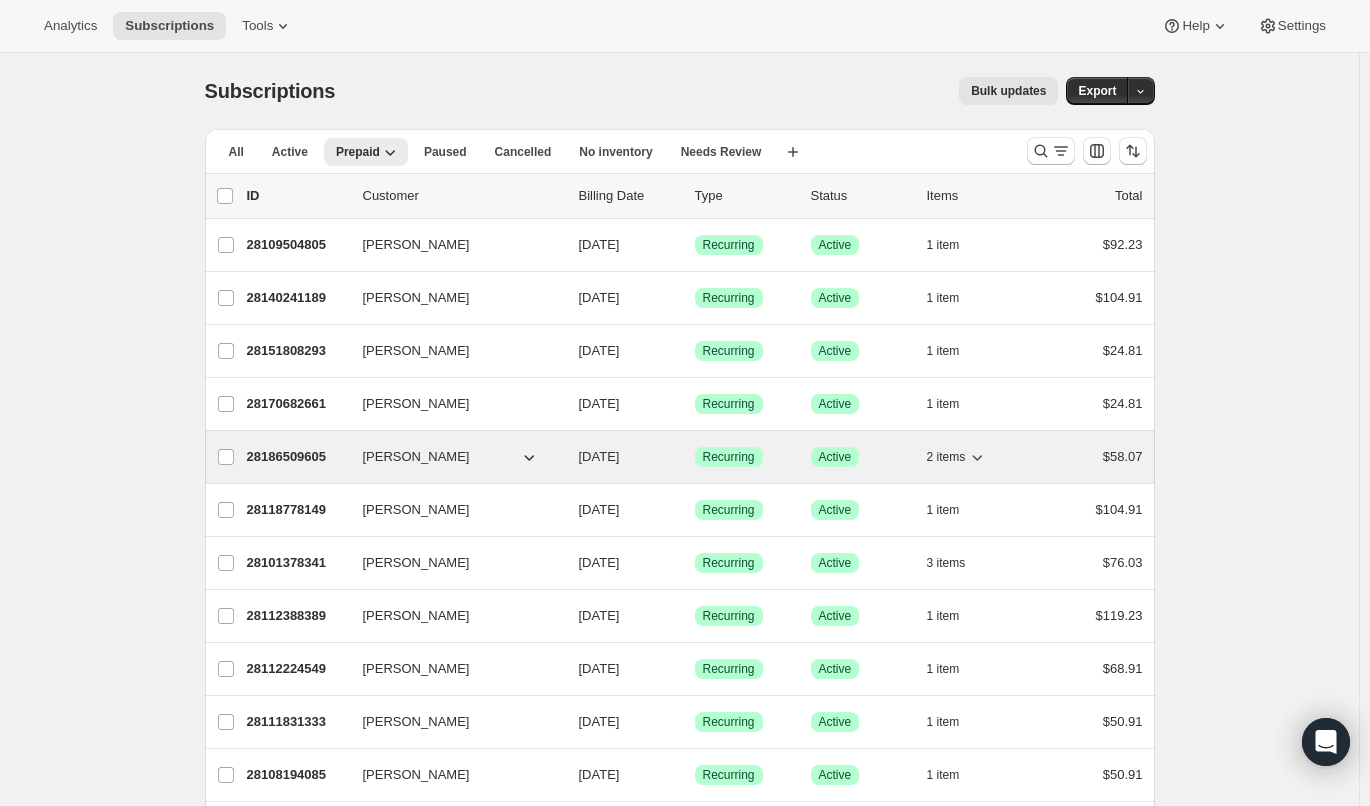 click 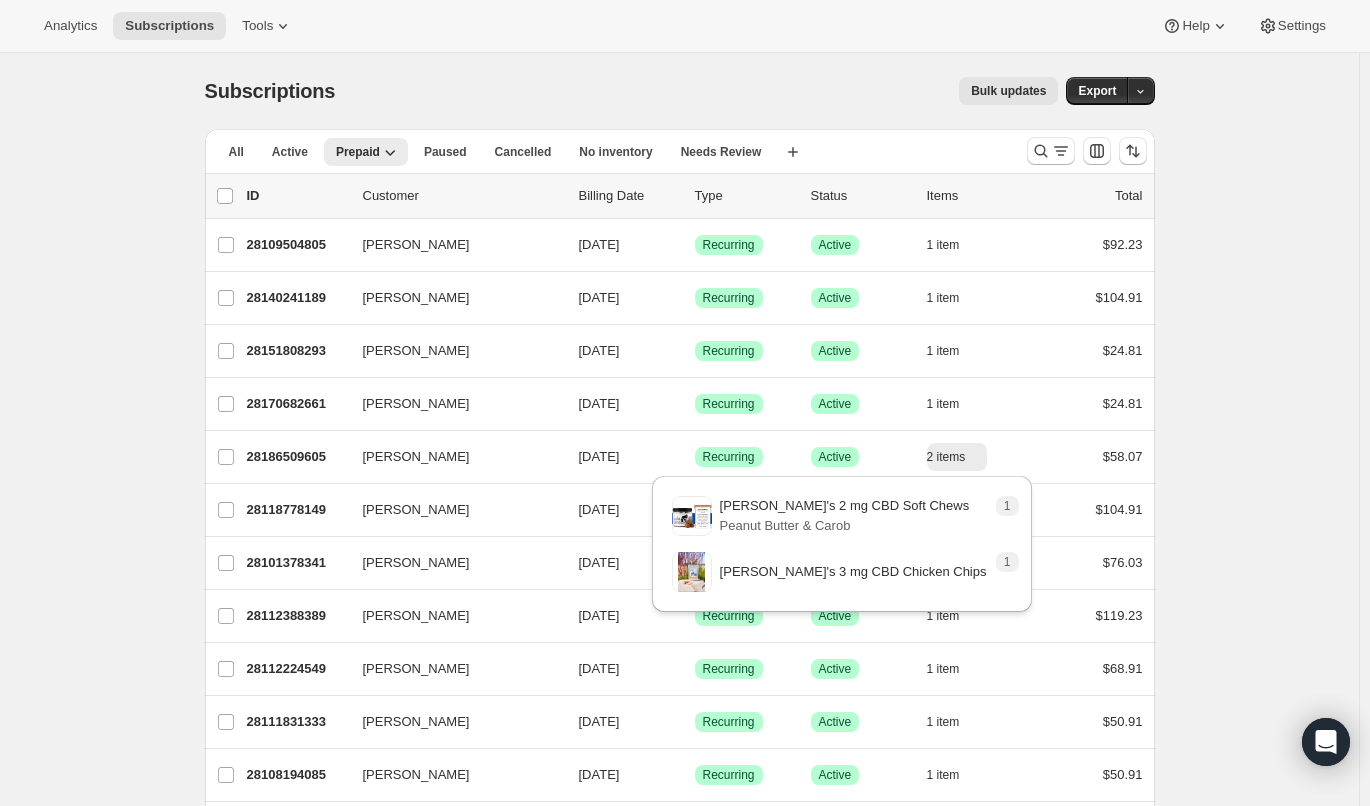 click on "Subscriptions. This page is ready Subscriptions Bulk updates More actions Bulk updates Export All Active Prepaid Paused Cancelled No inventory Needs Review More views All Active Prepaid Paused Cancelled No inventory Needs Review More views Create new view 0 selected Update next billing date Change status Showing 31 subscriptions Select all 31 subscriptions Showing 31 subscriptions Select Select all 31 subscriptions 0 selected list header ID Customer Billing Date Type Status Items Total [PERSON_NAME] 28109504805 [PERSON_NAME] [DATE] Success Recurring Success Active 1   item $92.23 [PERSON_NAME] 28140241189 [PERSON_NAME] [DATE] Success Recurring Success Active 1   item $104.91 [PERSON_NAME] 28151808293 [PERSON_NAME] [DATE] Success Recurring Success Active 1   item $24.81 [PERSON_NAME] 28170682661 [PERSON_NAME] [DATE] Success Recurring Success Active 1   item $24.81 [PERSON_NAME] 28186509605 [PERSON_NAME] [DATE] Success Recurring Success Active 2   items $58.07 [PERSON_NAME] 28118778149 1" at bounding box center (679, 986) 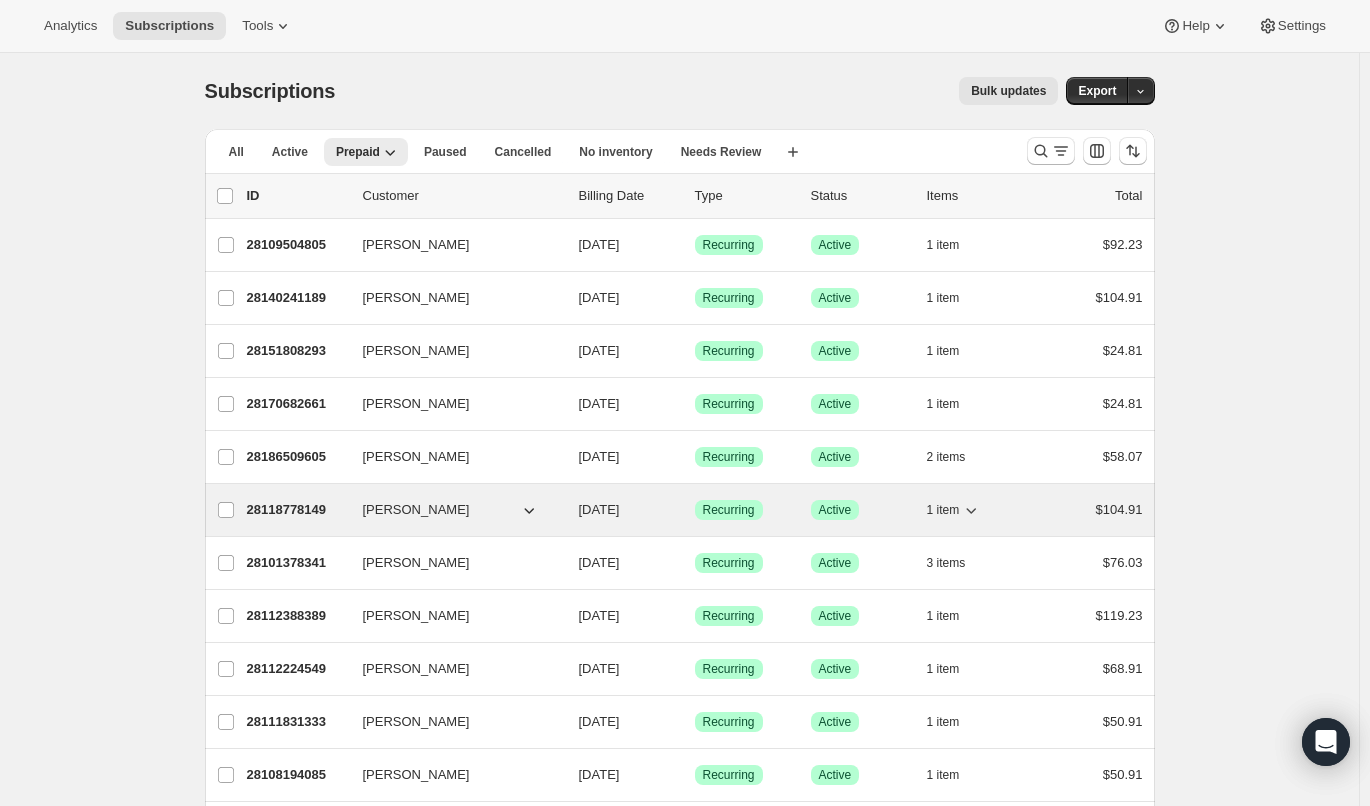 click 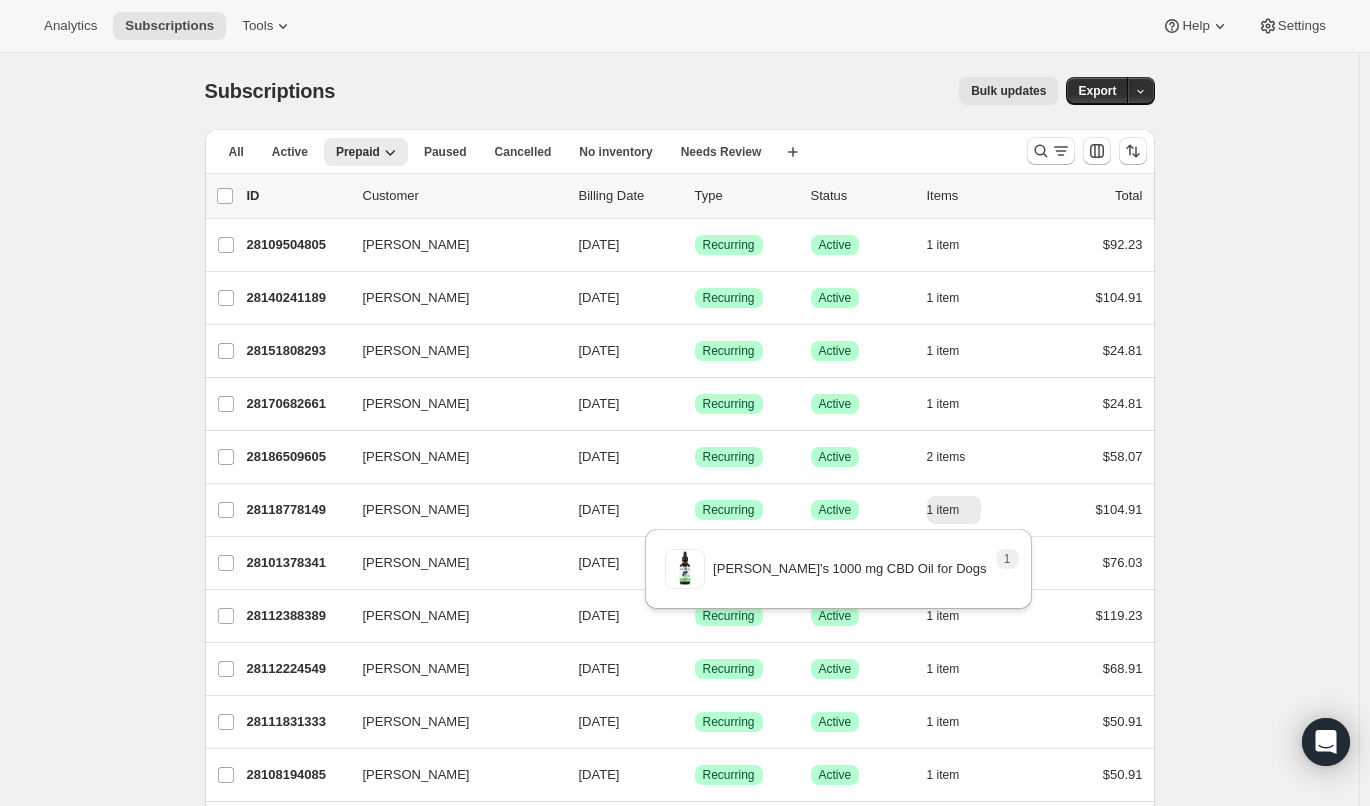 click on "Subscriptions. This page is ready Subscriptions Bulk updates More actions Bulk updates Export All Active Prepaid Paused Cancelled No inventory Needs Review More views All Active Prepaid Paused Cancelled No inventory Needs Review More views Create new view 0 selected Update next billing date Change status Showing 31 subscriptions Select all 31 subscriptions Showing 31 subscriptions Select Select all 31 subscriptions 0 selected list header ID Customer Billing Date Type Status Items Total [PERSON_NAME] 28109504805 [PERSON_NAME] [DATE] Success Recurring Success Active 1   item $92.23 [PERSON_NAME] 28140241189 [PERSON_NAME] [DATE] Success Recurring Success Active 1   item $104.91 [PERSON_NAME] 28151808293 [PERSON_NAME] [DATE] Success Recurring Success Active 1   item $24.81 [PERSON_NAME] 28170682661 [PERSON_NAME] [DATE] Success Recurring Success Active 1   item $24.81 [PERSON_NAME] 28186509605 [PERSON_NAME] [DATE] Success Recurring Success Active 2   items $58.07 [PERSON_NAME] 28118778149 1" at bounding box center (679, 986) 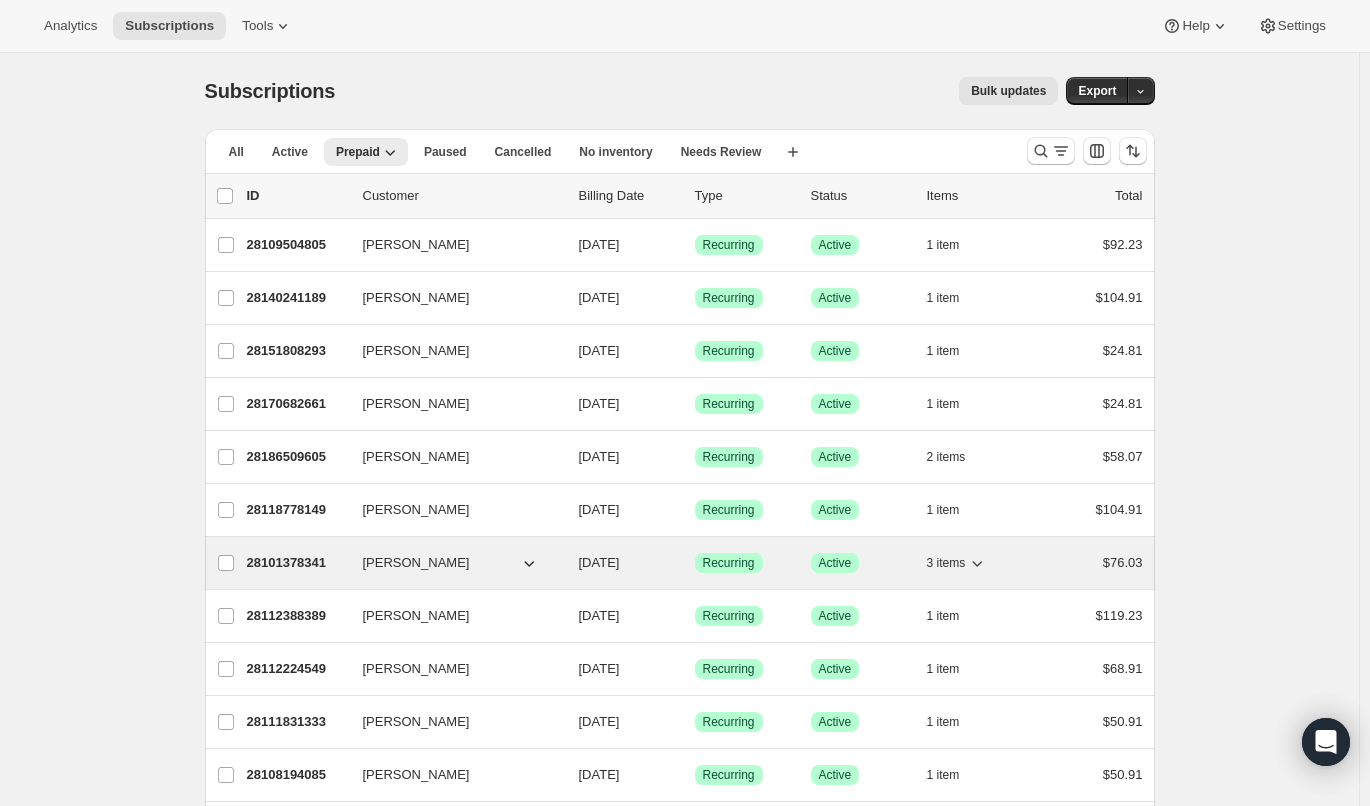 click 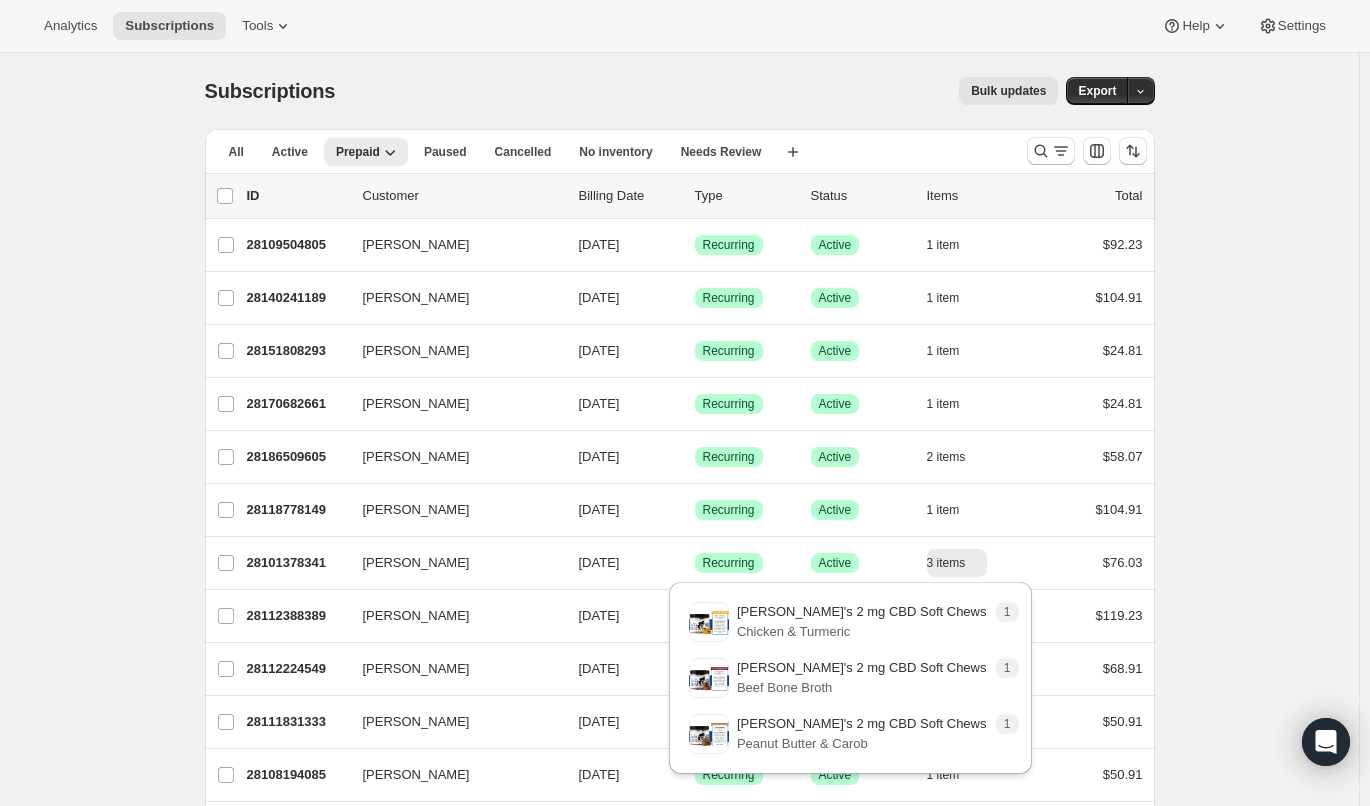 click on "Subscriptions. This page is ready Subscriptions Bulk updates More actions Bulk updates Export All Active Prepaid Paused Cancelled No inventory Needs Review More views All Active Prepaid Paused Cancelled No inventory Needs Review More views Create new view 0 selected Update next billing date Change status Showing 31 subscriptions Select all 31 subscriptions Showing 31 subscriptions Select Select all 31 subscriptions 0 selected list header ID Customer Billing Date Type Status Items Total [PERSON_NAME] 28109504805 [PERSON_NAME] [DATE] Success Recurring Success Active 1   item $92.23 [PERSON_NAME] 28140241189 [PERSON_NAME] [DATE] Success Recurring Success Active 1   item $104.91 [PERSON_NAME] 28151808293 [PERSON_NAME] [DATE] Success Recurring Success Active 1   item $24.81 [PERSON_NAME] 28170682661 [PERSON_NAME] [DATE] Success Recurring Success Active 1   item $24.81 [PERSON_NAME] 28186509605 [PERSON_NAME] [DATE] Success Recurring Success Active 2   items $58.07 [PERSON_NAME] 28118778149 1" at bounding box center [679, 986] 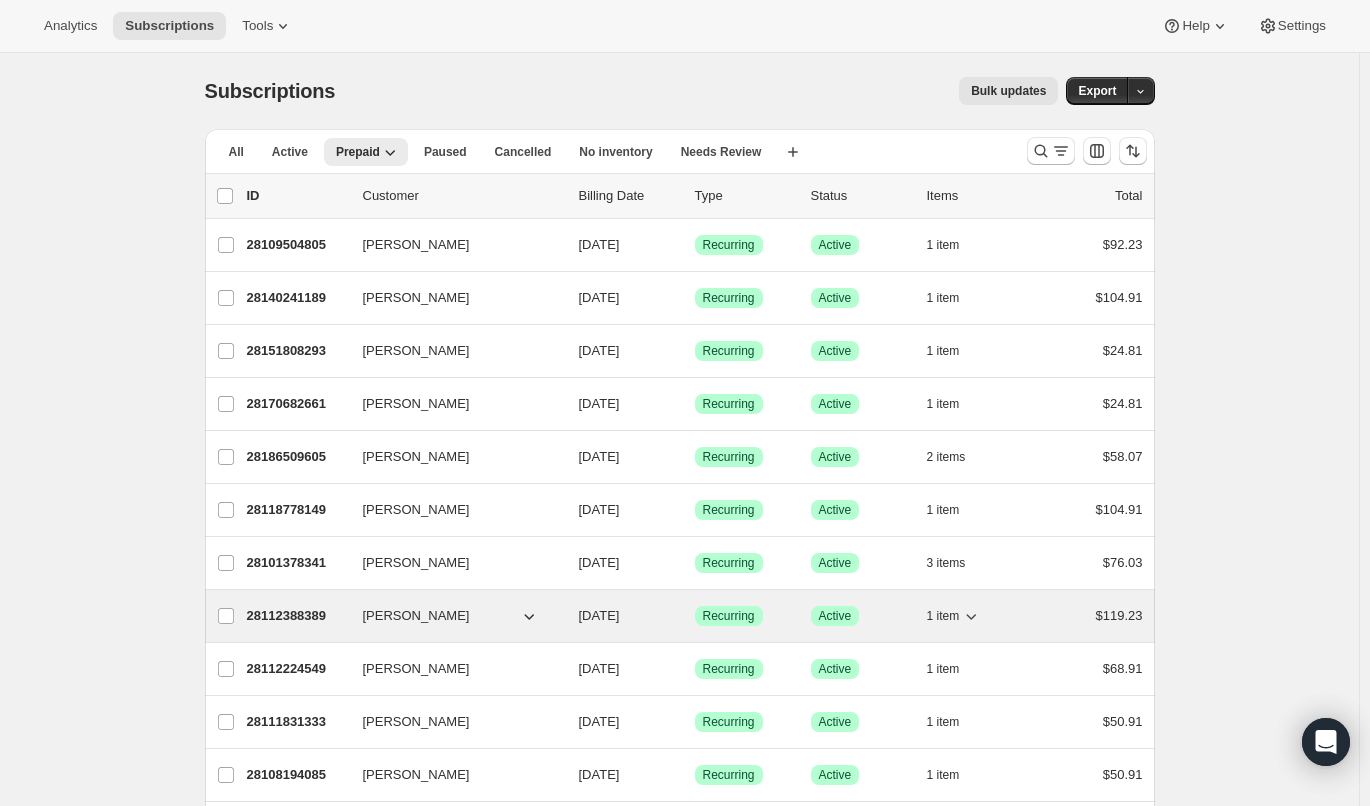 click 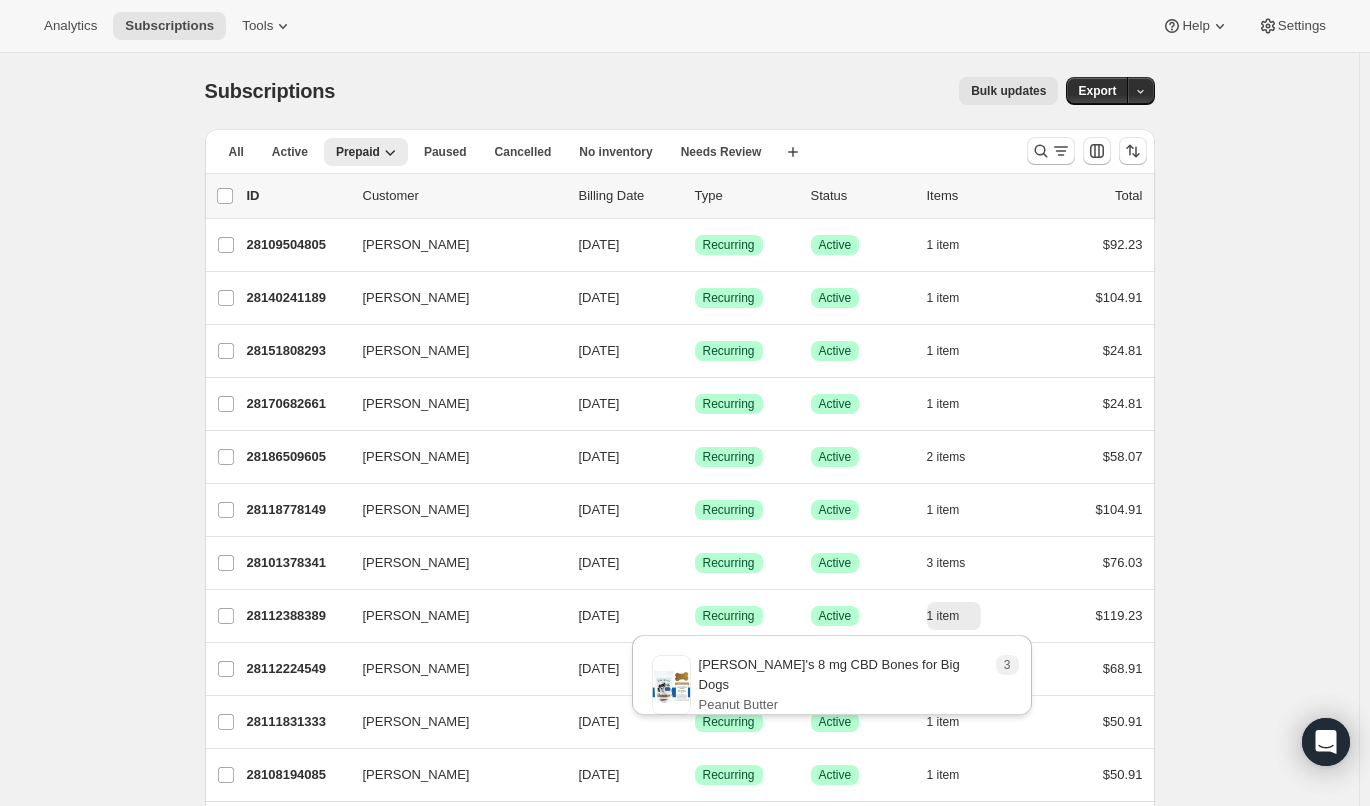 click on "Subscriptions. This page is ready Subscriptions Bulk updates More actions Bulk updates Export All Active Prepaid Paused Cancelled No inventory Needs Review More views All Active Prepaid Paused Cancelled No inventory Needs Review More views Create new view 0 selected Update next billing date Change status Showing 31 subscriptions Select all 31 subscriptions Showing 31 subscriptions Select Select all 31 subscriptions 0 selected list header ID Customer Billing Date Type Status Items Total [PERSON_NAME] 28109504805 [PERSON_NAME] [DATE] Success Recurring Success Active 1   item $92.23 [PERSON_NAME] 28140241189 [PERSON_NAME] [DATE] Success Recurring Success Active 1   item $104.91 [PERSON_NAME] 28151808293 [PERSON_NAME] [DATE] Success Recurring Success Active 1   item $24.81 [PERSON_NAME] 28170682661 [PERSON_NAME] [DATE] Success Recurring Success Active 1   item $24.81 [PERSON_NAME] 28186509605 [PERSON_NAME] [DATE] Success Recurring Success Active 2   items $58.07 [PERSON_NAME] 28118778149 1" at bounding box center (679, 986) 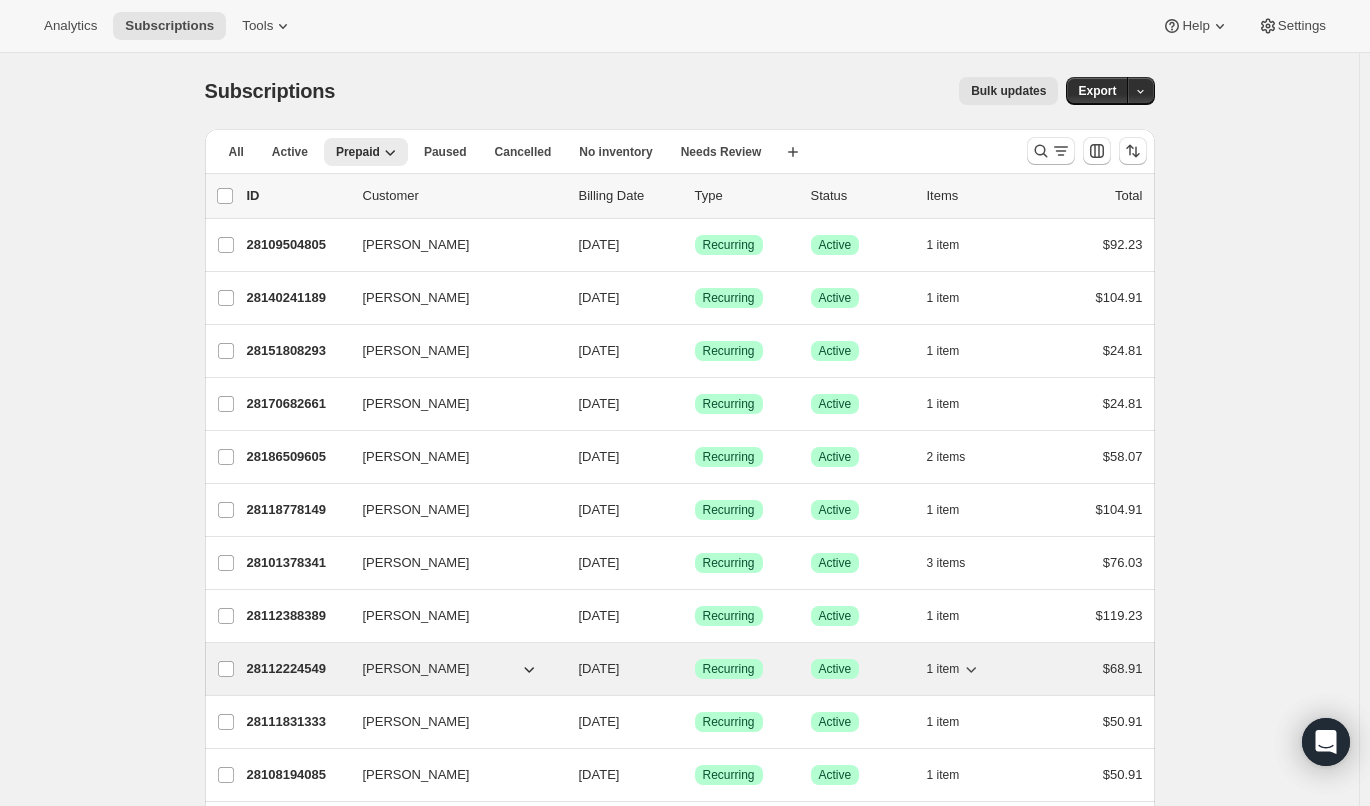 click 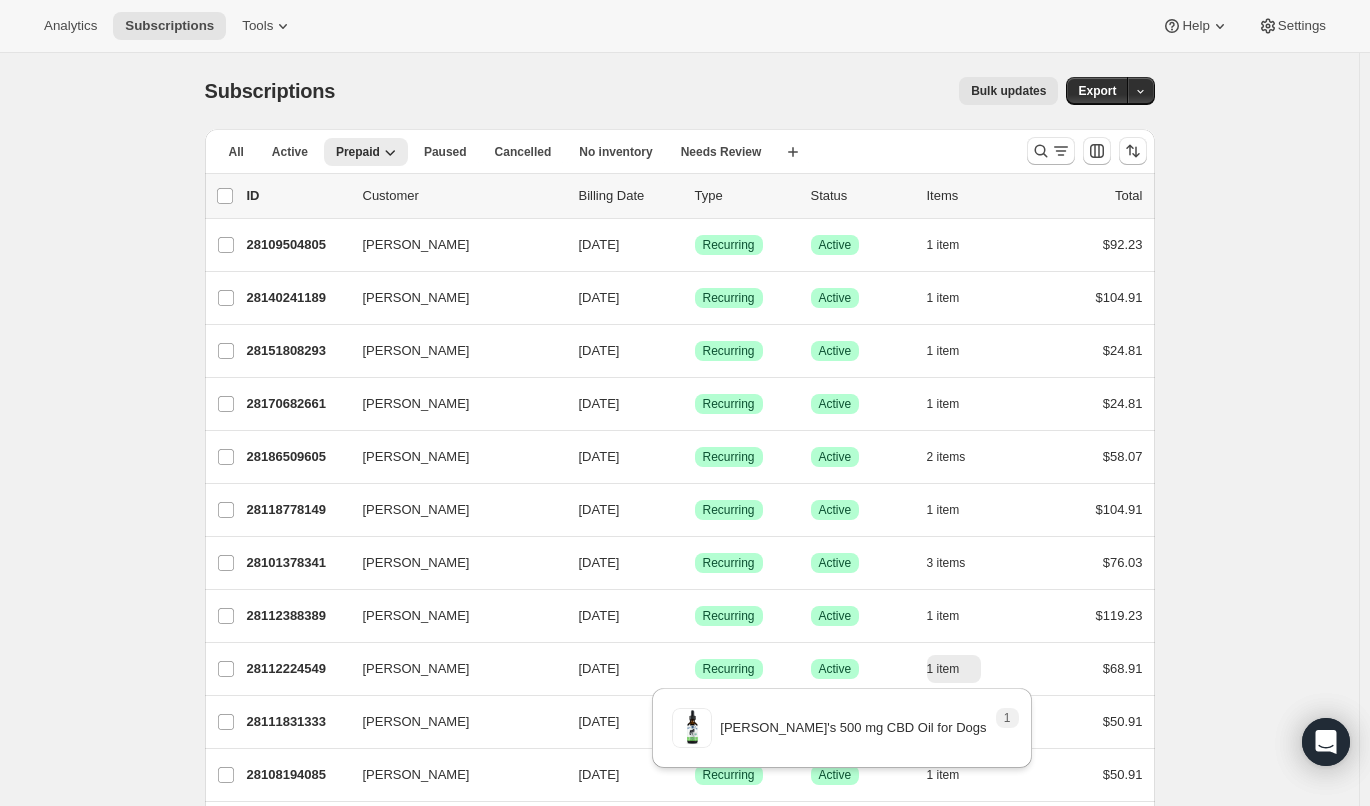 click on "Subscriptions. This page is ready Subscriptions Bulk updates More actions Bulk updates Export All Active Prepaid Paused Cancelled No inventory Needs Review More views All Active Prepaid Paused Cancelled No inventory Needs Review More views Create new view 0 selected Update next billing date Change status Showing 31 subscriptions Select all 31 subscriptions Showing 31 subscriptions Select Select all 31 subscriptions 0 selected list header ID Customer Billing Date Type Status Items Total [PERSON_NAME] 28109504805 [PERSON_NAME] [DATE] Success Recurring Success Active 1   item $92.23 [PERSON_NAME] 28140241189 [PERSON_NAME] [DATE] Success Recurring Success Active 1   item $104.91 [PERSON_NAME] 28151808293 [PERSON_NAME] [DATE] Success Recurring Success Active 1   item $24.81 [PERSON_NAME] 28170682661 [PERSON_NAME] [DATE] Success Recurring Success Active 1   item $24.81 [PERSON_NAME] 28186509605 [PERSON_NAME] [DATE] Success Recurring Success Active 2   items $58.07 [PERSON_NAME] 28118778149 1" at bounding box center [679, 986] 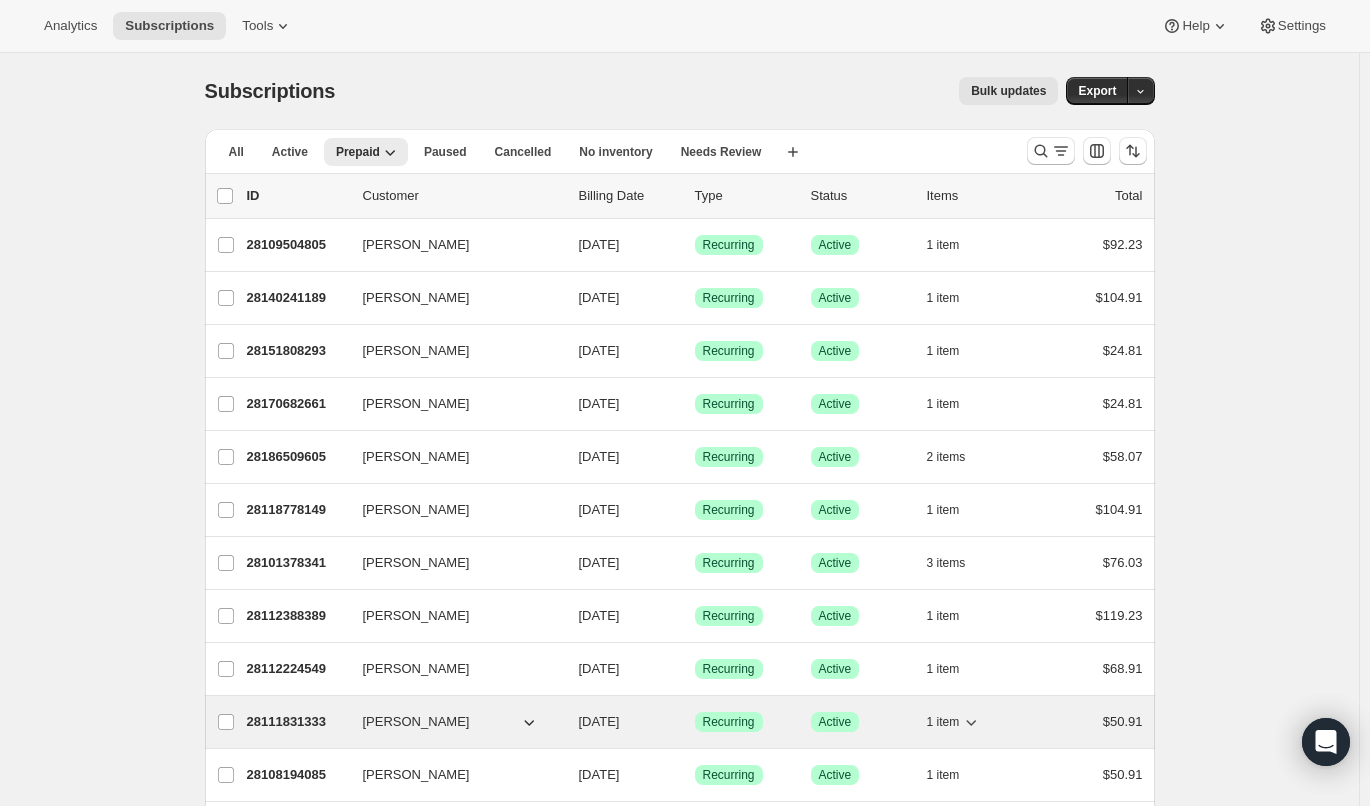 click 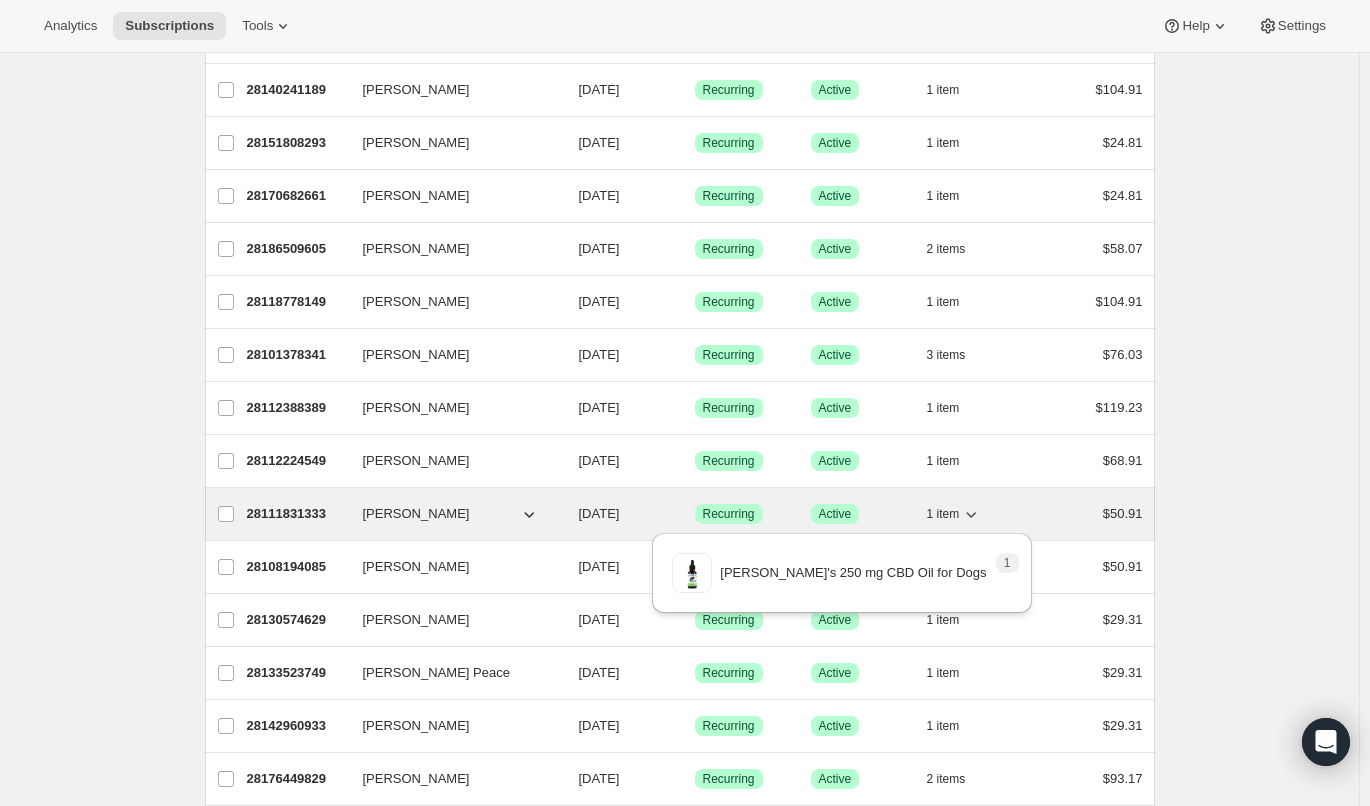 scroll, scrollTop: 211, scrollLeft: 0, axis: vertical 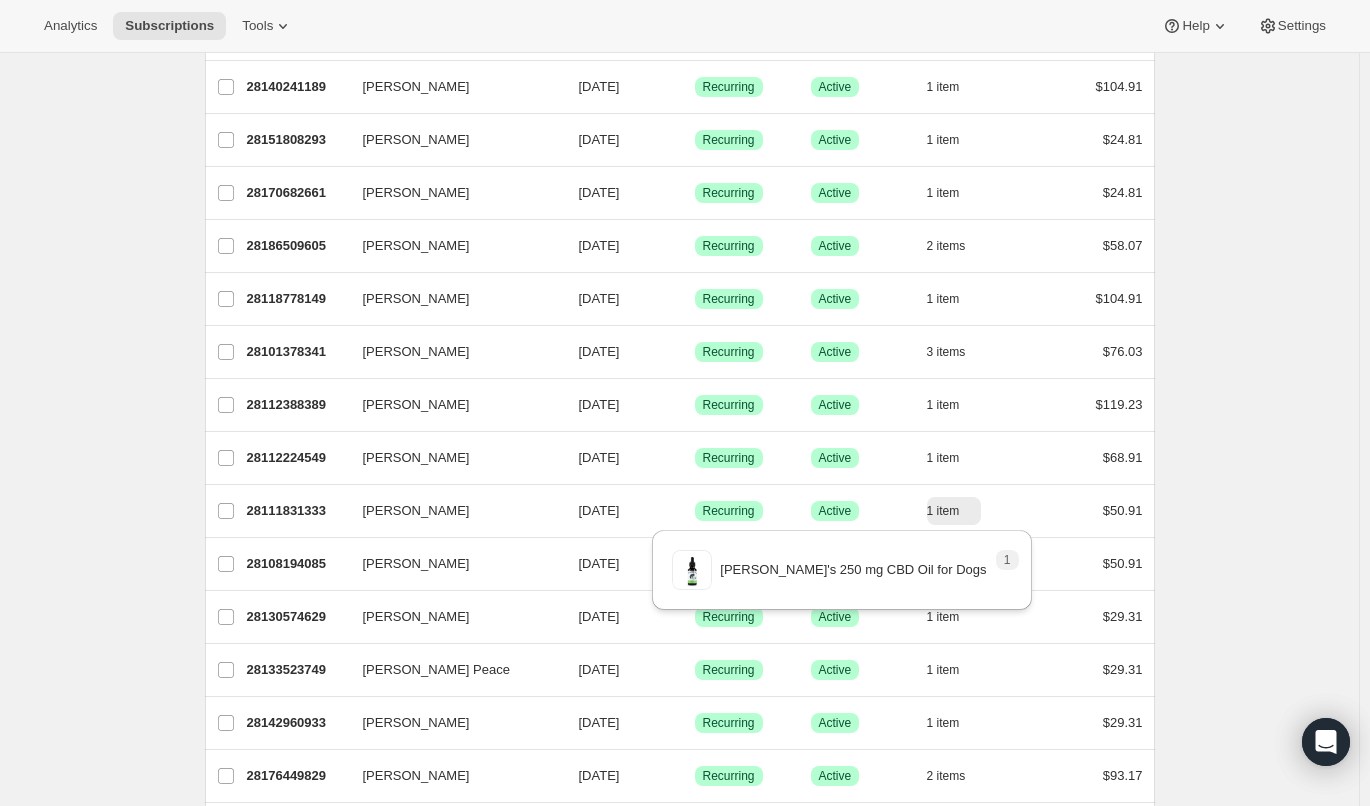 click on "Subscriptions. This page is ready Subscriptions Bulk updates More actions Bulk updates Export All Active Prepaid Paused Cancelled No inventory Needs Review More views All Active Prepaid Paused Cancelled No inventory Needs Review More views Create new view 0 selected Update next billing date Change status Showing 31 subscriptions Select all 31 subscriptions Showing 31 subscriptions Select Select all 31 subscriptions 0 selected list header ID Customer Billing Date Type Status Items Total [PERSON_NAME] 28109504805 [PERSON_NAME] [DATE] Success Recurring Success Active 1   item $92.23 [PERSON_NAME] 28140241189 [PERSON_NAME] [DATE] Success Recurring Success Active 1   item $104.91 [PERSON_NAME] 28151808293 [PERSON_NAME] [DATE] Success Recurring Success Active 1   item $24.81 [PERSON_NAME] 28170682661 [PERSON_NAME] [DATE] Success Recurring Success Active 1   item $24.81 [PERSON_NAME] 28186509605 [PERSON_NAME] [DATE] Success Recurring Success Active 2   items $58.07 [PERSON_NAME] 28118778149 1" at bounding box center [679, 775] 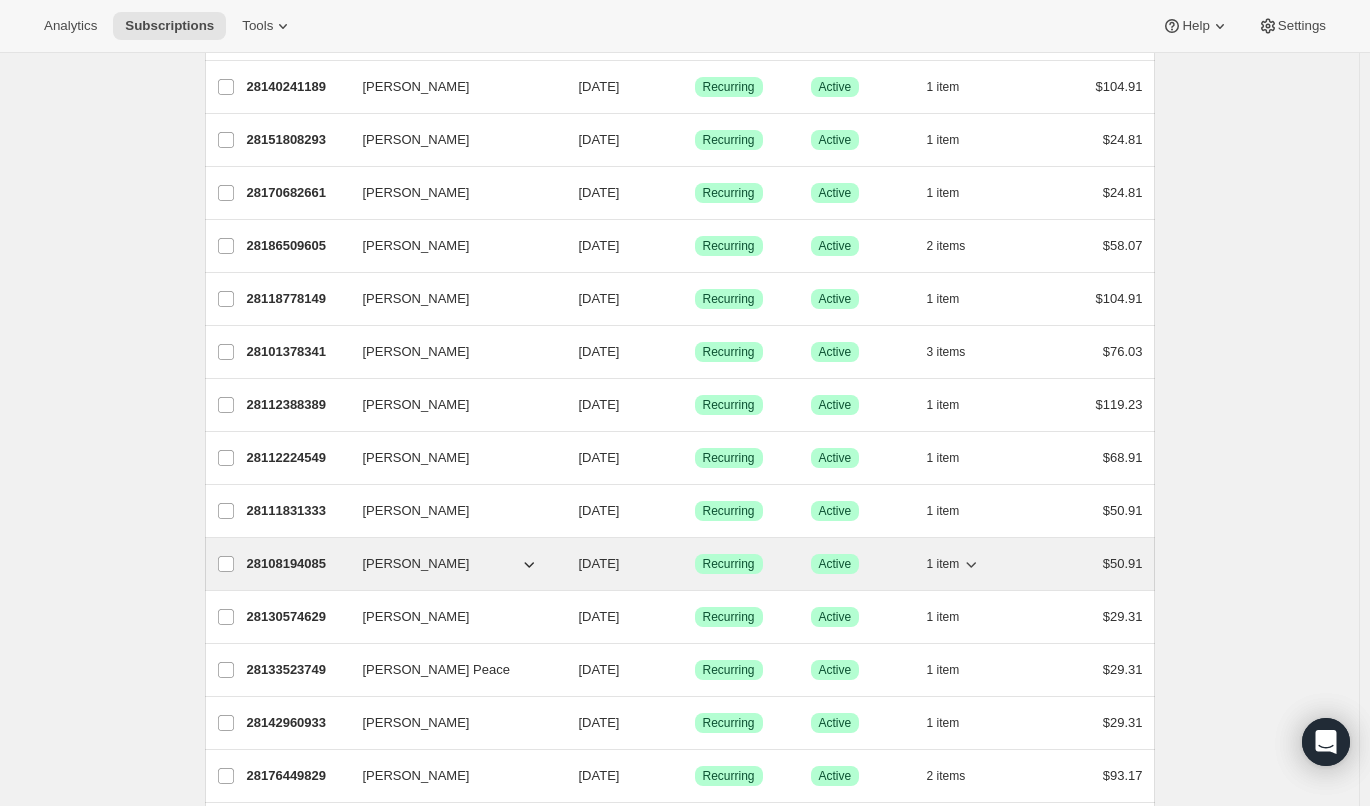 click 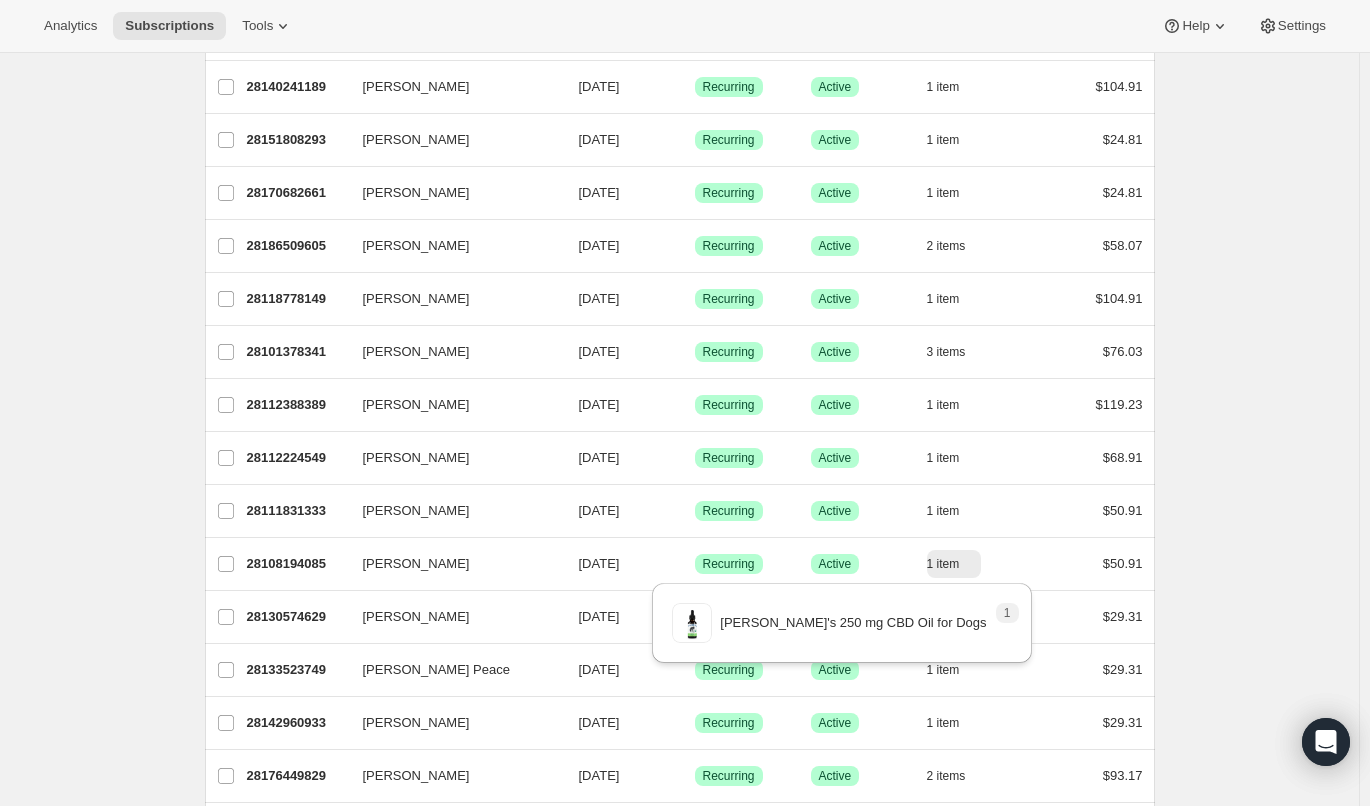 click on "Subscriptions. This page is ready Subscriptions Bulk updates More actions Bulk updates Export All Active Prepaid Paused Cancelled No inventory Needs Review More views All Active Prepaid Paused Cancelled No inventory Needs Review More views Create new view 0 selected Update next billing date Change status Showing 31 subscriptions Select all 31 subscriptions Showing 31 subscriptions Select Select all 31 subscriptions 0 selected list header ID Customer Billing Date Type Status Items Total [PERSON_NAME] 28109504805 [PERSON_NAME] [DATE] Success Recurring Success Active 1   item $92.23 [PERSON_NAME] 28140241189 [PERSON_NAME] [DATE] Success Recurring Success Active 1   item $104.91 [PERSON_NAME] 28151808293 [PERSON_NAME] [DATE] Success Recurring Success Active 1   item $24.81 [PERSON_NAME] 28170682661 [PERSON_NAME] [DATE] Success Recurring Success Active 1   item $24.81 [PERSON_NAME] 28186509605 [PERSON_NAME] [DATE] Success Recurring Success Active 2   items $58.07 [PERSON_NAME] 28118778149 1" at bounding box center (679, 775) 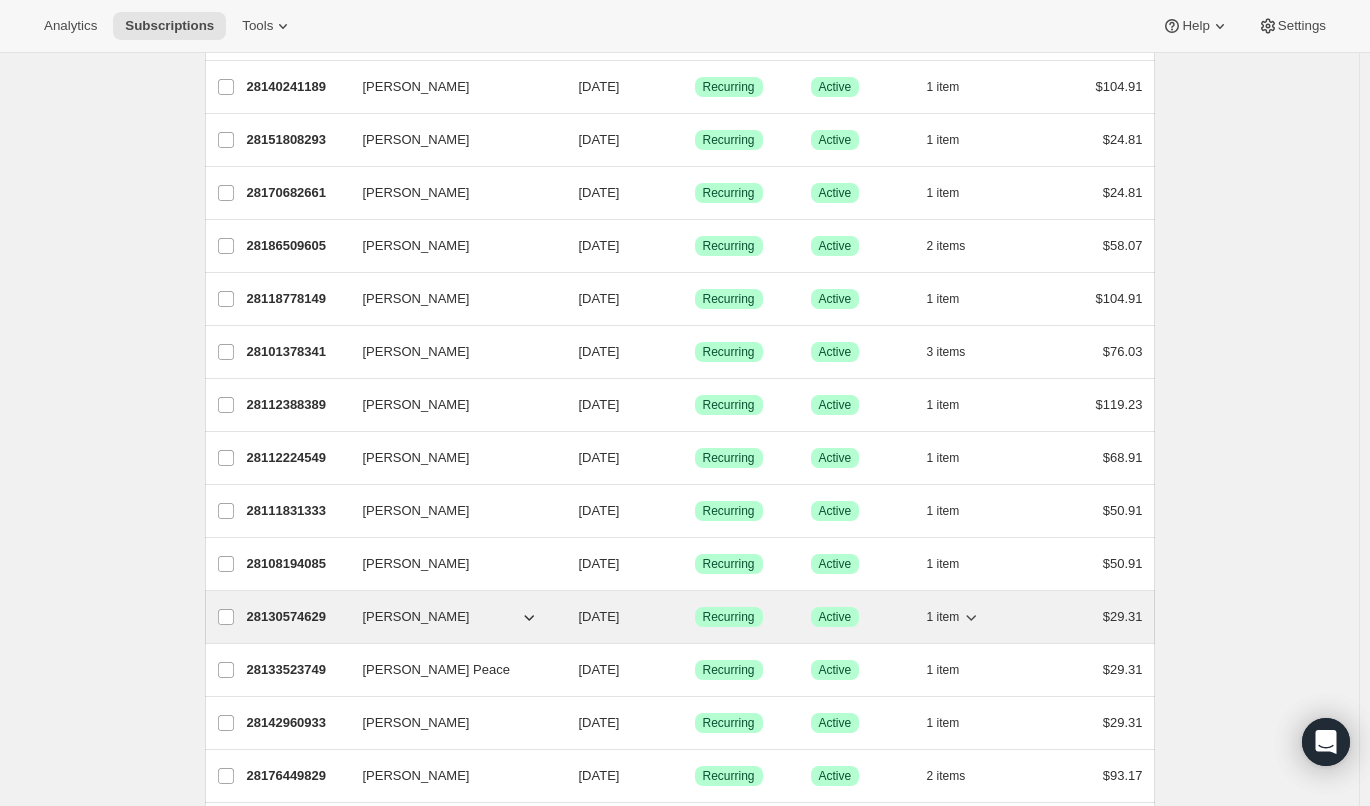 click 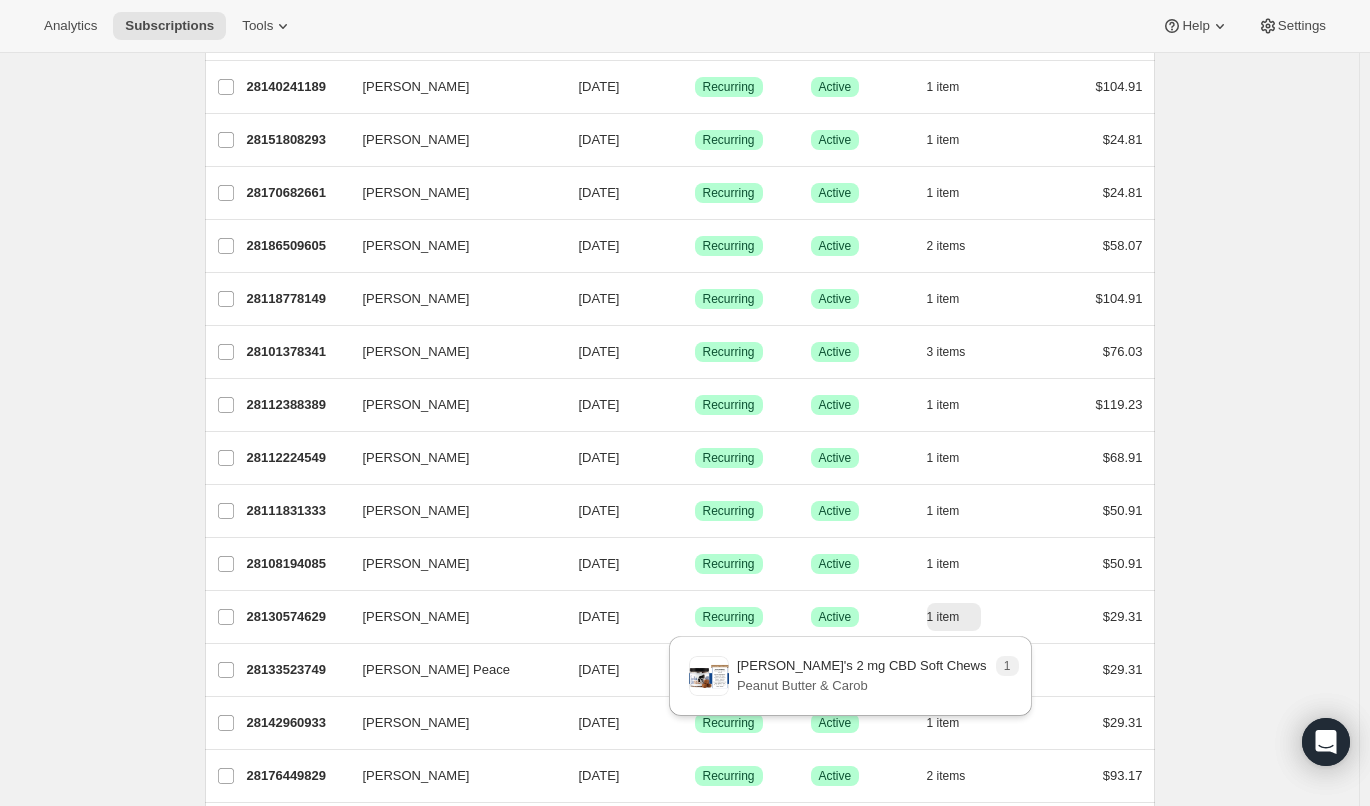 click on "Subscriptions. This page is ready Subscriptions Bulk updates More actions Bulk updates Export All Active Prepaid Paused Cancelled No inventory Needs Review More views All Active Prepaid Paused Cancelled No inventory Needs Review More views Create new view 0 selected Update next billing date Change status Showing 31 subscriptions Select all 31 subscriptions Showing 31 subscriptions Select Select all 31 subscriptions 0 selected list header ID Customer Billing Date Type Status Items Total [PERSON_NAME] 28109504805 [PERSON_NAME] [DATE] Success Recurring Success Active 1   item $92.23 [PERSON_NAME] 28140241189 [PERSON_NAME] [DATE] Success Recurring Success Active 1   item $104.91 [PERSON_NAME] 28151808293 [PERSON_NAME] [DATE] Success Recurring Success Active 1   item $24.81 [PERSON_NAME] 28170682661 [PERSON_NAME] [DATE] Success Recurring Success Active 1   item $24.81 [PERSON_NAME] 28186509605 [PERSON_NAME] [DATE] Success Recurring Success Active 2   items $58.07 [PERSON_NAME] 28118778149 1" at bounding box center [679, 775] 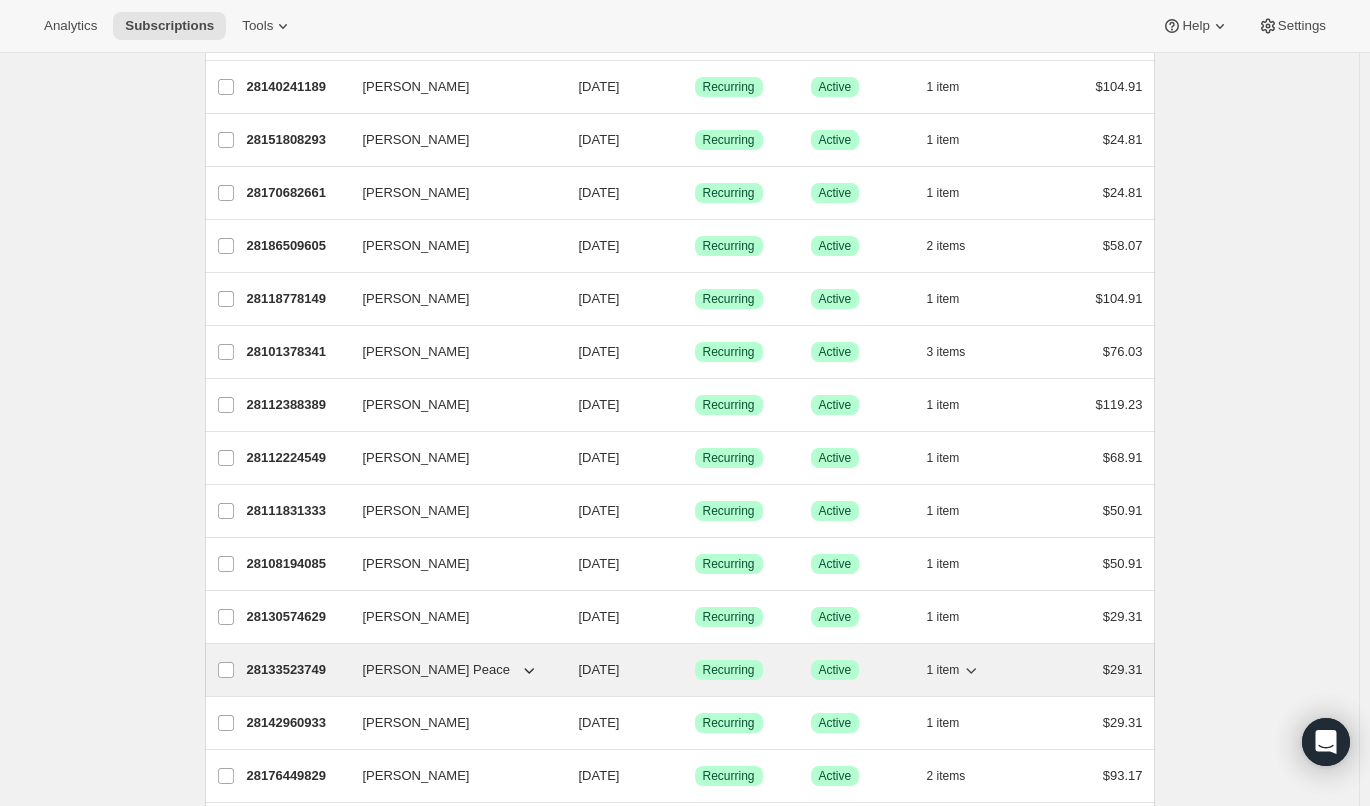click 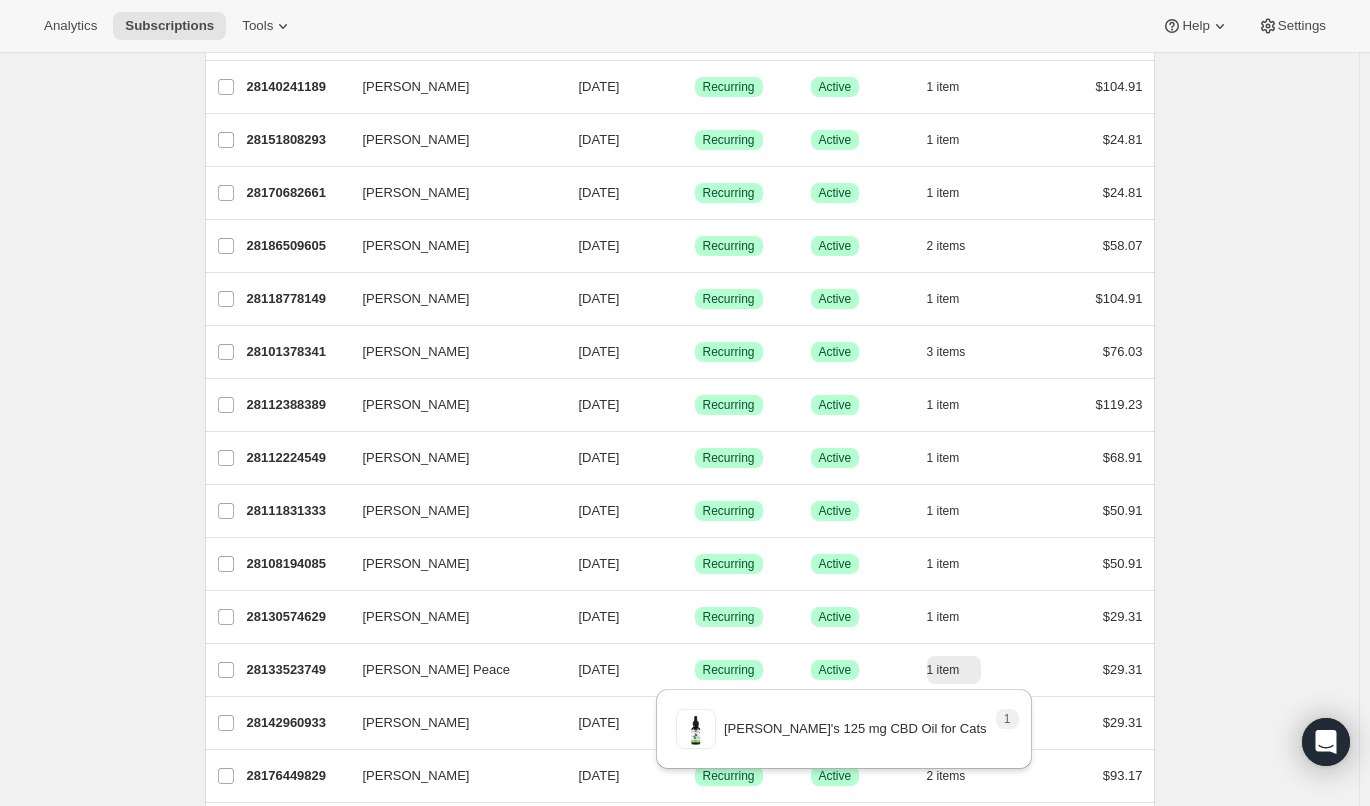 click on "Subscriptions. This page is ready Subscriptions Bulk updates More actions Bulk updates Export All Active Prepaid Paused Cancelled No inventory Needs Review More views All Active Prepaid Paused Cancelled No inventory Needs Review More views Create new view 0 selected Update next billing date Change status Showing 31 subscriptions Select all 31 subscriptions Showing 31 subscriptions Select Select all 31 subscriptions 0 selected list header ID Customer Billing Date Type Status Items Total [PERSON_NAME] 28109504805 [PERSON_NAME] [DATE] Success Recurring Success Active 1   item $92.23 [PERSON_NAME] 28140241189 [PERSON_NAME] [DATE] Success Recurring Success Active 1   item $104.91 [PERSON_NAME] 28151808293 [PERSON_NAME] [DATE] Success Recurring Success Active 1   item $24.81 [PERSON_NAME] 28170682661 [PERSON_NAME] [DATE] Success Recurring Success Active 1   item $24.81 [PERSON_NAME] 28186509605 [PERSON_NAME] [DATE] Success Recurring Success Active 2   items $58.07 [PERSON_NAME] 28118778149 1" at bounding box center [679, 775] 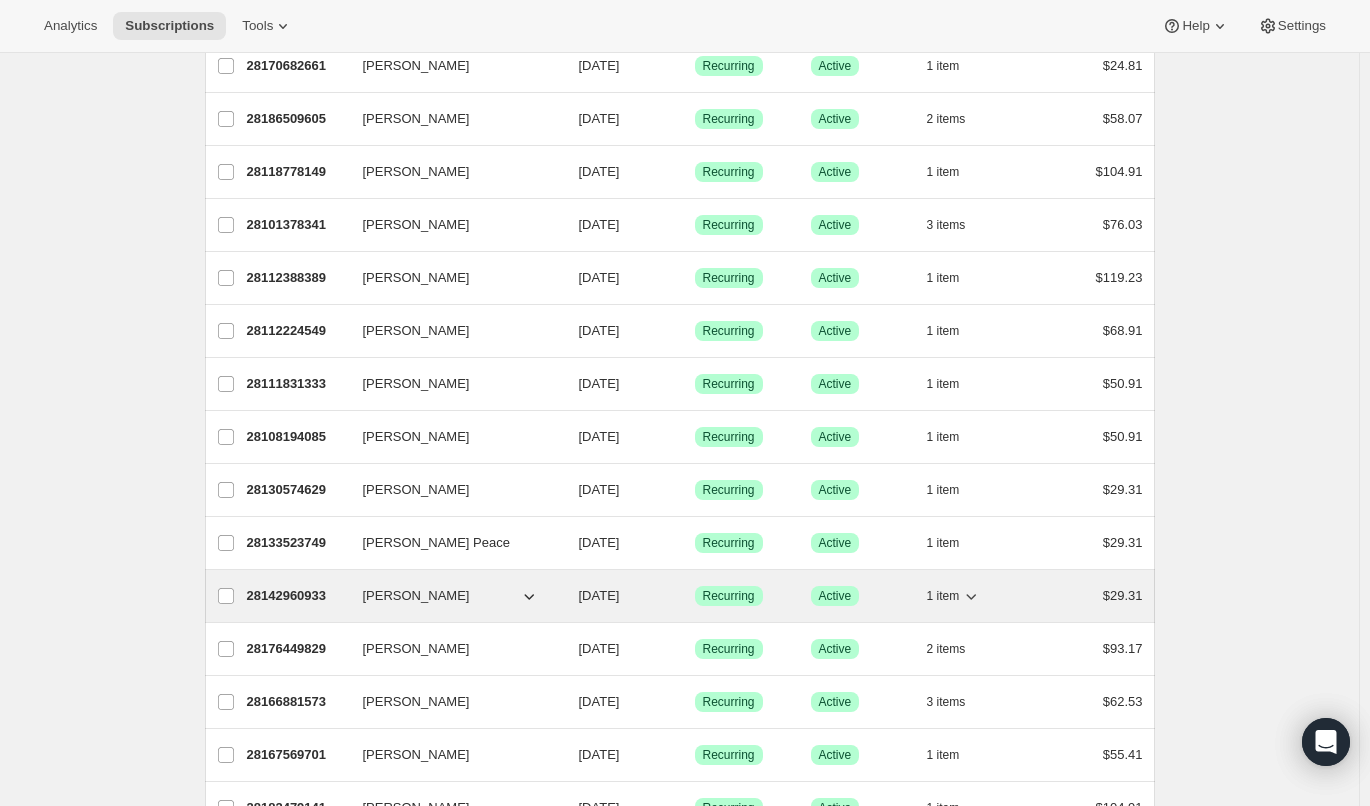 scroll, scrollTop: 339, scrollLeft: 0, axis: vertical 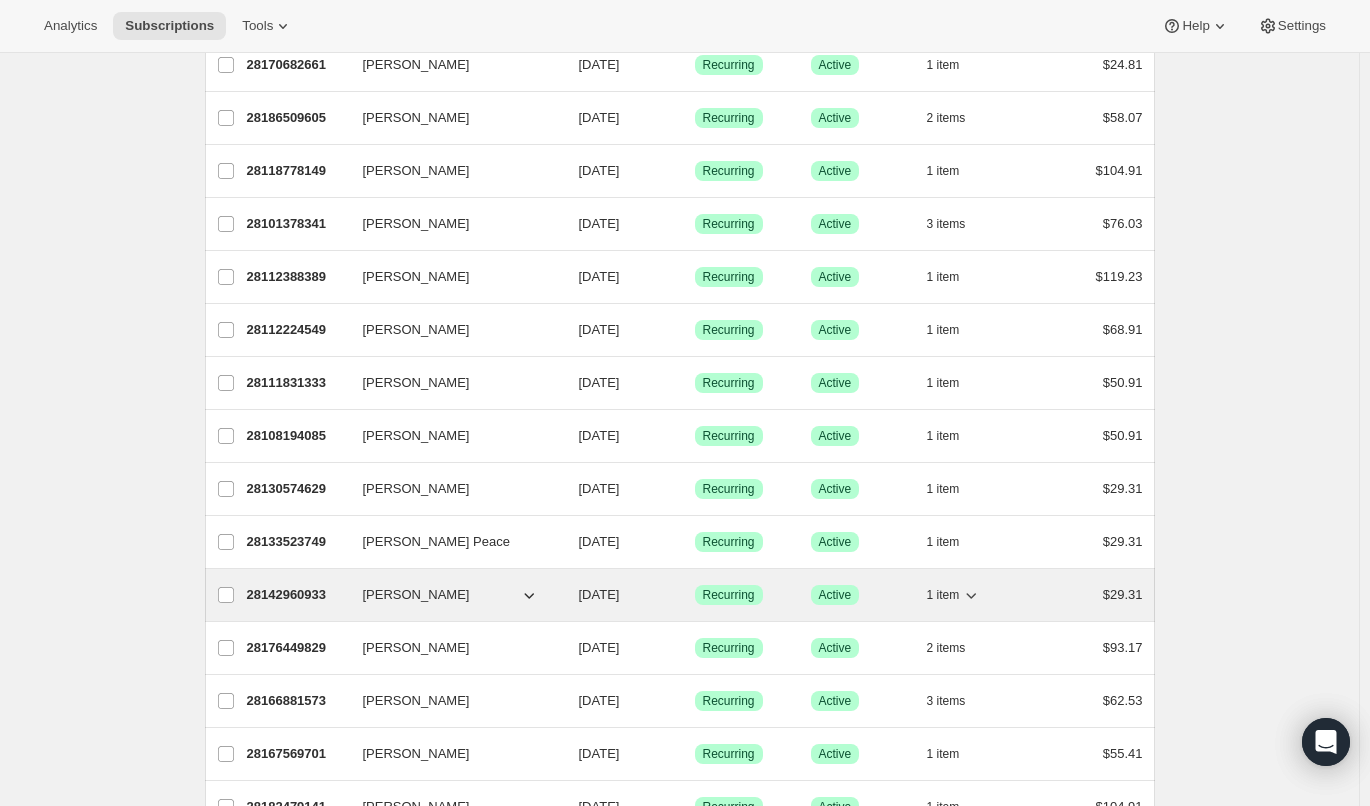click 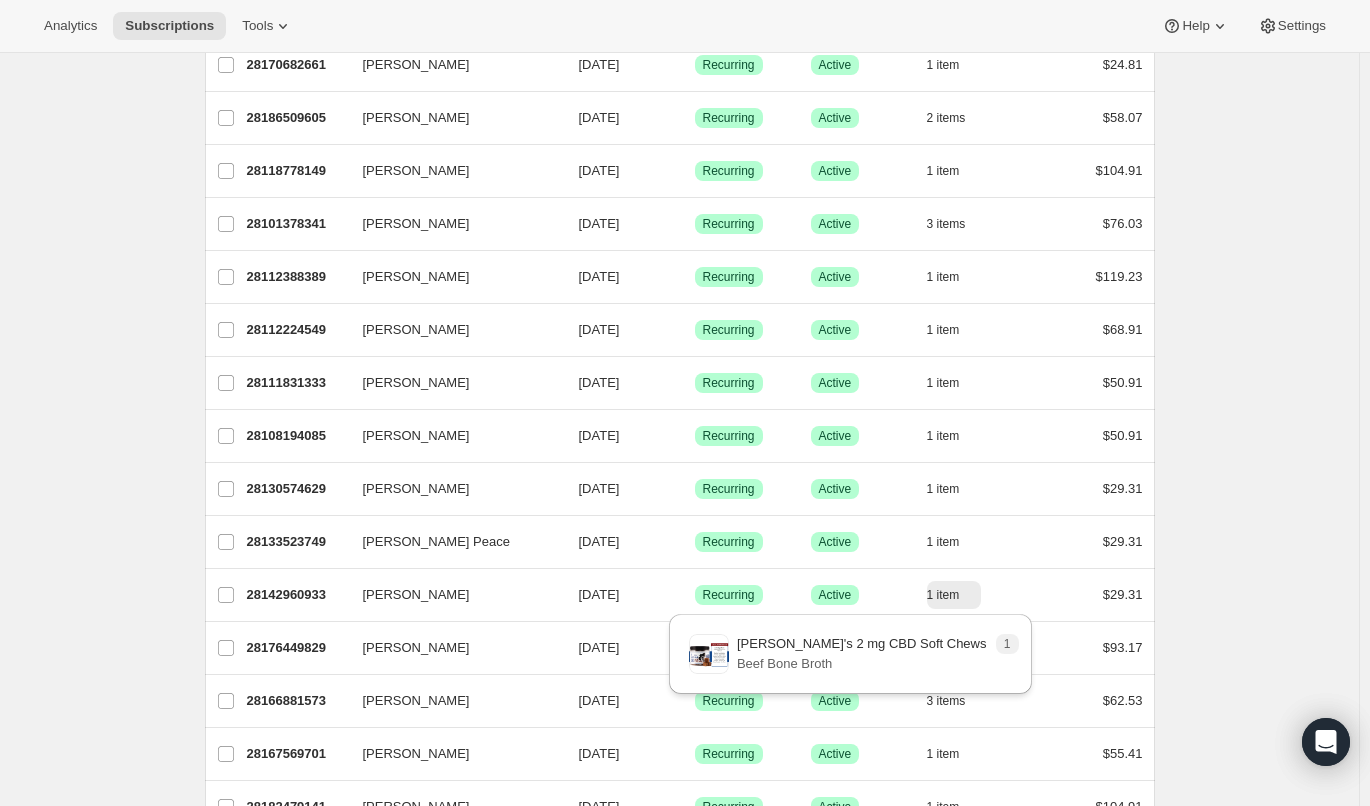 click on "Subscriptions. This page is ready Subscriptions Bulk updates More actions Bulk updates Export All Active Prepaid Paused Cancelled No inventory Needs Review More views All Active Prepaid Paused Cancelled No inventory Needs Review More views Create new view 0 selected Update next billing date Change status Showing 31 subscriptions Select all 31 subscriptions Showing 31 subscriptions Select Select all 31 subscriptions 0 selected list header ID Customer Billing Date Type Status Items Total [PERSON_NAME] 28109504805 [PERSON_NAME] [DATE] Success Recurring Success Active 1   item $92.23 [PERSON_NAME] 28140241189 [PERSON_NAME] [DATE] Success Recurring Success Active 1   item $104.91 [PERSON_NAME] 28151808293 [PERSON_NAME] [DATE] Success Recurring Success Active 1   item $24.81 [PERSON_NAME] 28170682661 [PERSON_NAME] [DATE] Success Recurring Success Active 1   item $24.81 [PERSON_NAME] 28186509605 [PERSON_NAME] [DATE] Success Recurring Success Active 2   items $58.07 [PERSON_NAME] 28118778149 1" at bounding box center (679, 647) 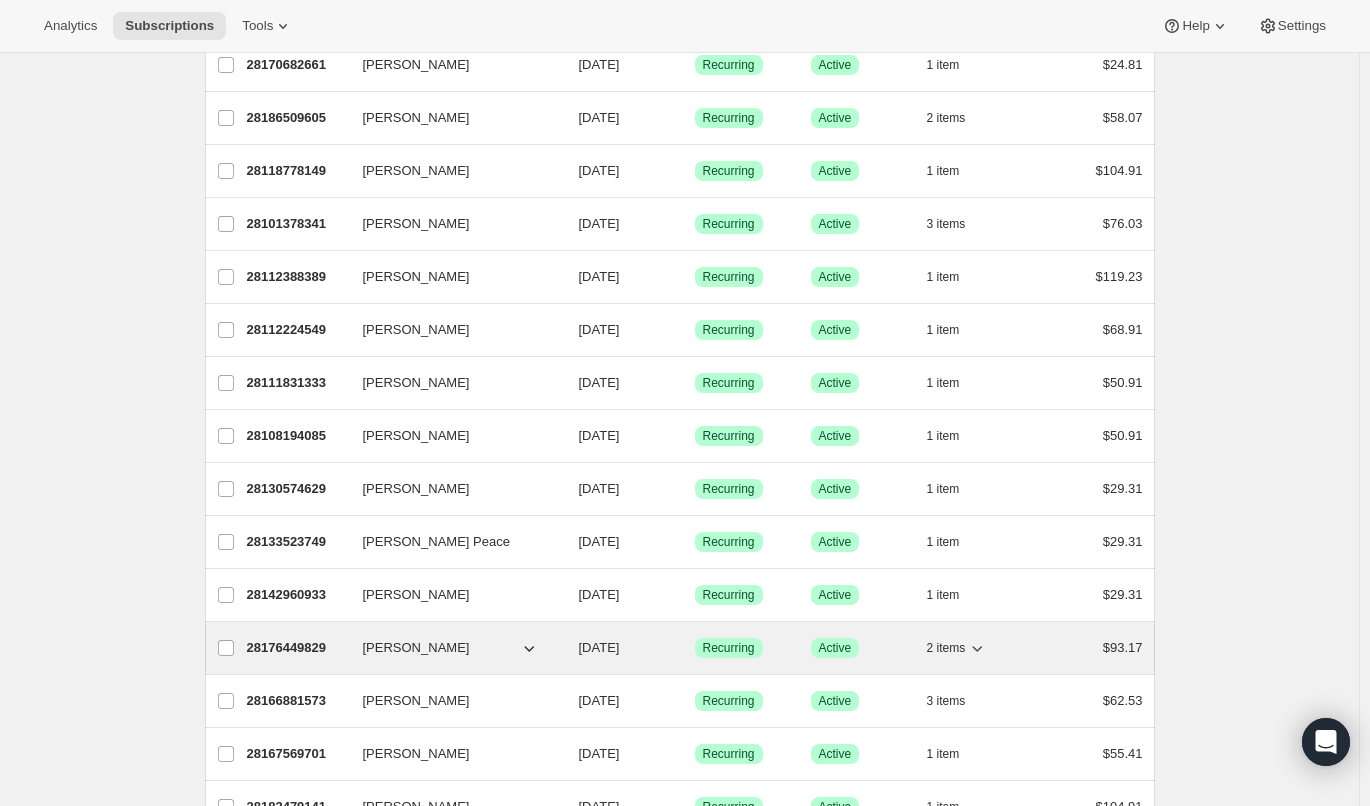 click 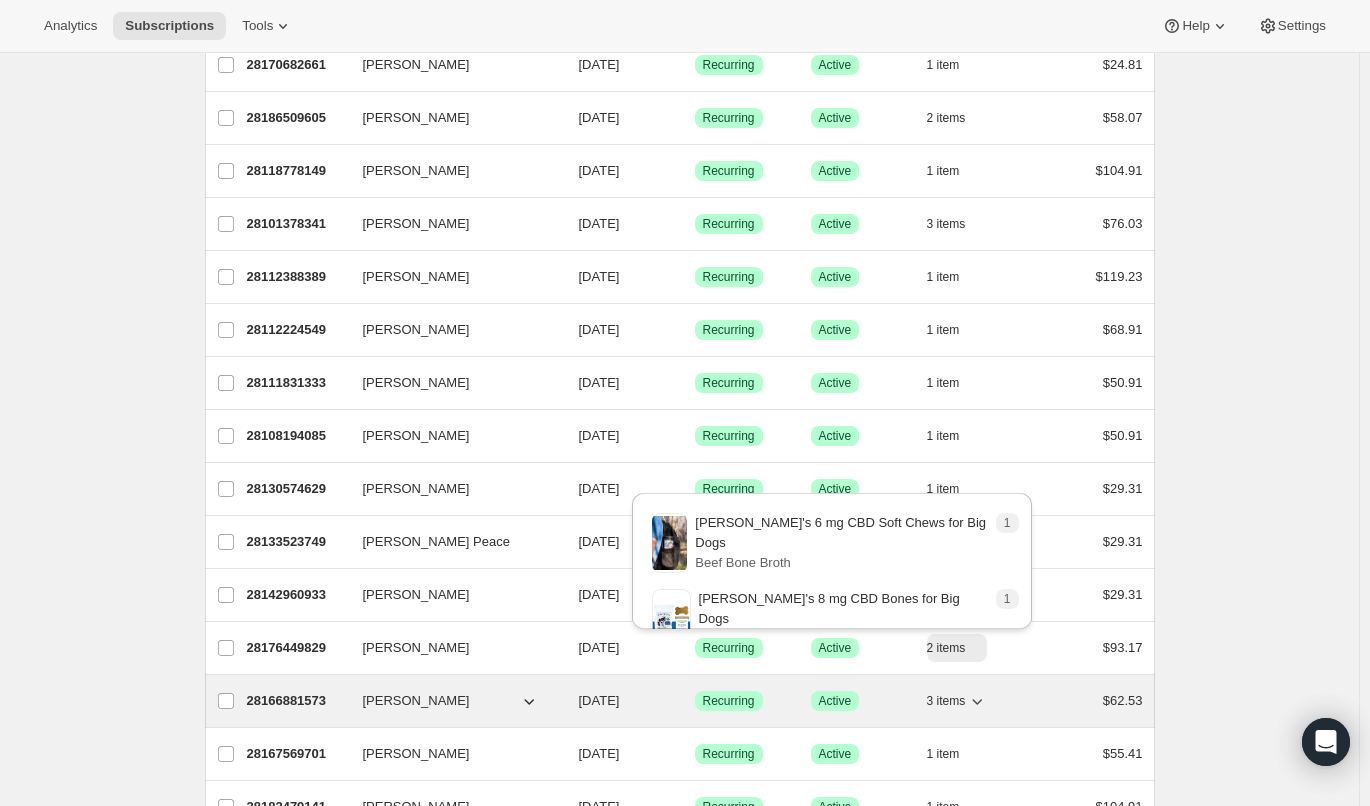 click 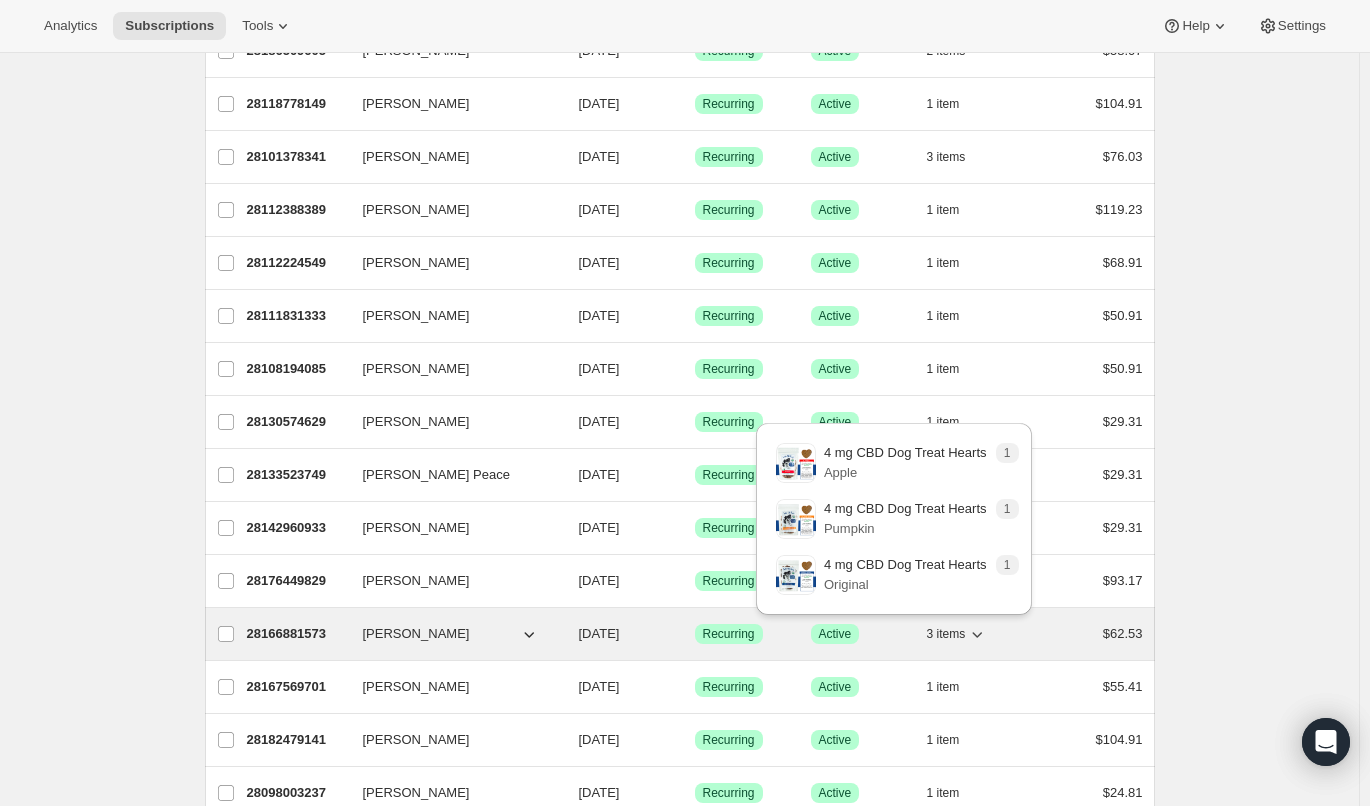 scroll, scrollTop: 407, scrollLeft: 0, axis: vertical 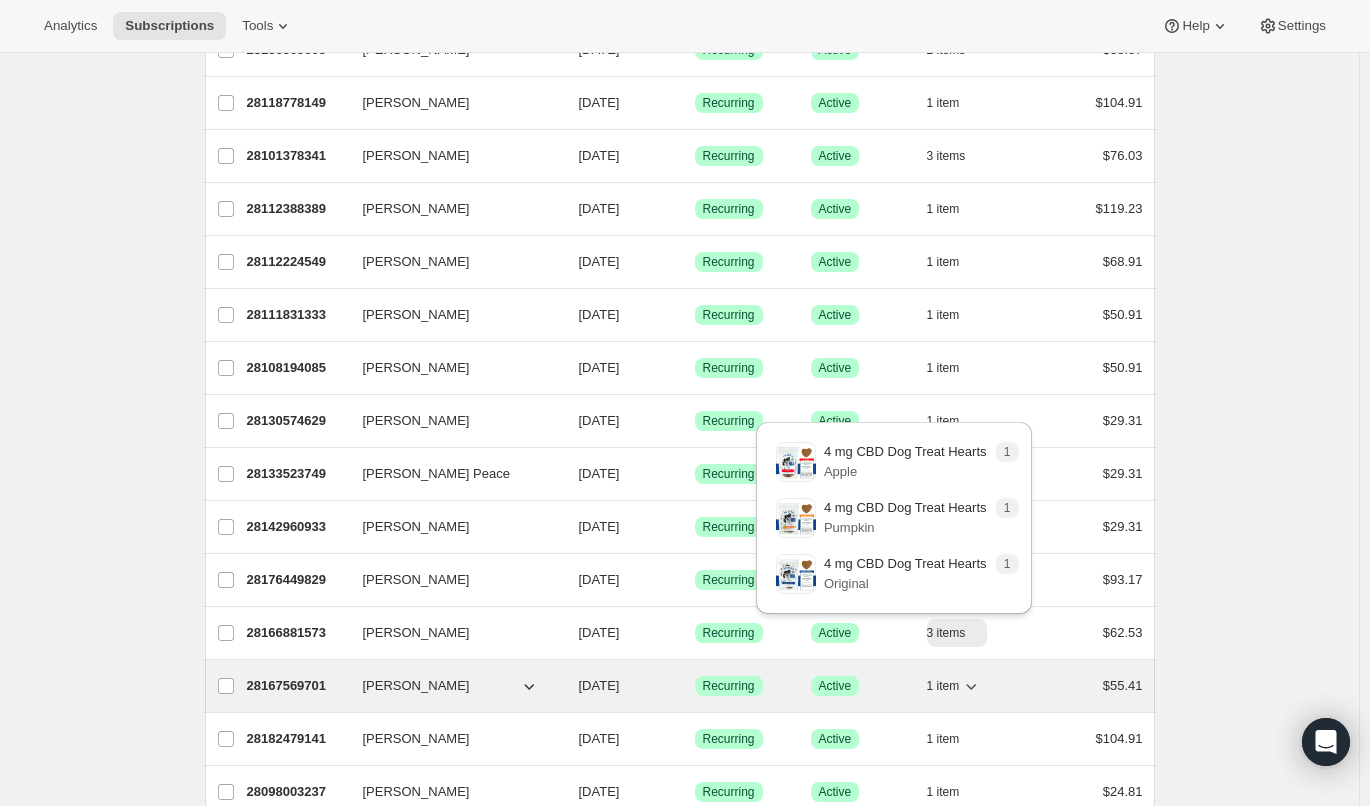 click 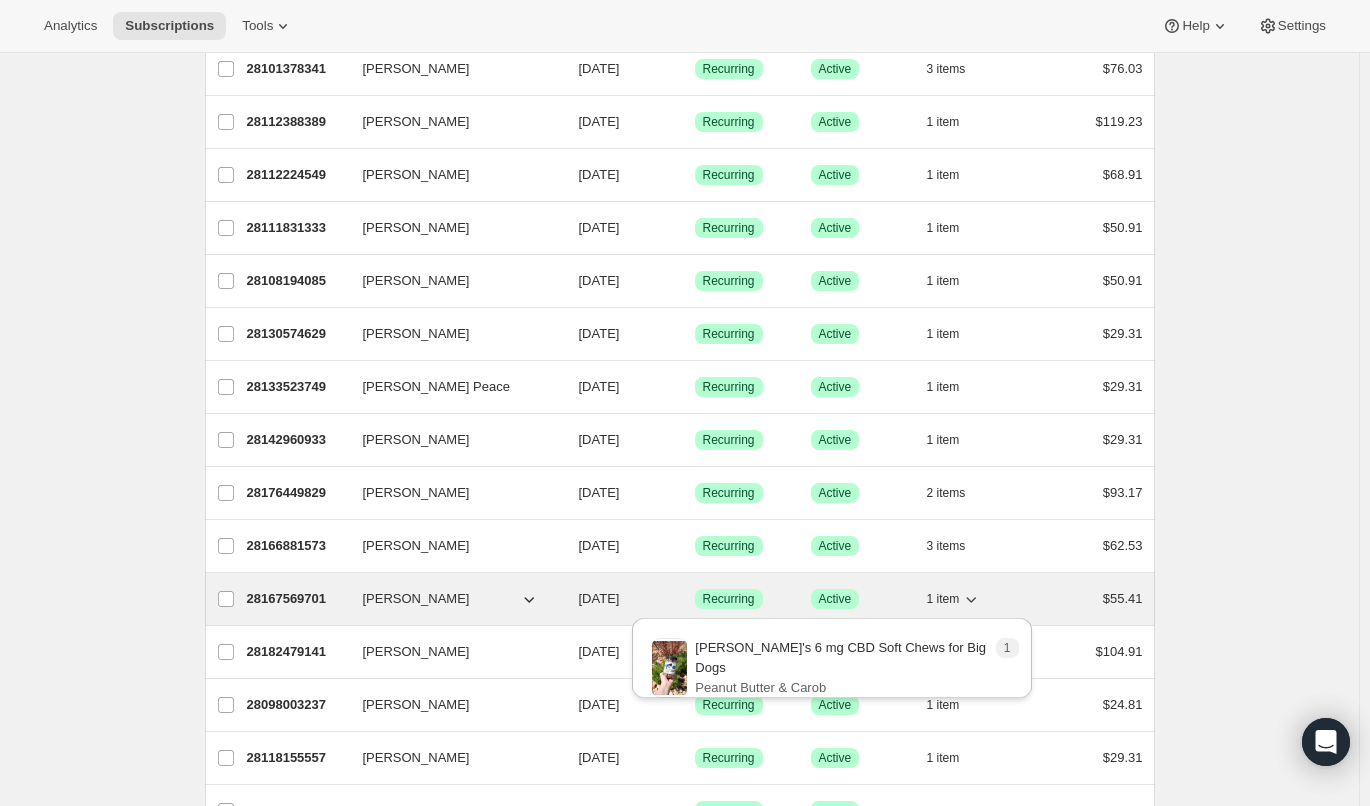scroll, scrollTop: 495, scrollLeft: 0, axis: vertical 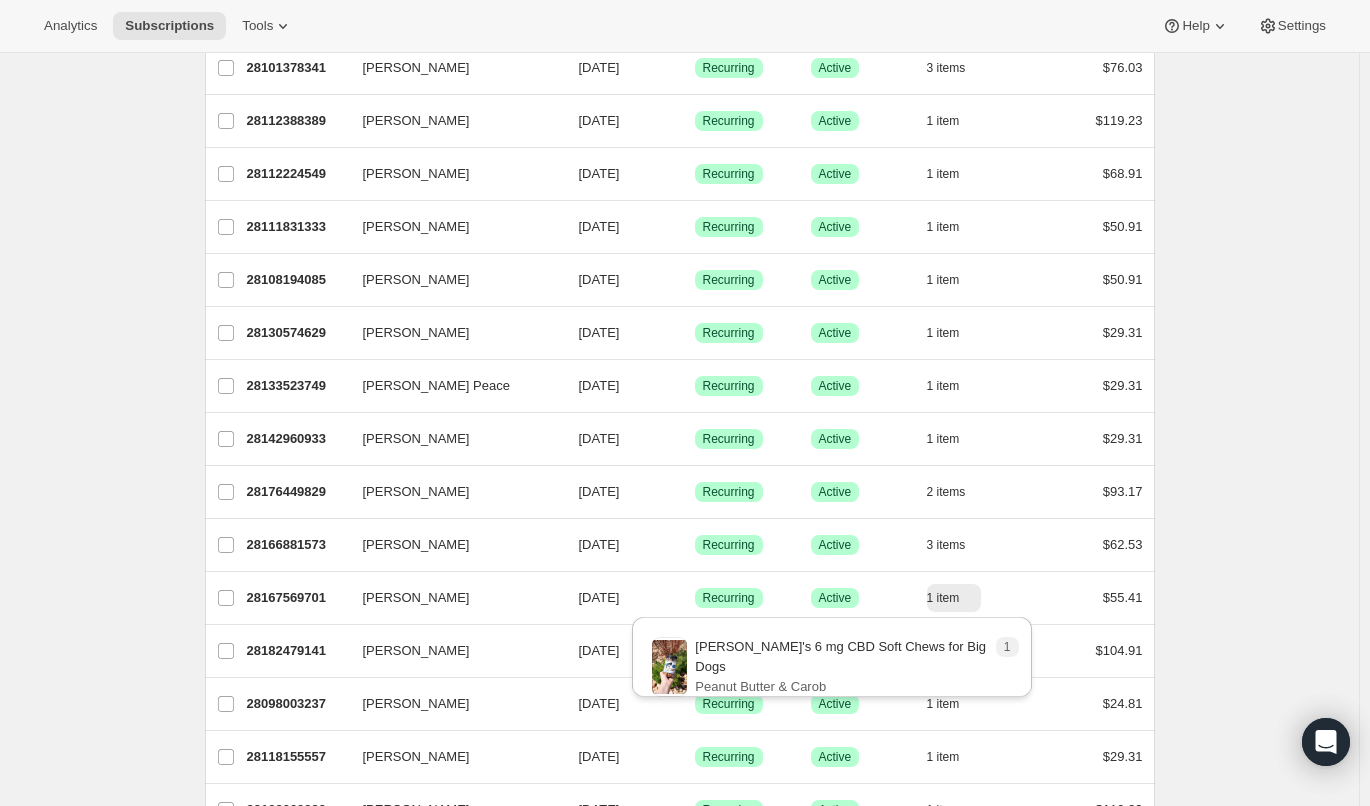 click on "Subscriptions. This page is ready Subscriptions Bulk updates More actions Bulk updates Export All Active Prepaid Paused Cancelled No inventory Needs Review More views All Active Prepaid Paused Cancelled No inventory Needs Review More views Create new view 0 selected Update next billing date Change status Showing 31 subscriptions Select all 31 subscriptions Showing 31 subscriptions Select Select all 31 subscriptions 0 selected list header ID Customer Billing Date Type Status Items Total [PERSON_NAME] 28109504805 [PERSON_NAME] [DATE] Success Recurring Success Active 1   item $92.23 [PERSON_NAME] 28140241189 [PERSON_NAME] [DATE] Success Recurring Success Active 1   item $104.91 [PERSON_NAME] 28151808293 [PERSON_NAME] [DATE] Success Recurring Success Active 1   item $24.81 [PERSON_NAME] 28170682661 [PERSON_NAME] [DATE] Success Recurring Success Active 1   item $24.81 [PERSON_NAME] 28186509605 [PERSON_NAME] [DATE] Success Recurring Success Active 2   items $58.07 [PERSON_NAME] 28118778149 1" at bounding box center (679, 491) 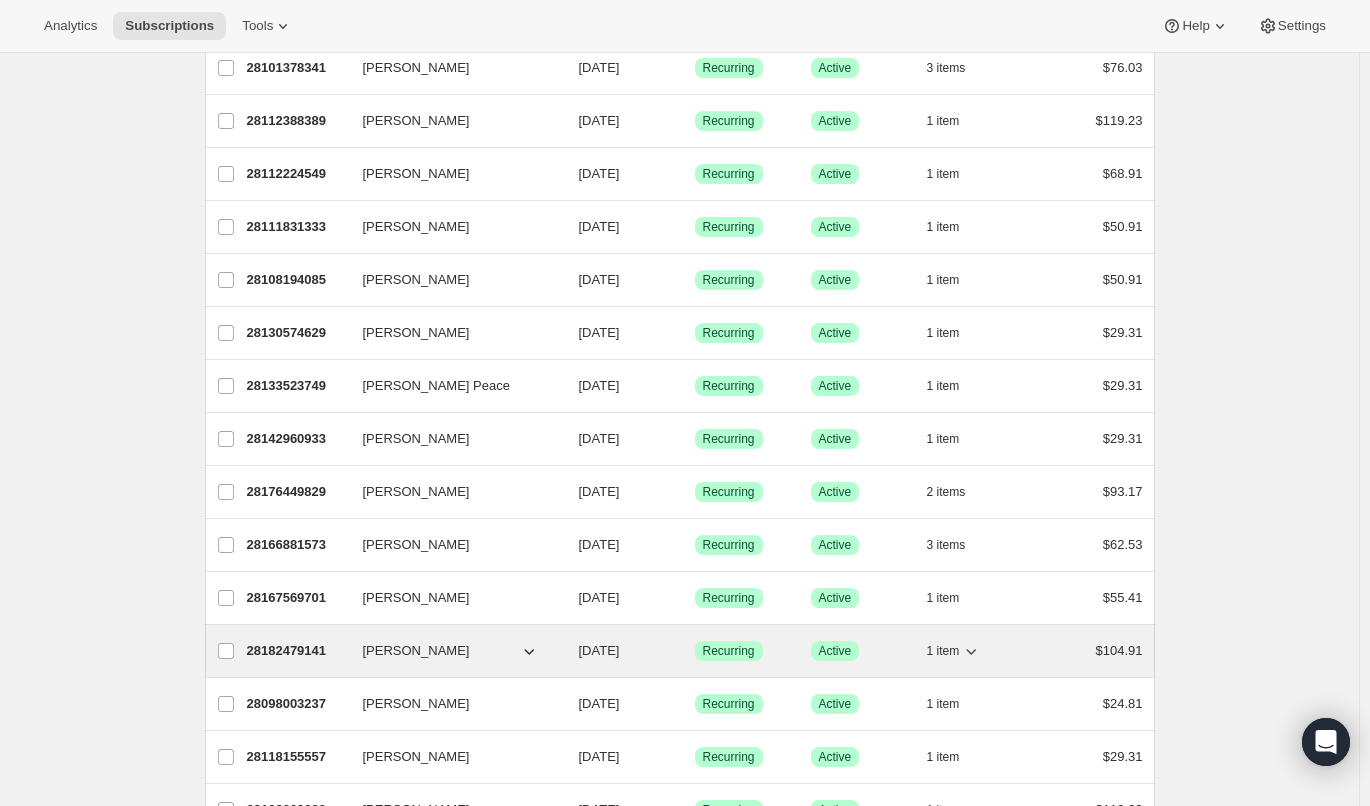 click 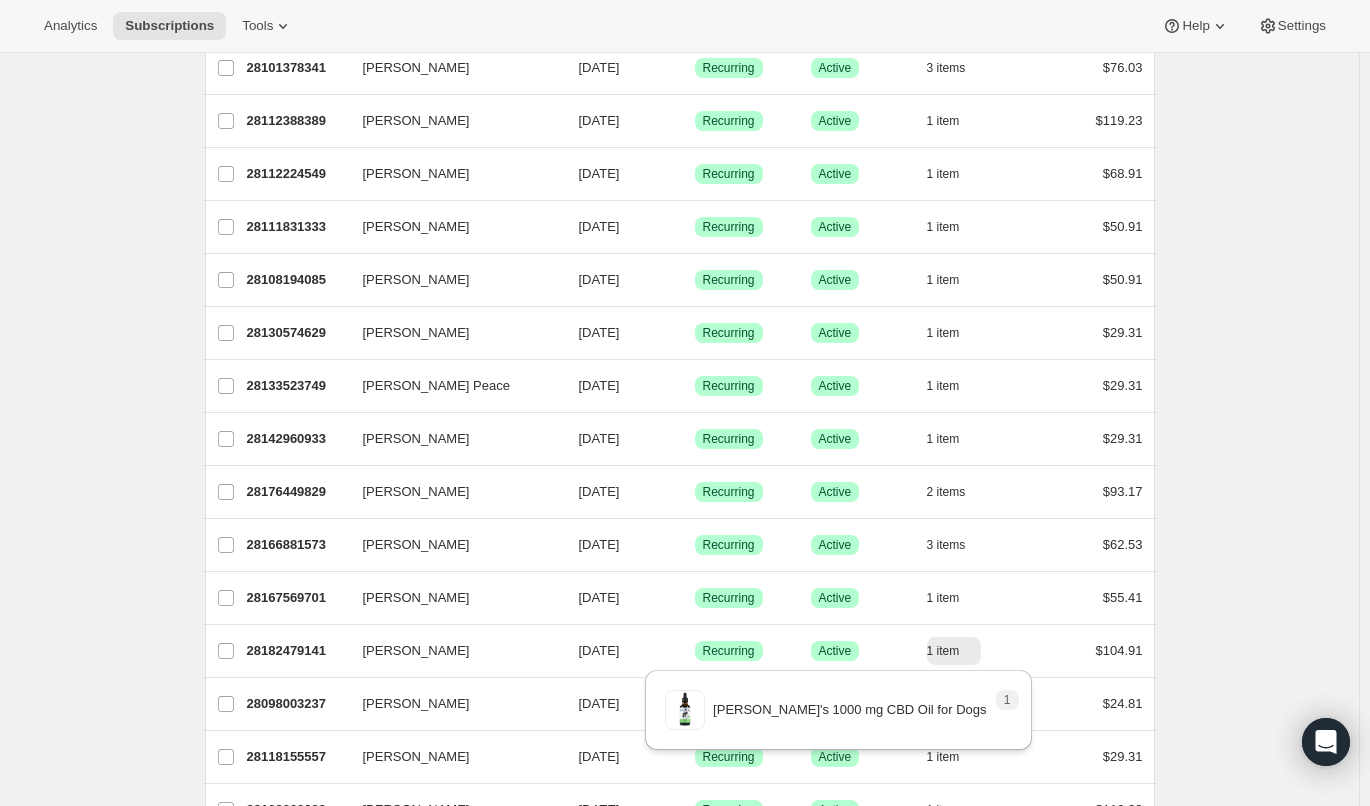 click on "Subscriptions. This page is ready Subscriptions Bulk updates More actions Bulk updates Export All Active Prepaid Paused Cancelled No inventory Needs Review More views All Active Prepaid Paused Cancelled No inventory Needs Review More views Create new view 0 selected Update next billing date Change status Showing 31 subscriptions Select all 31 subscriptions Showing 31 subscriptions Select Select all 31 subscriptions 0 selected list header ID Customer Billing Date Type Status Items Total [PERSON_NAME] 28109504805 [PERSON_NAME] [DATE] Success Recurring Success Active 1   item $92.23 [PERSON_NAME] 28140241189 [PERSON_NAME] [DATE] Success Recurring Success Active 1   item $104.91 [PERSON_NAME] 28151808293 [PERSON_NAME] [DATE] Success Recurring Success Active 1   item $24.81 [PERSON_NAME] 28170682661 [PERSON_NAME] [DATE] Success Recurring Success Active 1   item $24.81 [PERSON_NAME] 28186509605 [PERSON_NAME] [DATE] Success Recurring Success Active 2   items $58.07 [PERSON_NAME] 28118778149 1" at bounding box center [679, 491] 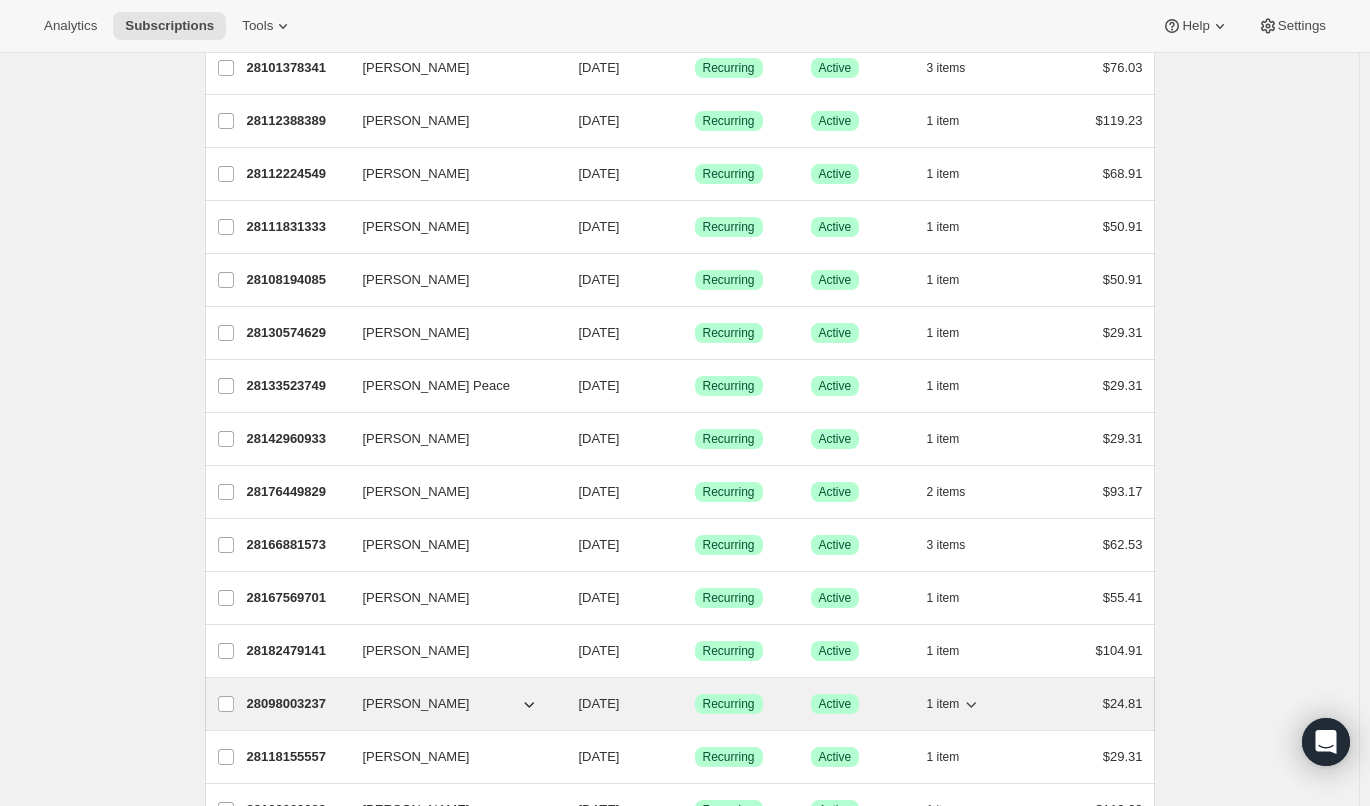 click 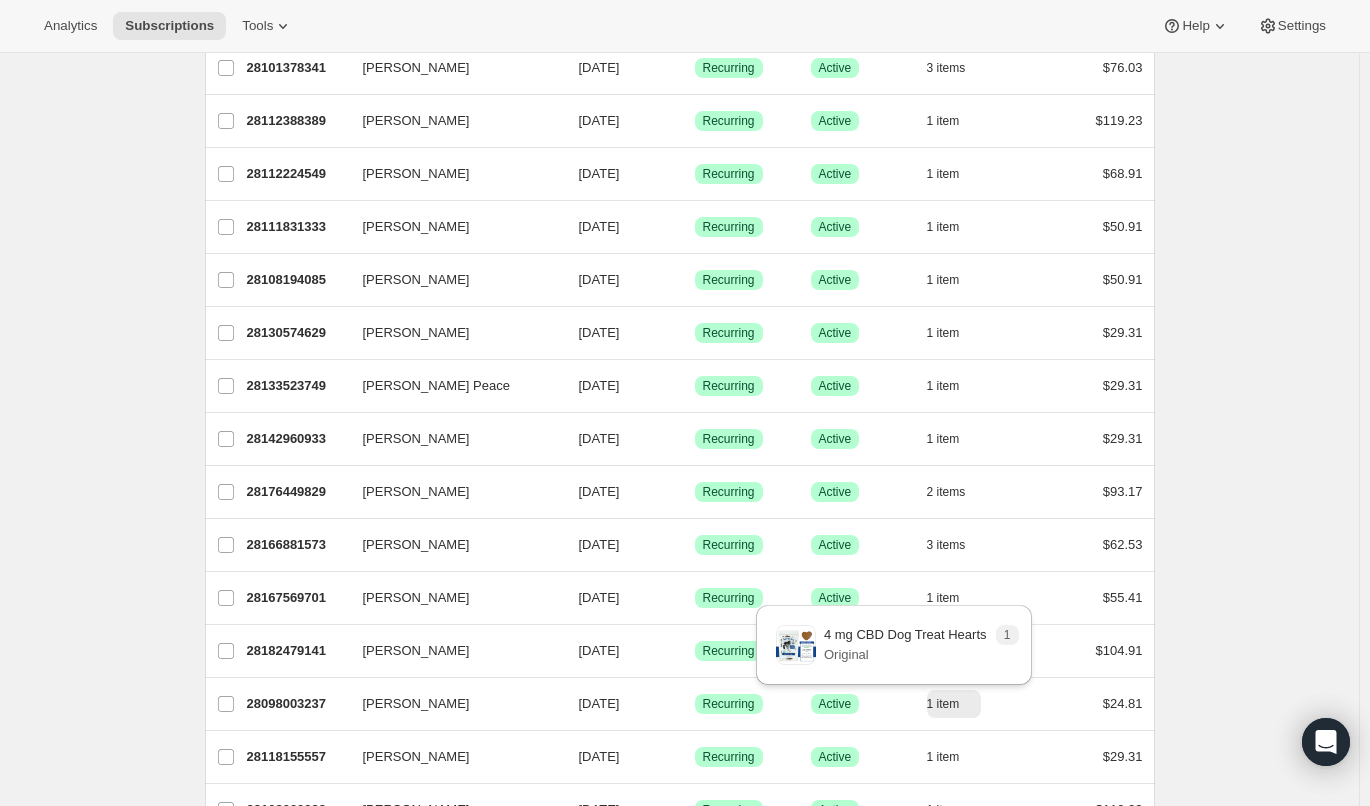 click on "Subscriptions. This page is ready Subscriptions Bulk updates More actions Bulk updates Export All Active Prepaid Paused Cancelled No inventory Needs Review More views All Active Prepaid Paused Cancelled No inventory Needs Review More views Create new view 0 selected Update next billing date Change status Showing 31 subscriptions Select all 31 subscriptions Showing 31 subscriptions Select Select all 31 subscriptions 0 selected list header ID Customer Billing Date Type Status Items Total [PERSON_NAME] 28109504805 [PERSON_NAME] [DATE] Success Recurring Success Active 1   item $92.23 [PERSON_NAME] 28140241189 [PERSON_NAME] [DATE] Success Recurring Success Active 1   item $104.91 [PERSON_NAME] 28151808293 [PERSON_NAME] [DATE] Success Recurring Success Active 1   item $24.81 [PERSON_NAME] 28170682661 [PERSON_NAME] [DATE] Success Recurring Success Active 1   item $24.81 [PERSON_NAME] 28186509605 [PERSON_NAME] [DATE] Success Recurring Success Active 2   items $58.07 [PERSON_NAME] 28118778149 1" at bounding box center (679, 491) 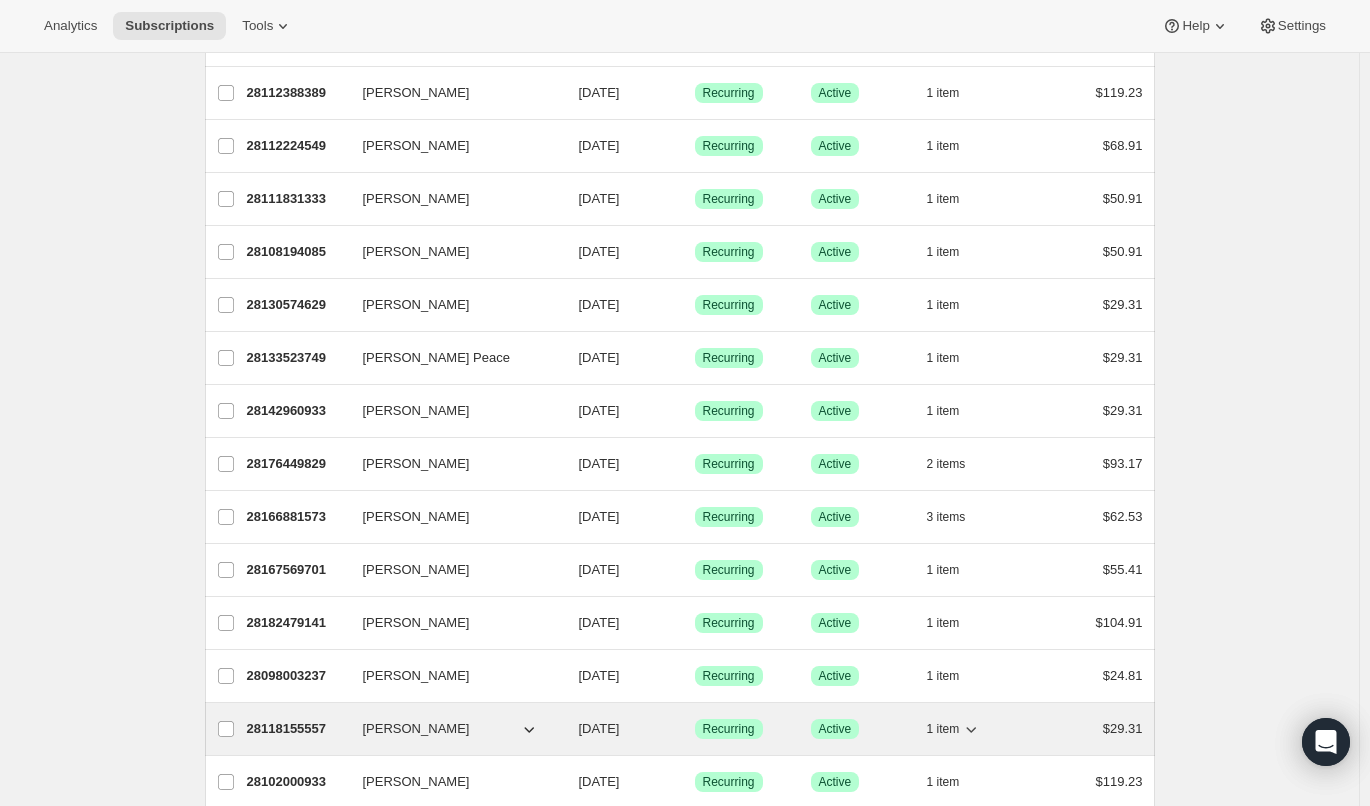 scroll, scrollTop: 524, scrollLeft: 0, axis: vertical 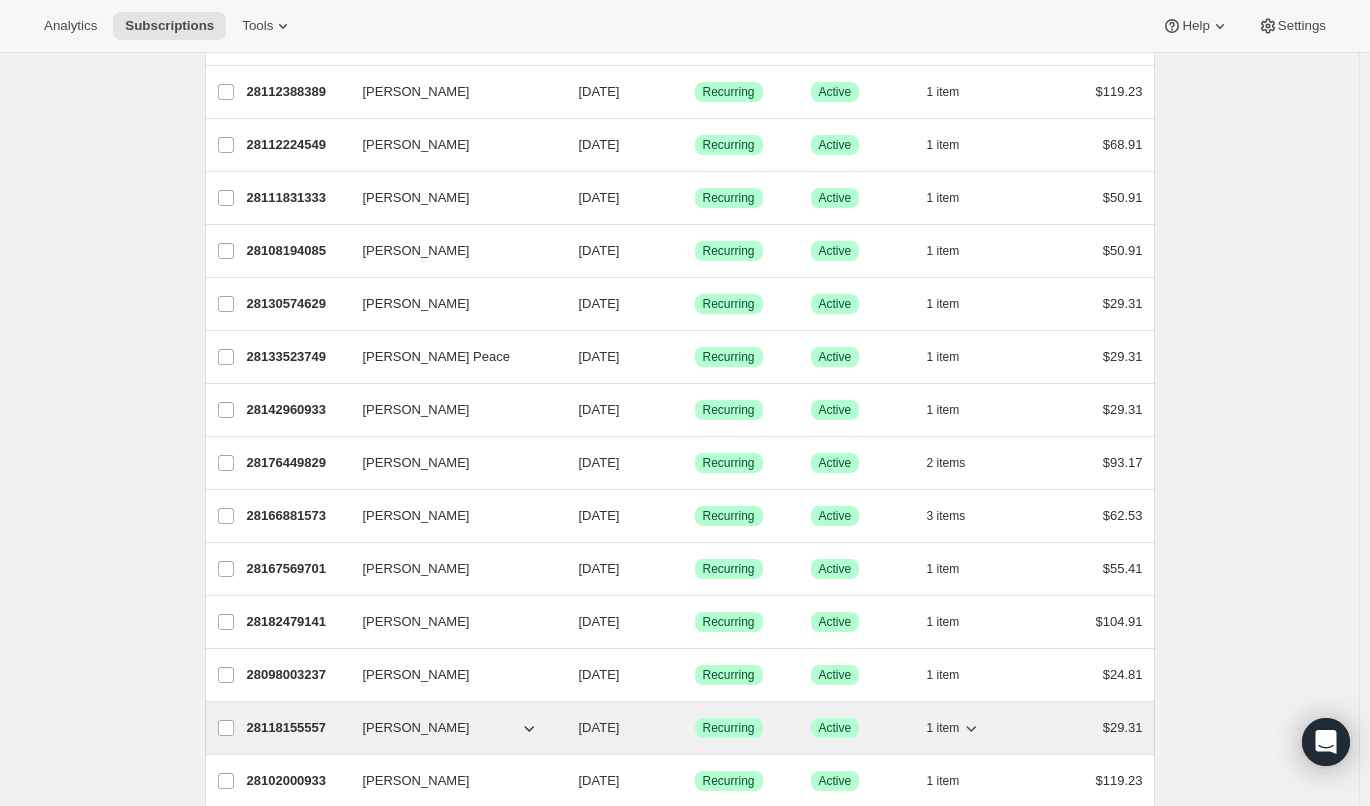 click 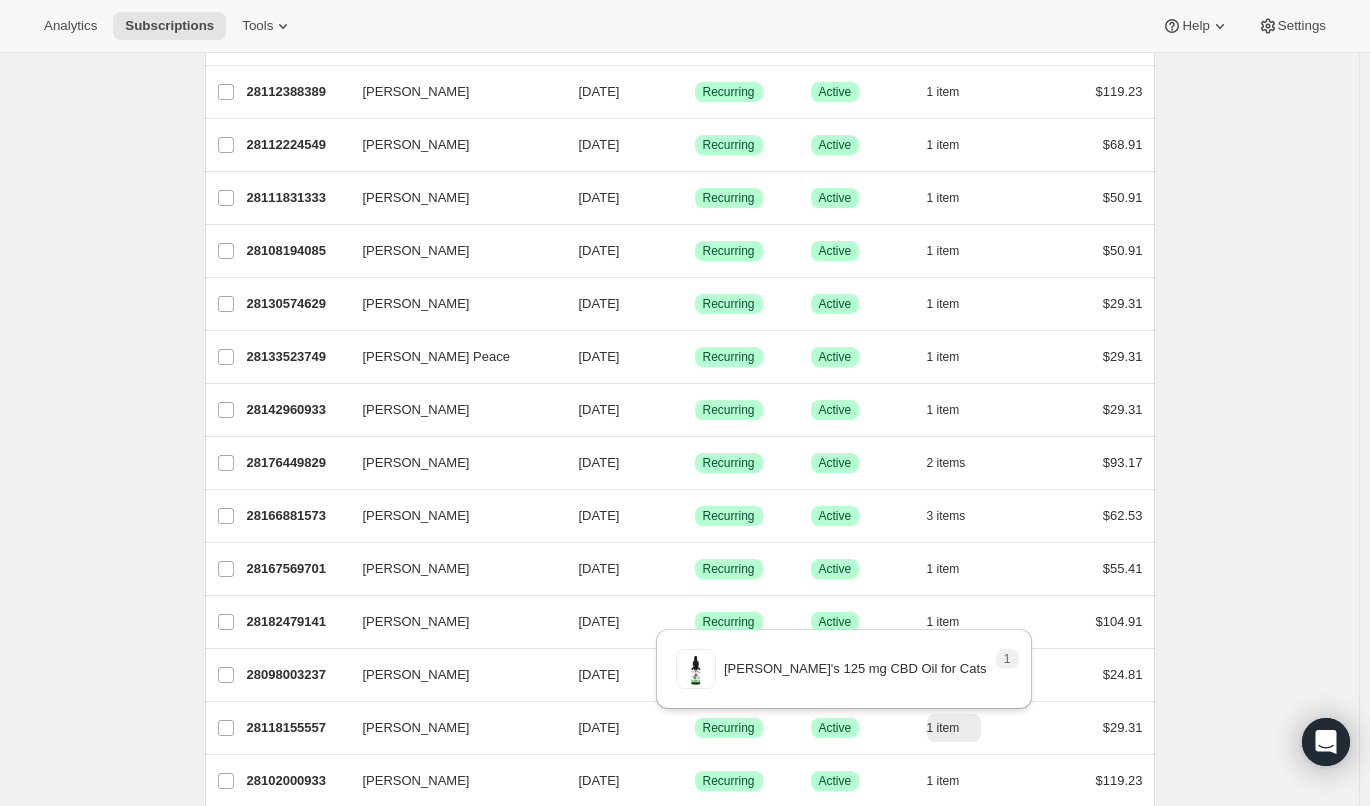 click on "Subscriptions. This page is ready Subscriptions Bulk updates More actions Bulk updates Export All Active Prepaid Paused Cancelled No inventory Needs Review More views All Active Prepaid Paused Cancelled No inventory Needs Review More views Create new view 0 selected Update next billing date Change status Showing 31 subscriptions Select all 31 subscriptions Showing 31 subscriptions Select Select all 31 subscriptions 0 selected list header ID Customer Billing Date Type Status Items Total [PERSON_NAME] 28109504805 [PERSON_NAME] [DATE] Success Recurring Success Active 1   item $92.23 [PERSON_NAME] 28140241189 [PERSON_NAME] [DATE] Success Recurring Success Active 1   item $104.91 [PERSON_NAME] 28151808293 [PERSON_NAME] [DATE] Success Recurring Success Active 1   item $24.81 [PERSON_NAME] 28170682661 [PERSON_NAME] [DATE] Success Recurring Success Active 1   item $24.81 [PERSON_NAME] 28186509605 [PERSON_NAME] [DATE] Success Recurring Success Active 2   items $58.07 [PERSON_NAME] 28118778149 1" at bounding box center (679, 462) 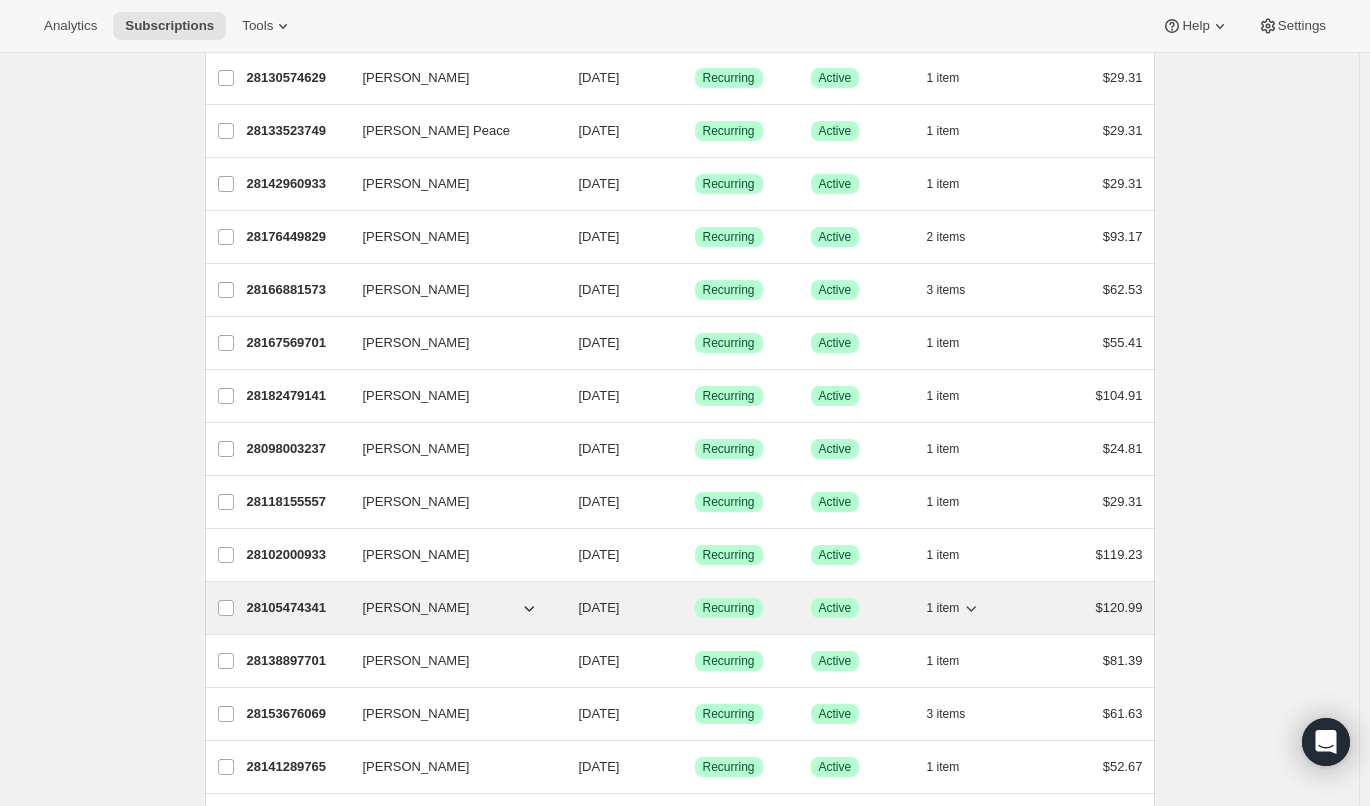 scroll, scrollTop: 752, scrollLeft: 0, axis: vertical 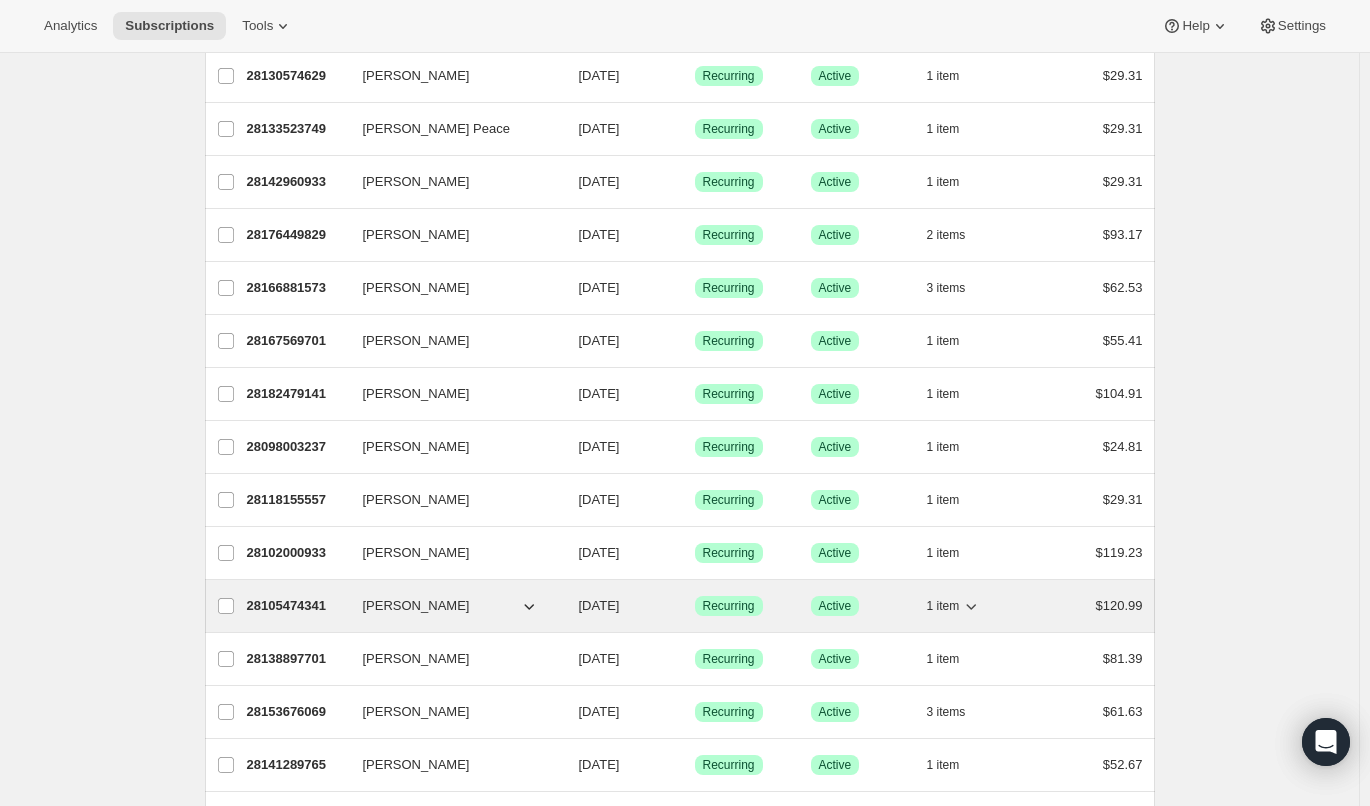 click 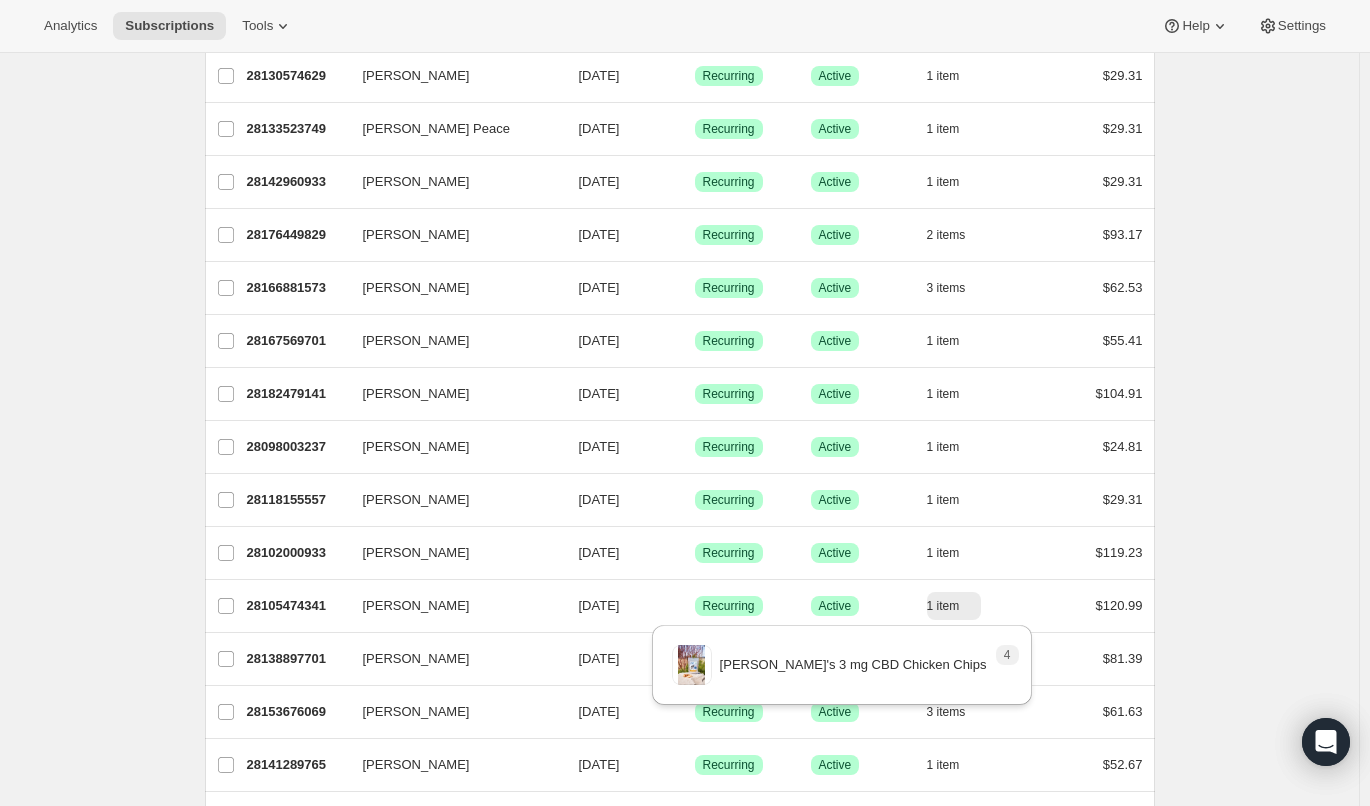 click on "Subscriptions. This page is ready Subscriptions Bulk updates More actions Bulk updates Export All Active Prepaid Paused Cancelled No inventory Needs Review More views All Active Prepaid Paused Cancelled No inventory Needs Review More views Create new view 0 selected Update next billing date Change status Showing 31 subscriptions Select all 31 subscriptions Showing 31 subscriptions Select Select all 31 subscriptions 0 selected list header ID Customer Billing Date Type Status Items Total [PERSON_NAME] 28109504805 [PERSON_NAME] [DATE] Success Recurring Success Active 1   item $92.23 [PERSON_NAME] 28140241189 [PERSON_NAME] [DATE] Success Recurring Success Active 1   item $104.91 [PERSON_NAME] 28151808293 [PERSON_NAME] [DATE] Success Recurring Success Active 1   item $24.81 [PERSON_NAME] 28170682661 [PERSON_NAME] [DATE] Success Recurring Success Active 1   item $24.81 [PERSON_NAME] 28186509605 [PERSON_NAME] [DATE] Success Recurring Success Active 2   items $58.07 [PERSON_NAME] 28118778149 1" at bounding box center (679, 234) 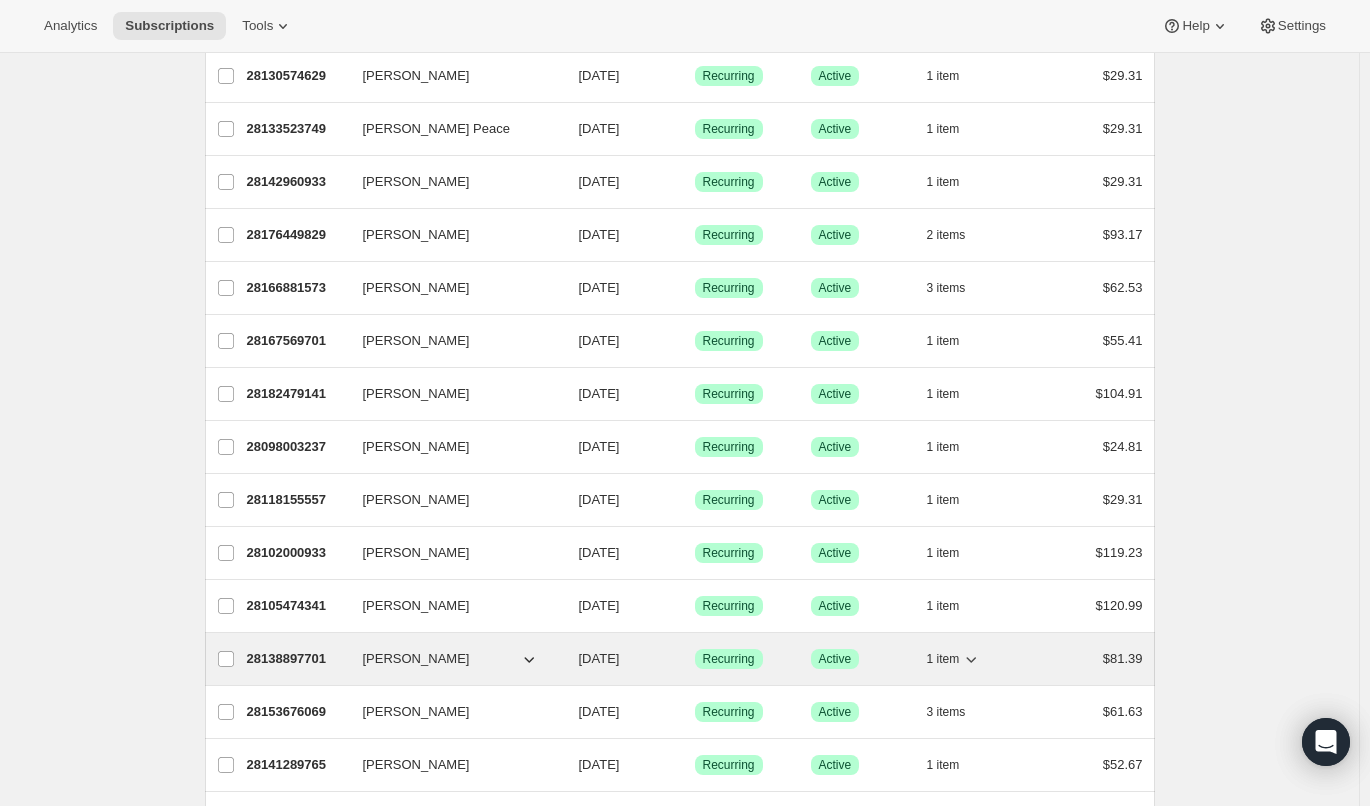 click 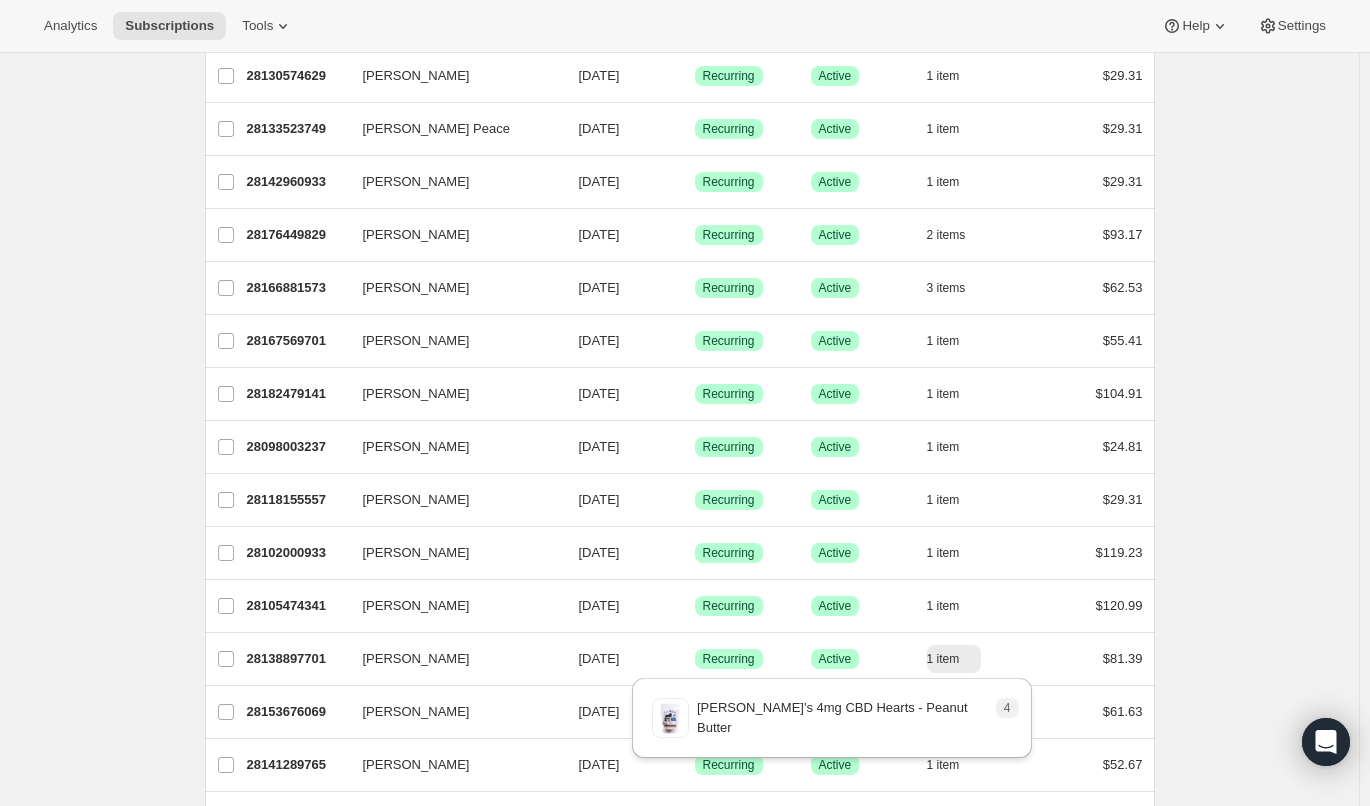 click on "Subscriptions. This page is ready Subscriptions Bulk updates More actions Bulk updates Export All Active Prepaid Paused Cancelled No inventory Needs Review More views All Active Prepaid Paused Cancelled No inventory Needs Review More views Create new view 0 selected Update next billing date Change status Showing 31 subscriptions Select all 31 subscriptions Showing 31 subscriptions Select Select all 31 subscriptions 0 selected list header ID Customer Billing Date Type Status Items Total [PERSON_NAME] 28109504805 [PERSON_NAME] [DATE] Success Recurring Success Active 1   item $92.23 [PERSON_NAME] 28140241189 [PERSON_NAME] [DATE] Success Recurring Success Active 1   item $104.91 [PERSON_NAME] 28151808293 [PERSON_NAME] [DATE] Success Recurring Success Active 1   item $24.81 [PERSON_NAME] 28170682661 [PERSON_NAME] [DATE] Success Recurring Success Active 1   item $24.81 [PERSON_NAME] 28186509605 [PERSON_NAME] [DATE] Success Recurring Success Active 2   items $58.07 [PERSON_NAME] 28118778149 1" at bounding box center (679, 234) 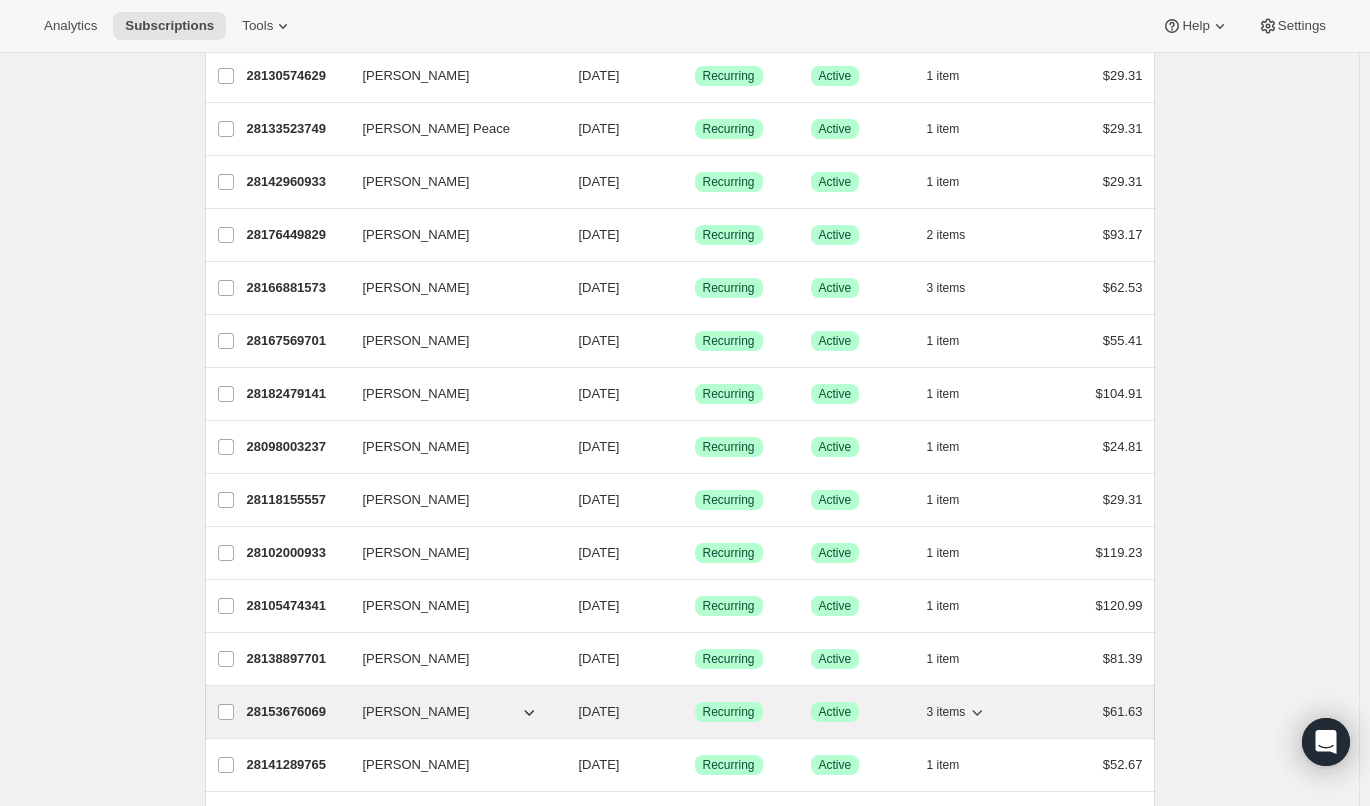 click 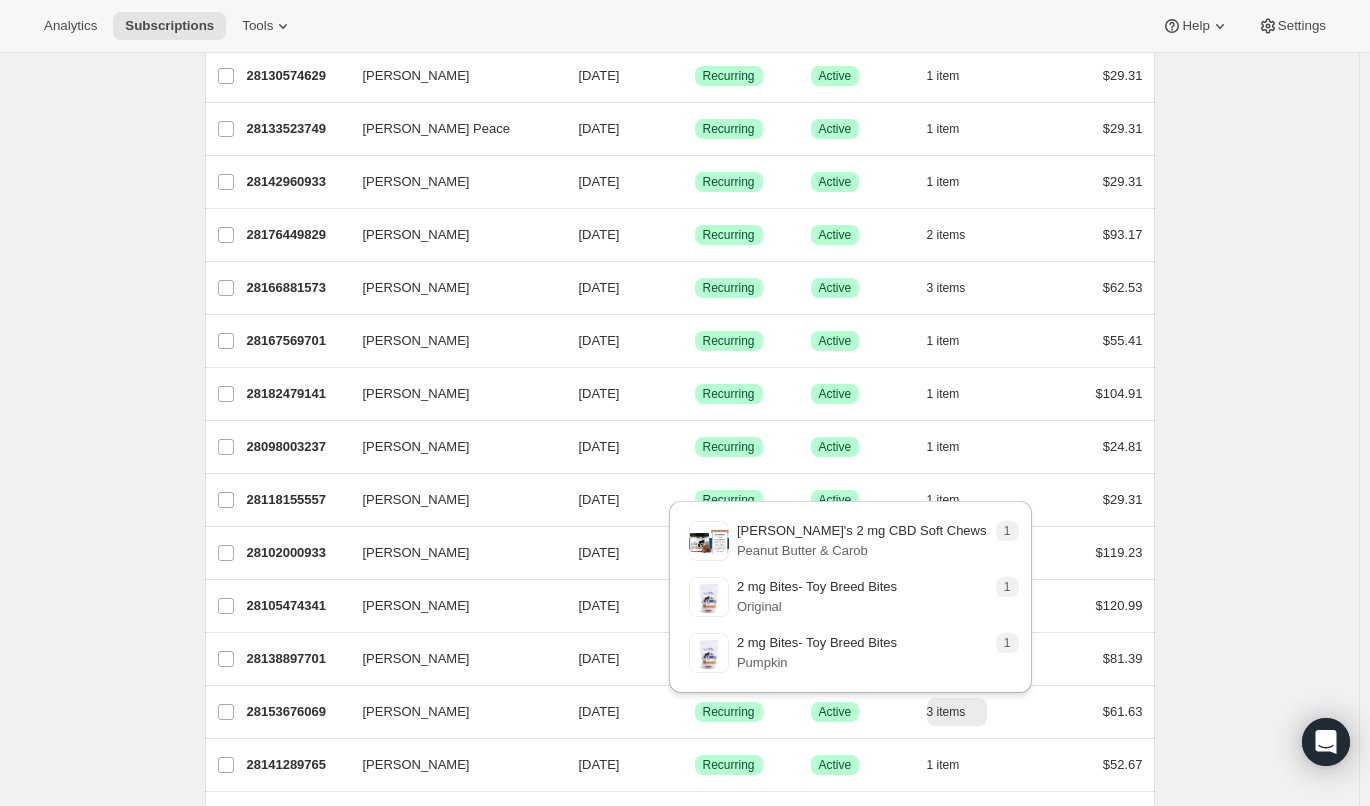 click on "Subscriptions. This page is ready Subscriptions Bulk updates More actions Bulk updates Export All Active Prepaid Paused Cancelled No inventory Needs Review More views All Active Prepaid Paused Cancelled No inventory Needs Review More views Create new view 0 selected Update next billing date Change status Showing 31 subscriptions Select all 31 subscriptions Showing 31 subscriptions Select Select all 31 subscriptions 0 selected list header ID Customer Billing Date Type Status Items Total [PERSON_NAME] 28109504805 [PERSON_NAME] [DATE] Success Recurring Success Active 1   item $92.23 [PERSON_NAME] 28140241189 [PERSON_NAME] [DATE] Success Recurring Success Active 1   item $104.91 [PERSON_NAME] 28151808293 [PERSON_NAME] [DATE] Success Recurring Success Active 1   item $24.81 [PERSON_NAME] 28170682661 [PERSON_NAME] [DATE] Success Recurring Success Active 1   item $24.81 [PERSON_NAME] 28186509605 [PERSON_NAME] [DATE] Success Recurring Success Active 2   items $58.07 [PERSON_NAME] 28118778149 1" at bounding box center (679, 234) 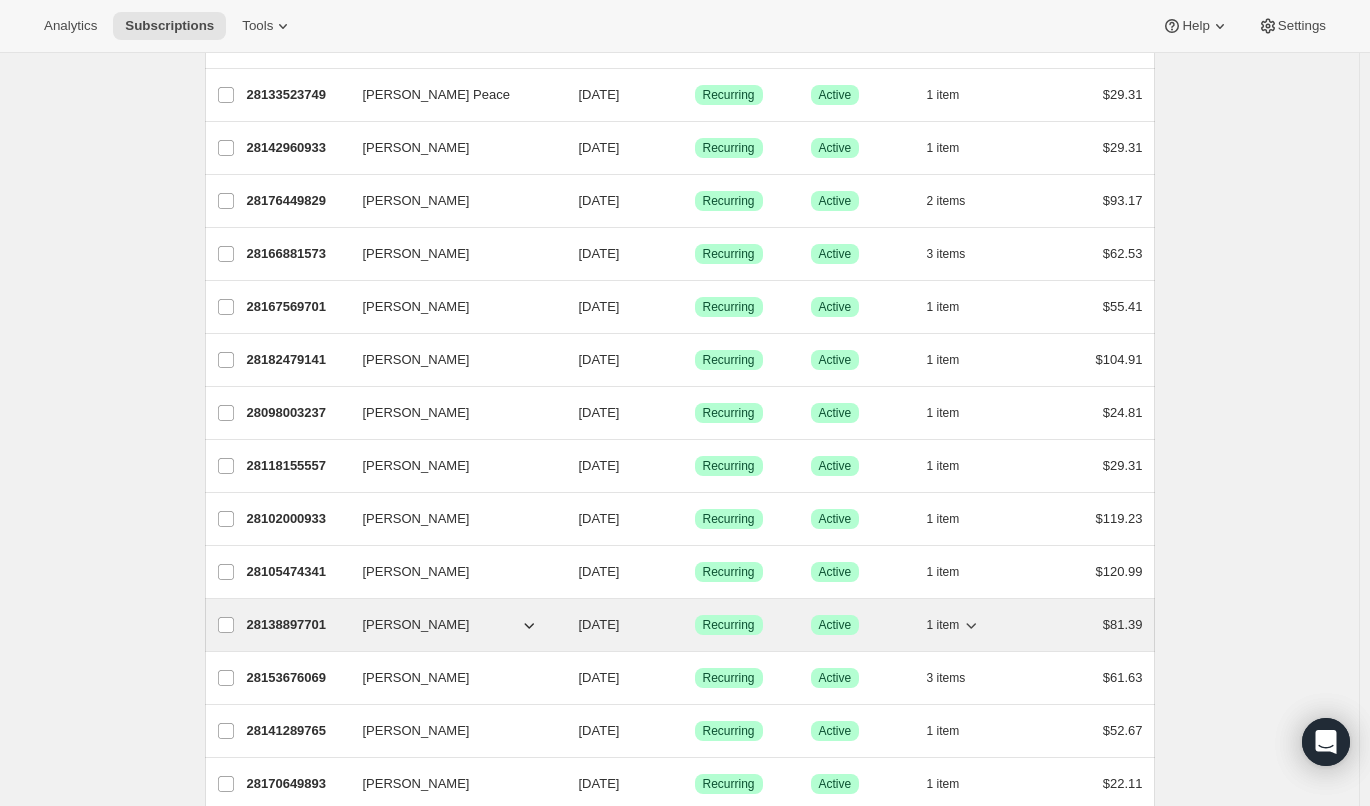 scroll, scrollTop: 787, scrollLeft: 0, axis: vertical 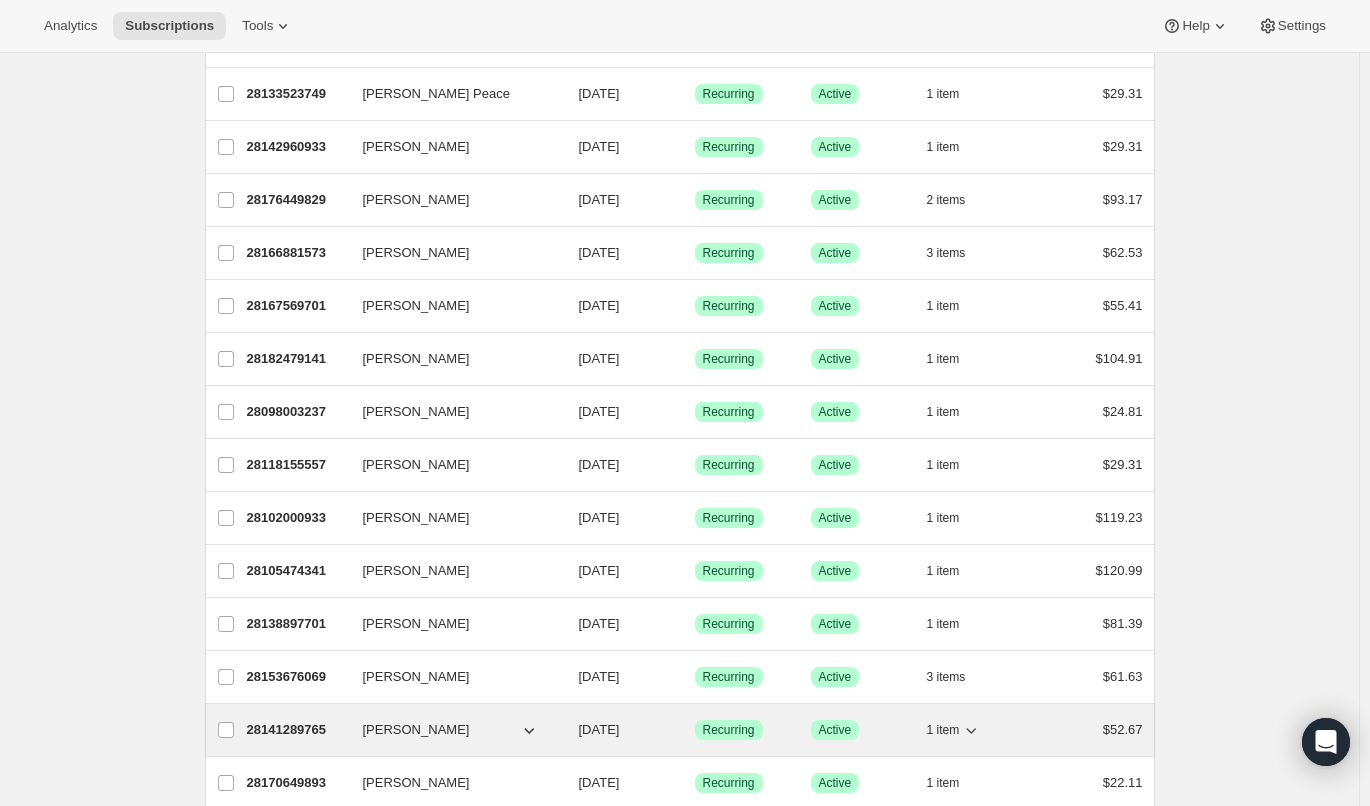 click 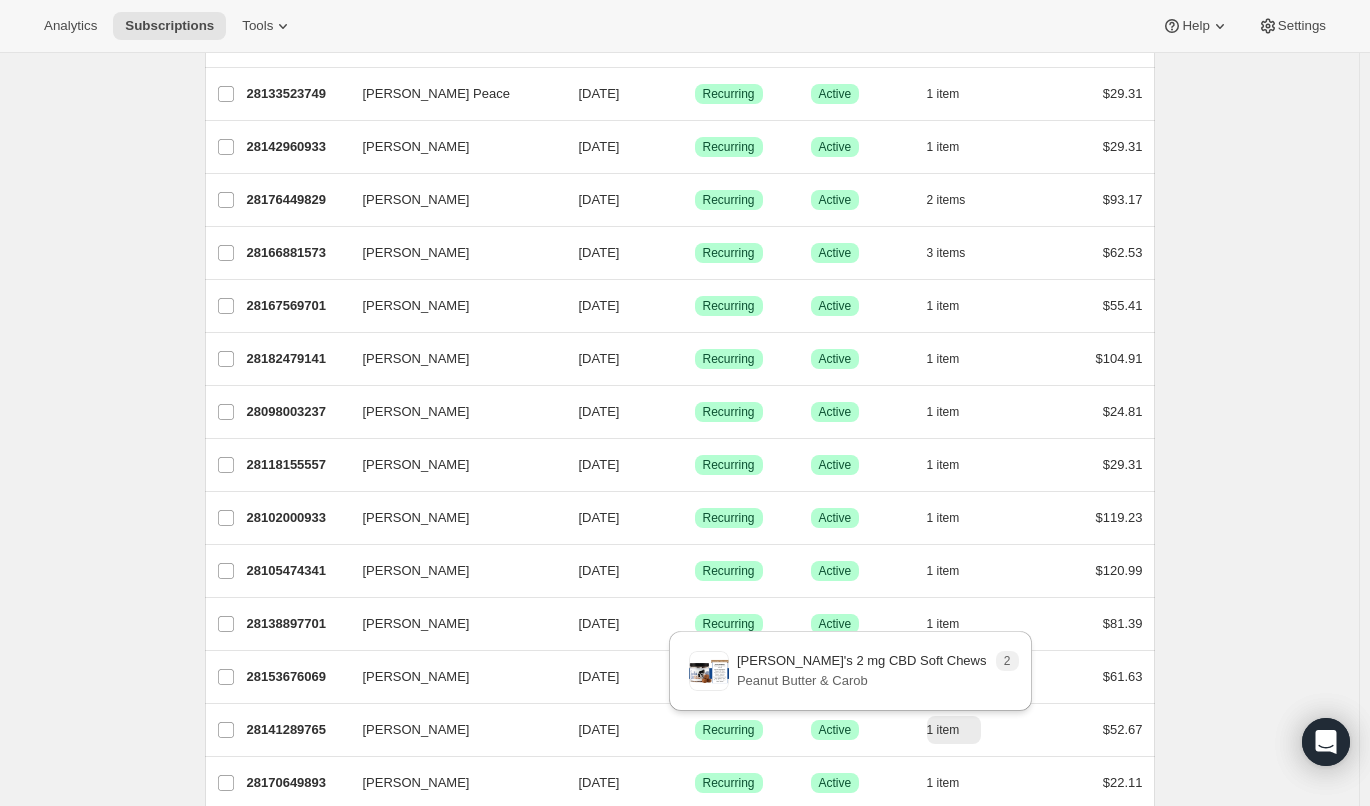 click on "Subscriptions. This page is ready Subscriptions Bulk updates More actions Bulk updates Export All Active Prepaid Paused Cancelled No inventory Needs Review More views All Active Prepaid Paused Cancelled No inventory Needs Review More views Create new view 0 selected Update next billing date Change status Showing 31 subscriptions Select all 31 subscriptions Showing 31 subscriptions Select Select all 31 subscriptions 0 selected list header ID Customer Billing Date Type Status Items Total [PERSON_NAME] 28109504805 [PERSON_NAME] [DATE] Success Recurring Success Active 1   item $92.23 [PERSON_NAME] 28140241189 [PERSON_NAME] [DATE] Success Recurring Success Active 1   item $104.91 [PERSON_NAME] 28151808293 [PERSON_NAME] [DATE] Success Recurring Success Active 1   item $24.81 [PERSON_NAME] 28170682661 [PERSON_NAME] [DATE] Success Recurring Success Active 1   item $24.81 [PERSON_NAME] 28186509605 [PERSON_NAME] [DATE] Success Recurring Success Active 2   items $58.07 [PERSON_NAME] 28118778149 1" at bounding box center (679, 199) 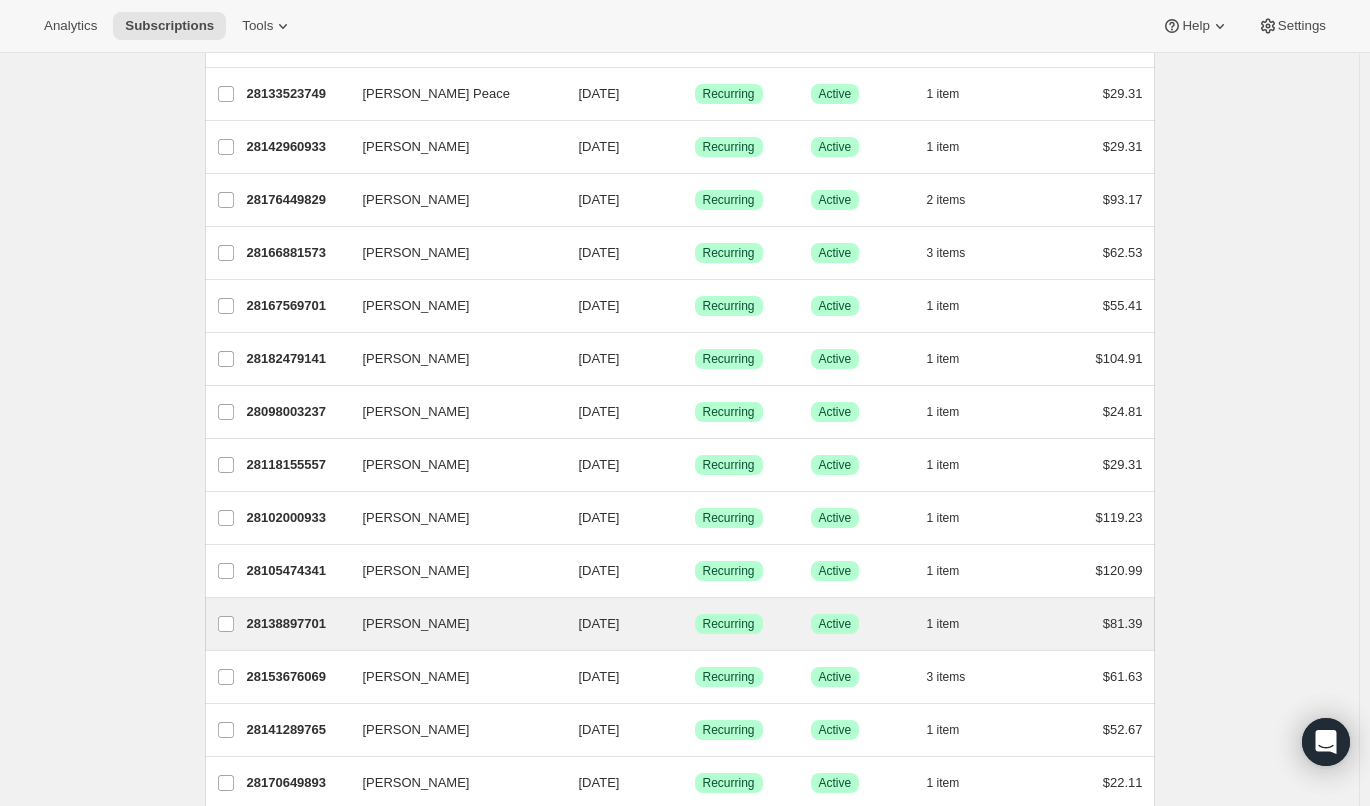 scroll, scrollTop: 834, scrollLeft: 0, axis: vertical 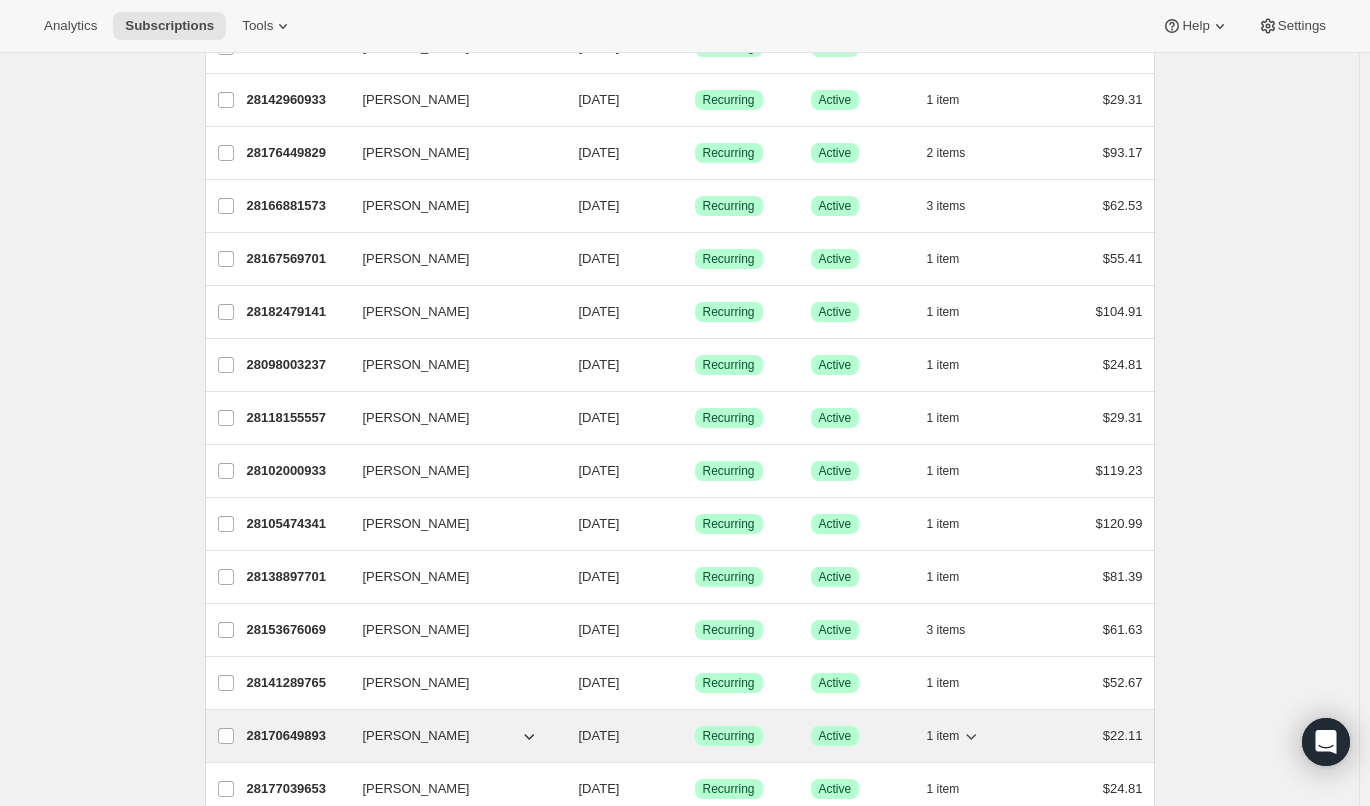 click 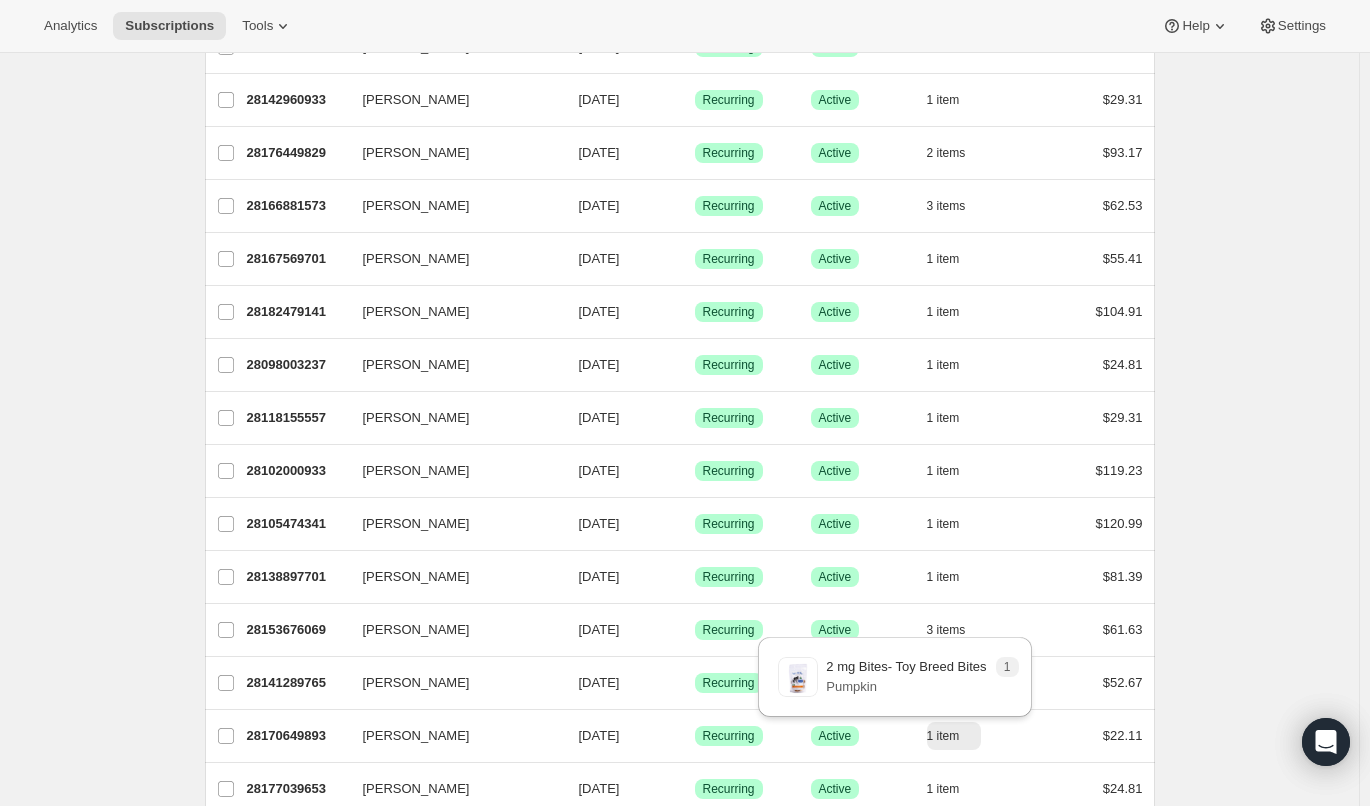 click on "Subscriptions. This page is ready Subscriptions Bulk updates More actions Bulk updates Export All Active Prepaid Paused Cancelled No inventory Needs Review More views All Active Prepaid Paused Cancelled No inventory Needs Review More views Create new view 0 selected Update next billing date Change status Showing 31 subscriptions Select all 31 subscriptions Showing 31 subscriptions Select Select all 31 subscriptions 0 selected list header ID Customer Billing Date Type Status Items Total [PERSON_NAME] 28109504805 [PERSON_NAME] [DATE] Success Recurring Success Active 1   item $92.23 [PERSON_NAME] 28140241189 [PERSON_NAME] [DATE] Success Recurring Success Active 1   item $104.91 [PERSON_NAME] 28151808293 [PERSON_NAME] [DATE] Success Recurring Success Active 1   item $24.81 [PERSON_NAME] 28170682661 [PERSON_NAME] [DATE] Success Recurring Success Active 1   item $24.81 [PERSON_NAME] 28186509605 [PERSON_NAME] [DATE] Success Recurring Success Active 2   items $58.07 [PERSON_NAME] 28118778149 1" at bounding box center (679, 152) 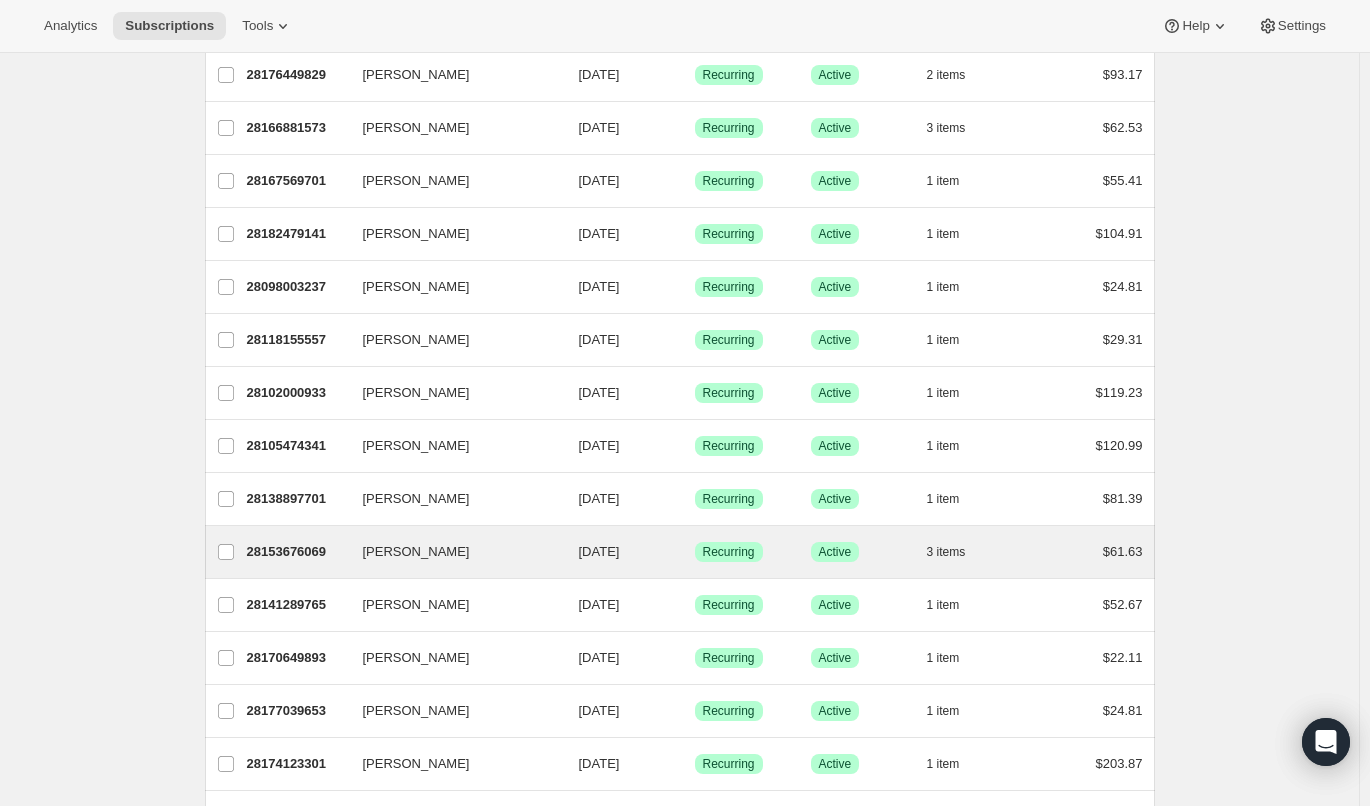 scroll, scrollTop: 918, scrollLeft: 0, axis: vertical 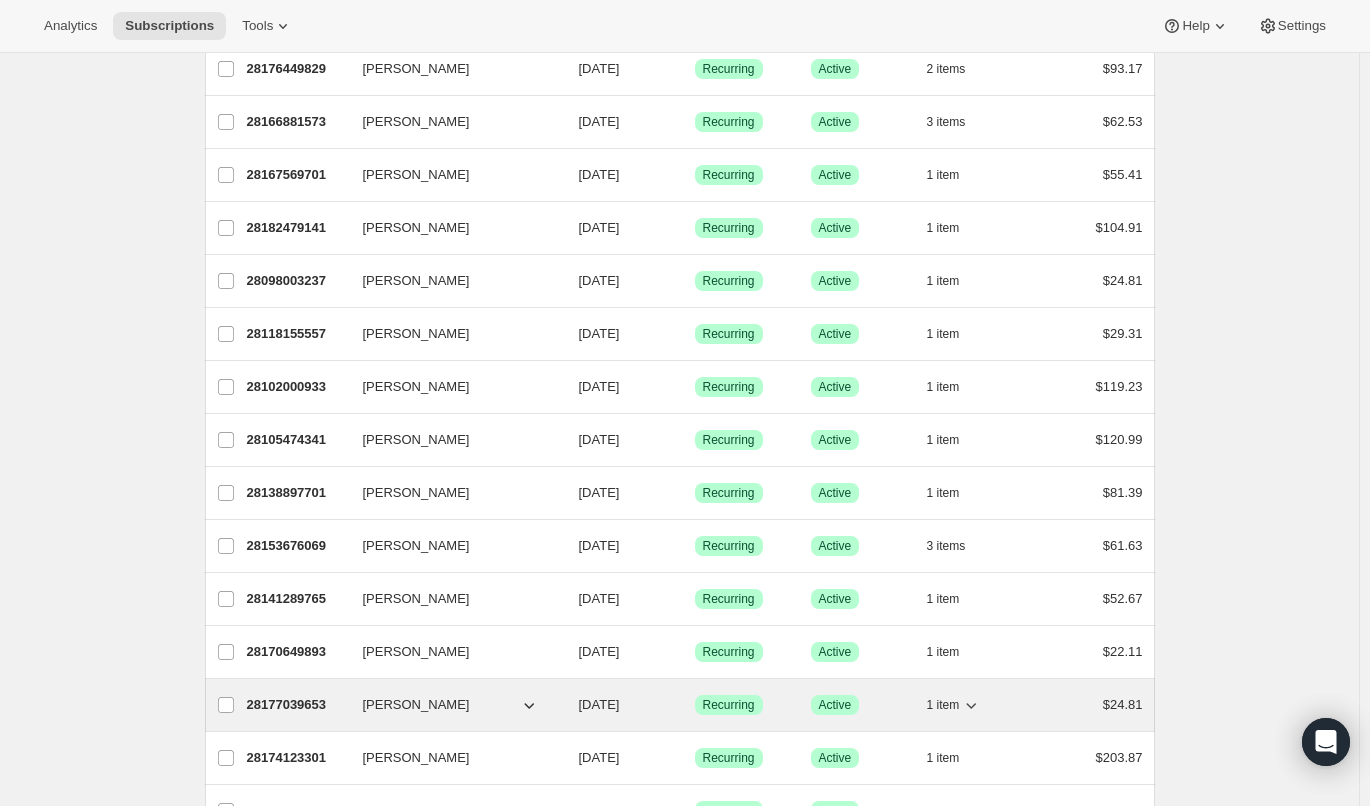 click 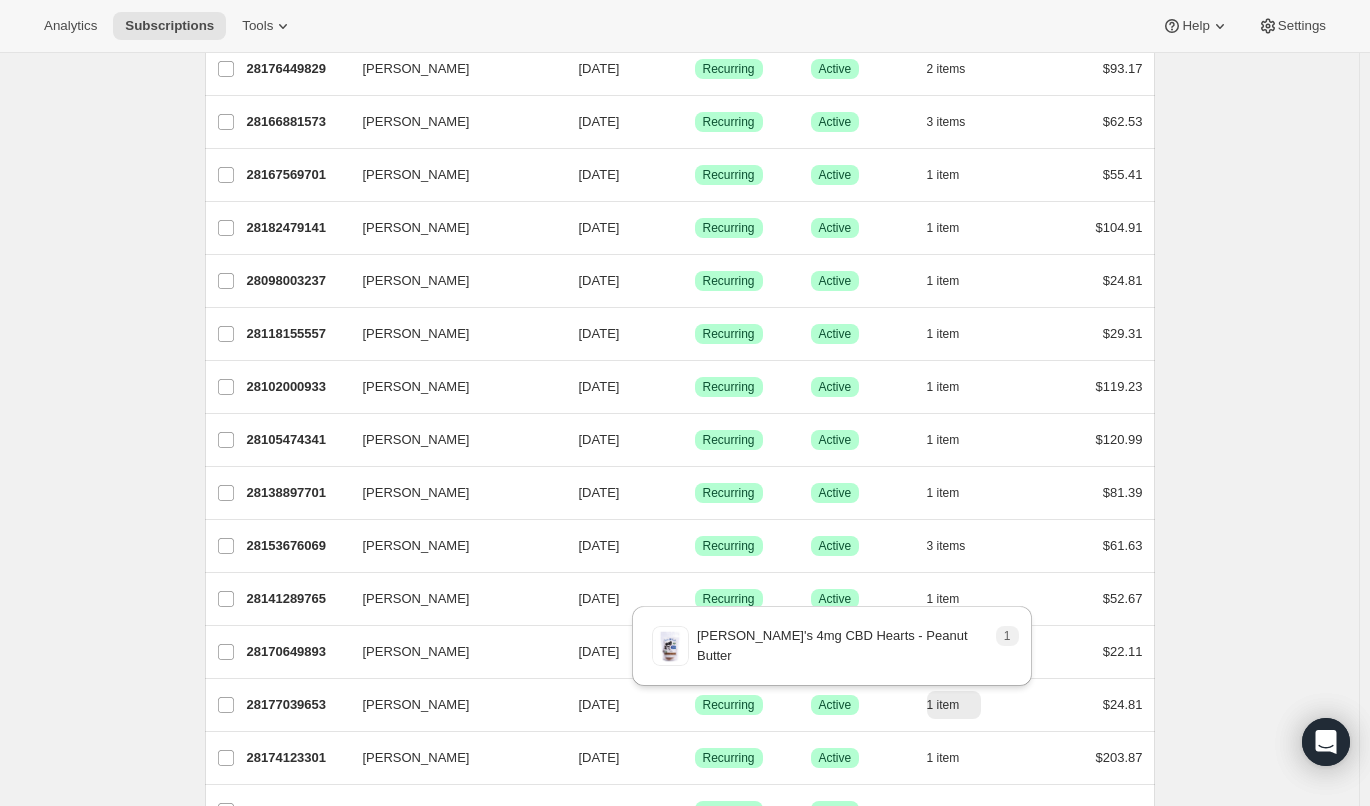 click on "Subscriptions. This page is ready Subscriptions Bulk updates More actions Bulk updates Export All Active Prepaid Paused Cancelled No inventory Needs Review More views All Active Prepaid Paused Cancelled No inventory Needs Review More views Create new view 0 selected Update next billing date Change status Showing 31 subscriptions Select all 31 subscriptions Showing 31 subscriptions Select Select all 31 subscriptions 0 selected list header ID Customer Billing Date Type Status Items Total [PERSON_NAME] 28109504805 [PERSON_NAME] [DATE] Success Recurring Success Active 1   item $92.23 [PERSON_NAME] 28140241189 [PERSON_NAME] [DATE] Success Recurring Success Active 1   item $104.91 [PERSON_NAME] 28151808293 [PERSON_NAME] [DATE] Success Recurring Success Active 1   item $24.81 [PERSON_NAME] 28170682661 [PERSON_NAME] [DATE] Success Recurring Success Active 1   item $24.81 [PERSON_NAME] 28186509605 [PERSON_NAME] [DATE] Success Recurring Success Active 2   items $58.07 [PERSON_NAME] 28118778149 1" at bounding box center (679, 68) 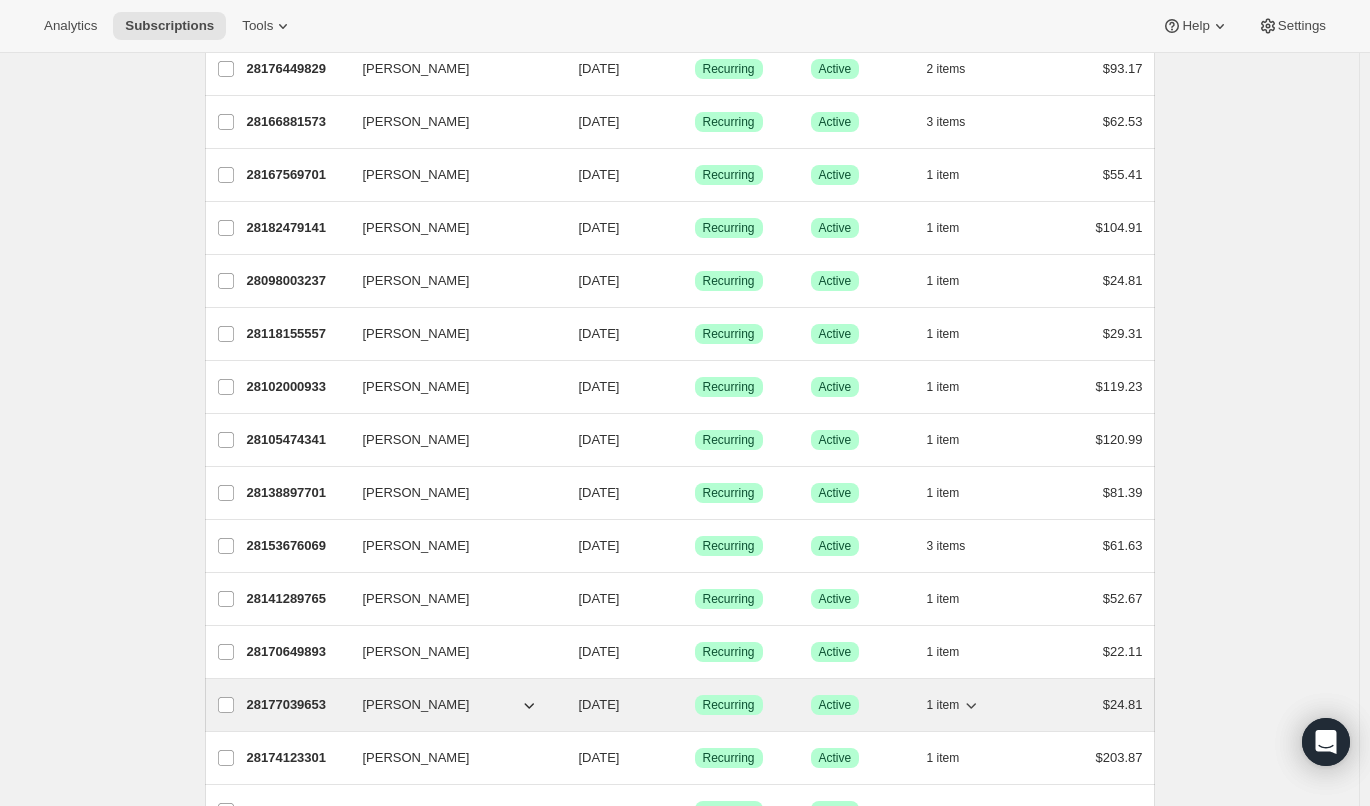 click 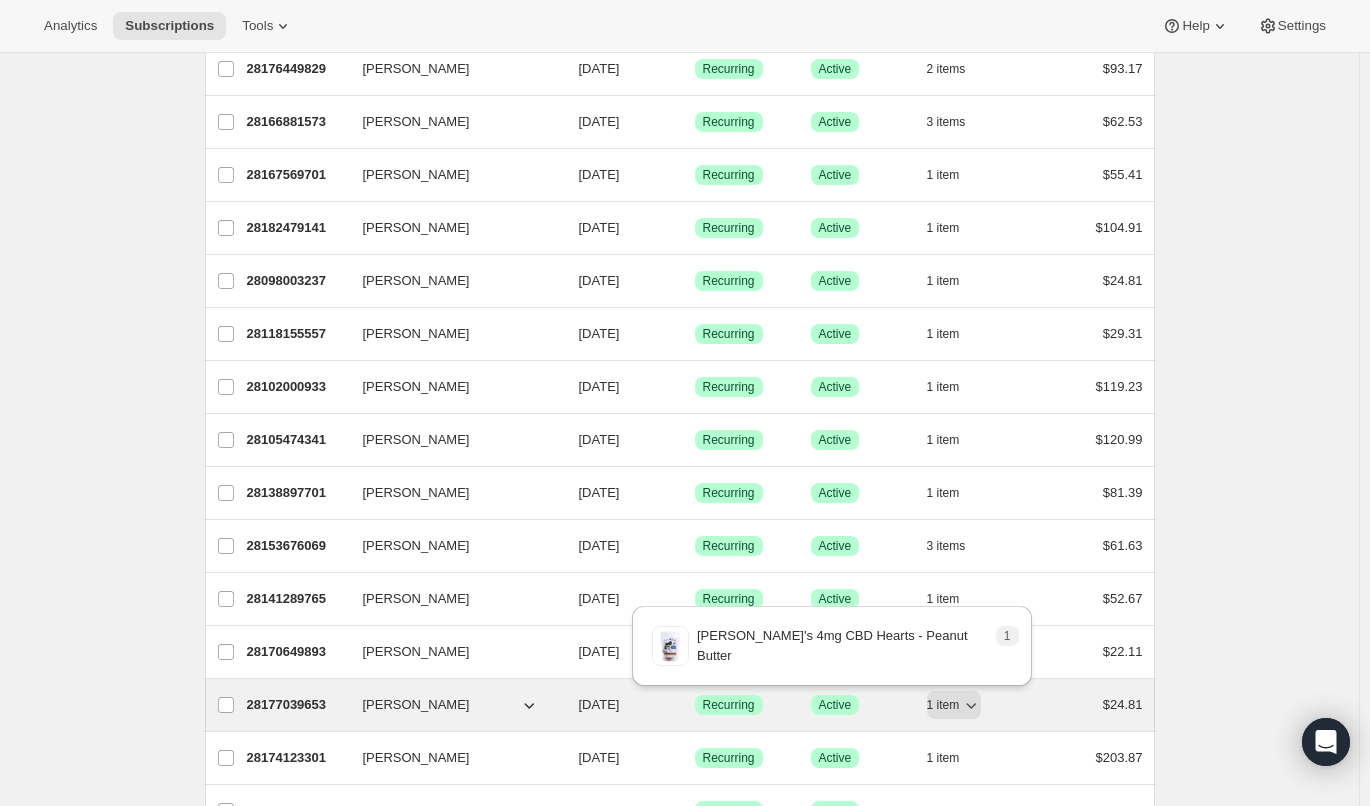 click on "28177039653" at bounding box center [297, 705] 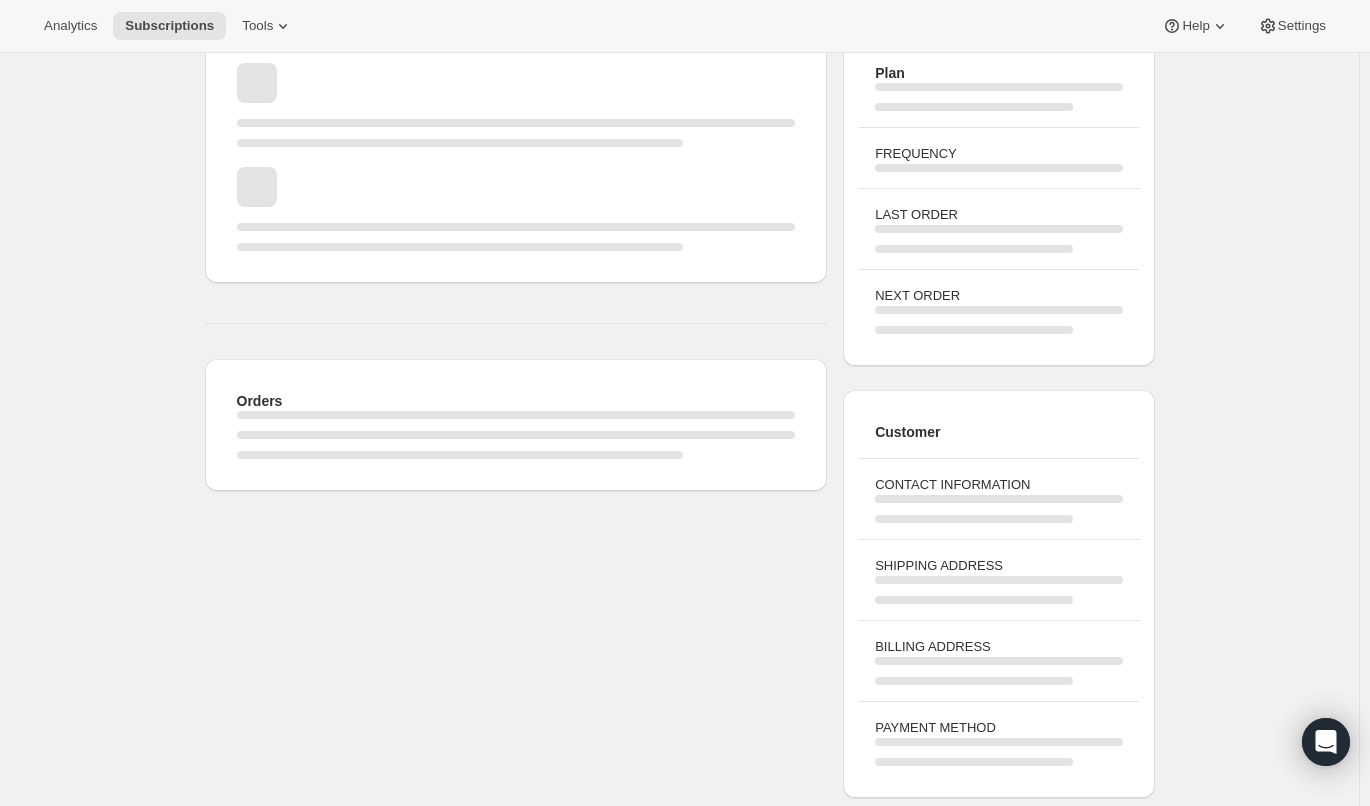 scroll, scrollTop: 0, scrollLeft: 0, axis: both 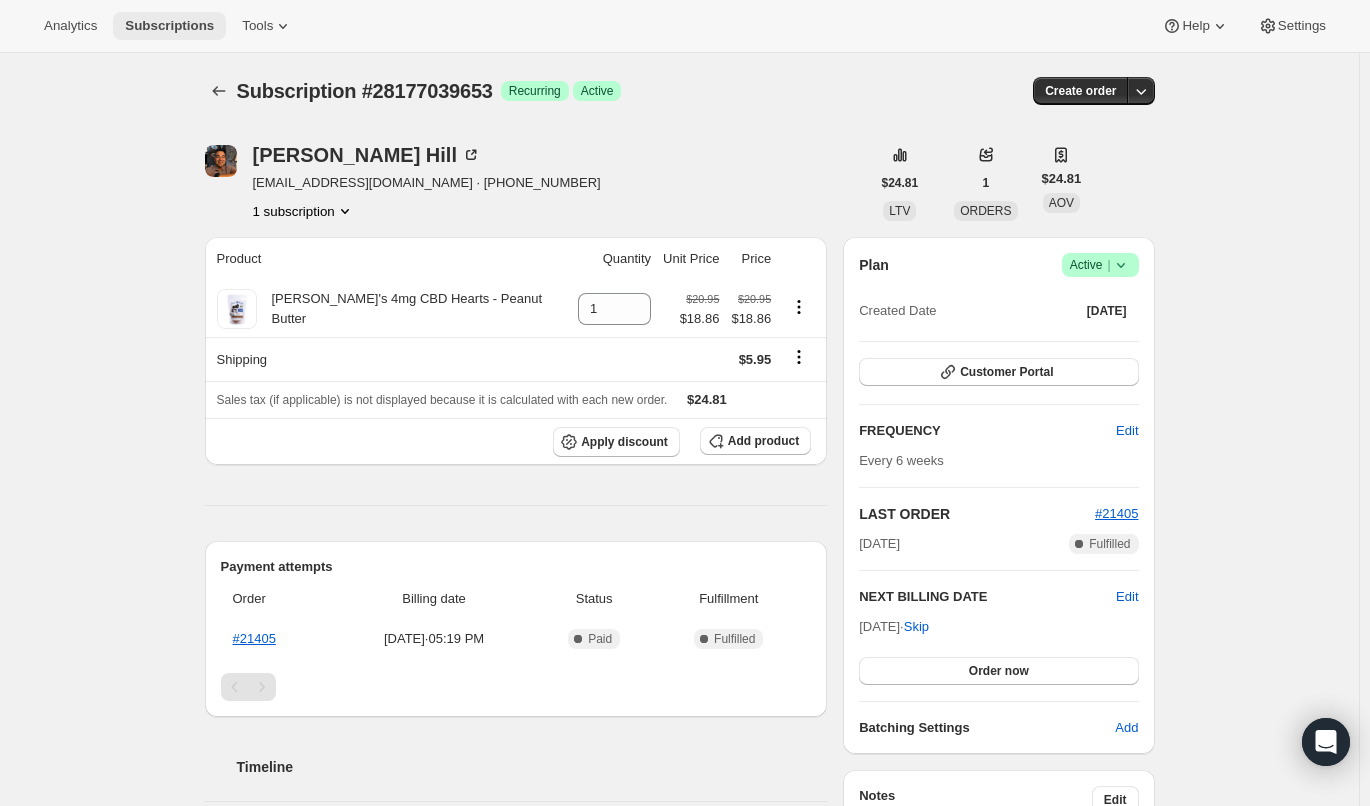 click on "Subscriptions" at bounding box center (169, 26) 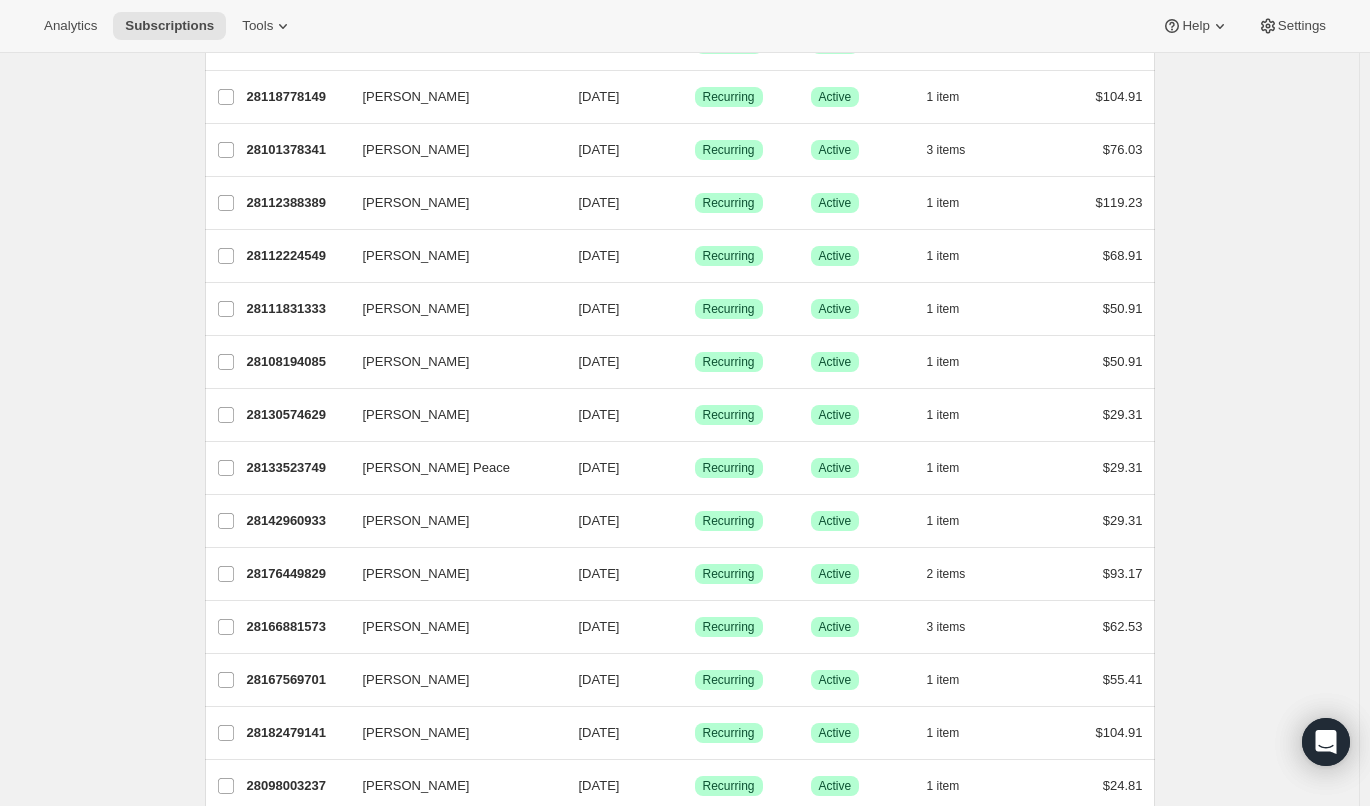 scroll, scrollTop: 1129, scrollLeft: 0, axis: vertical 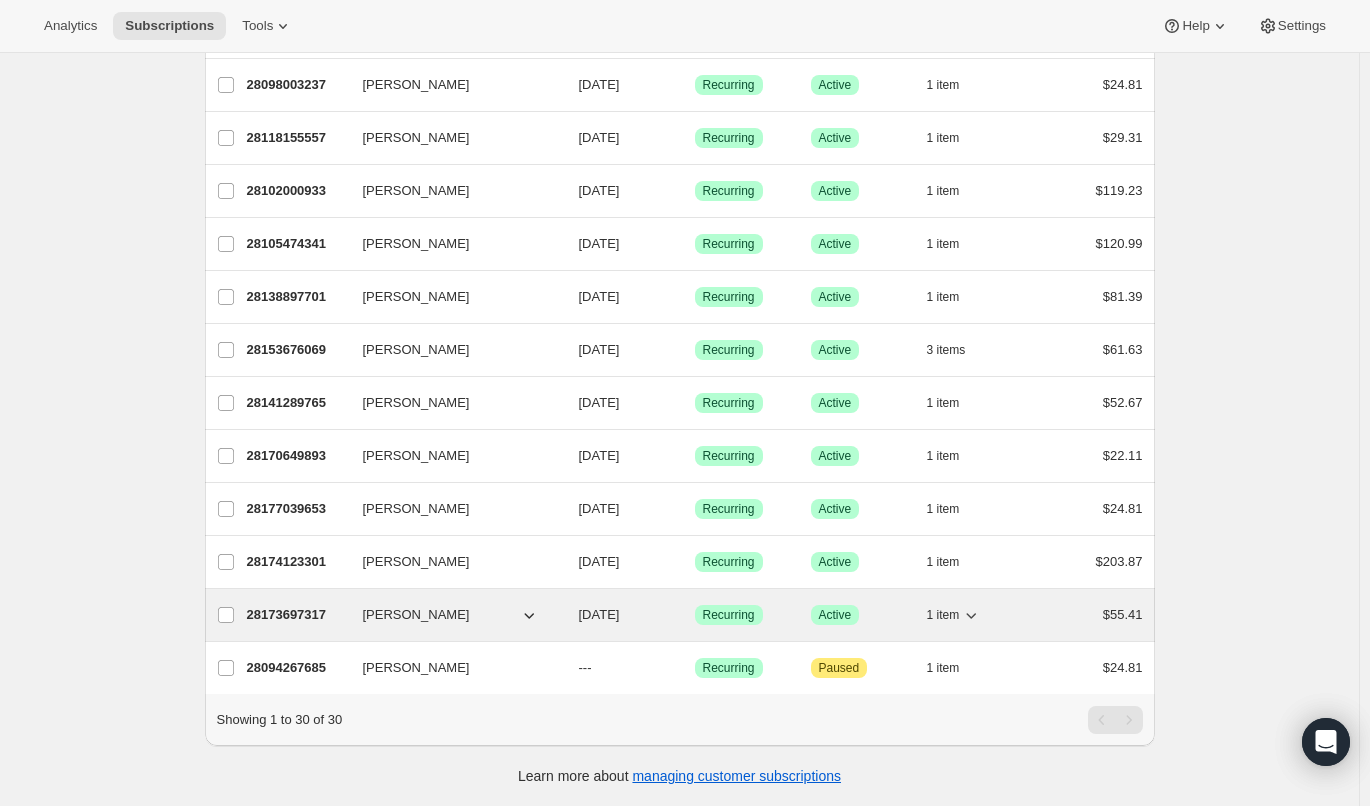 click 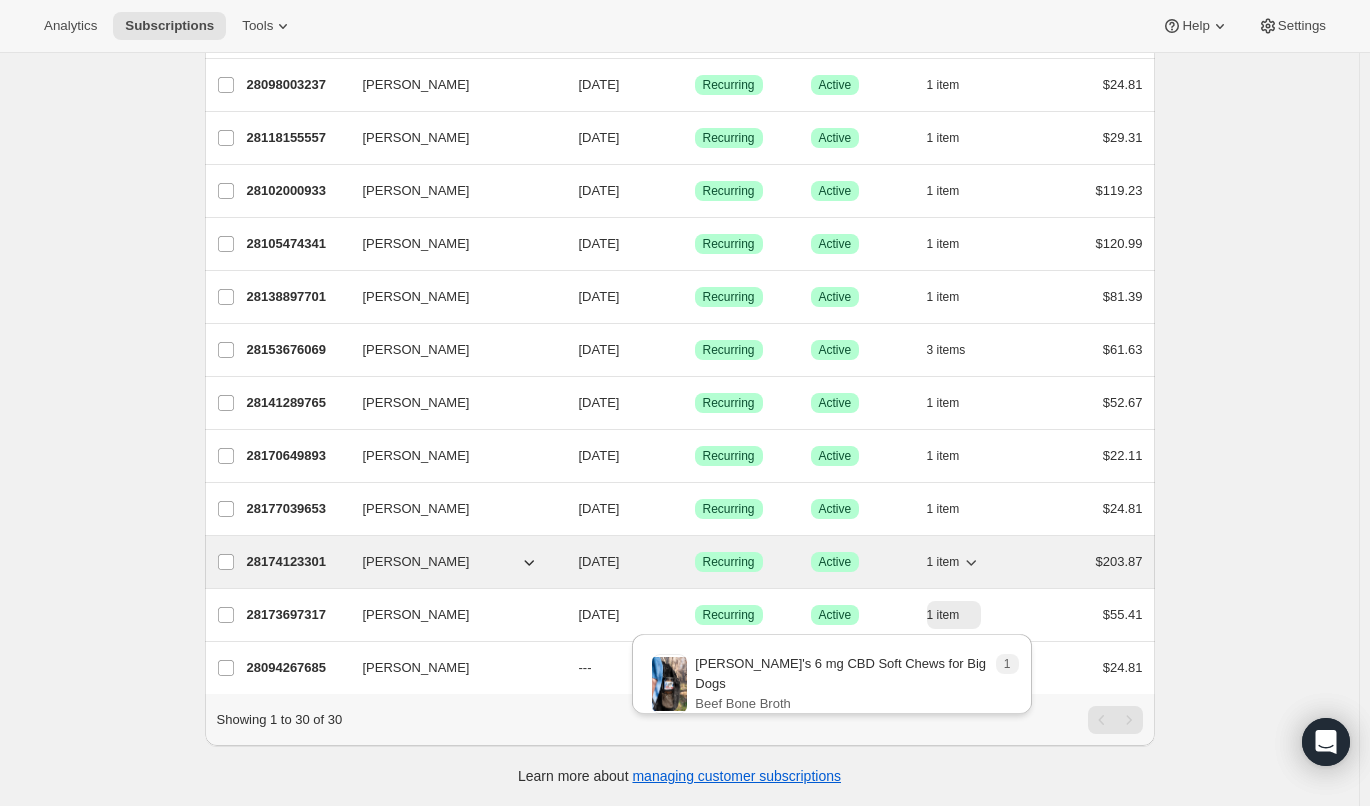 click 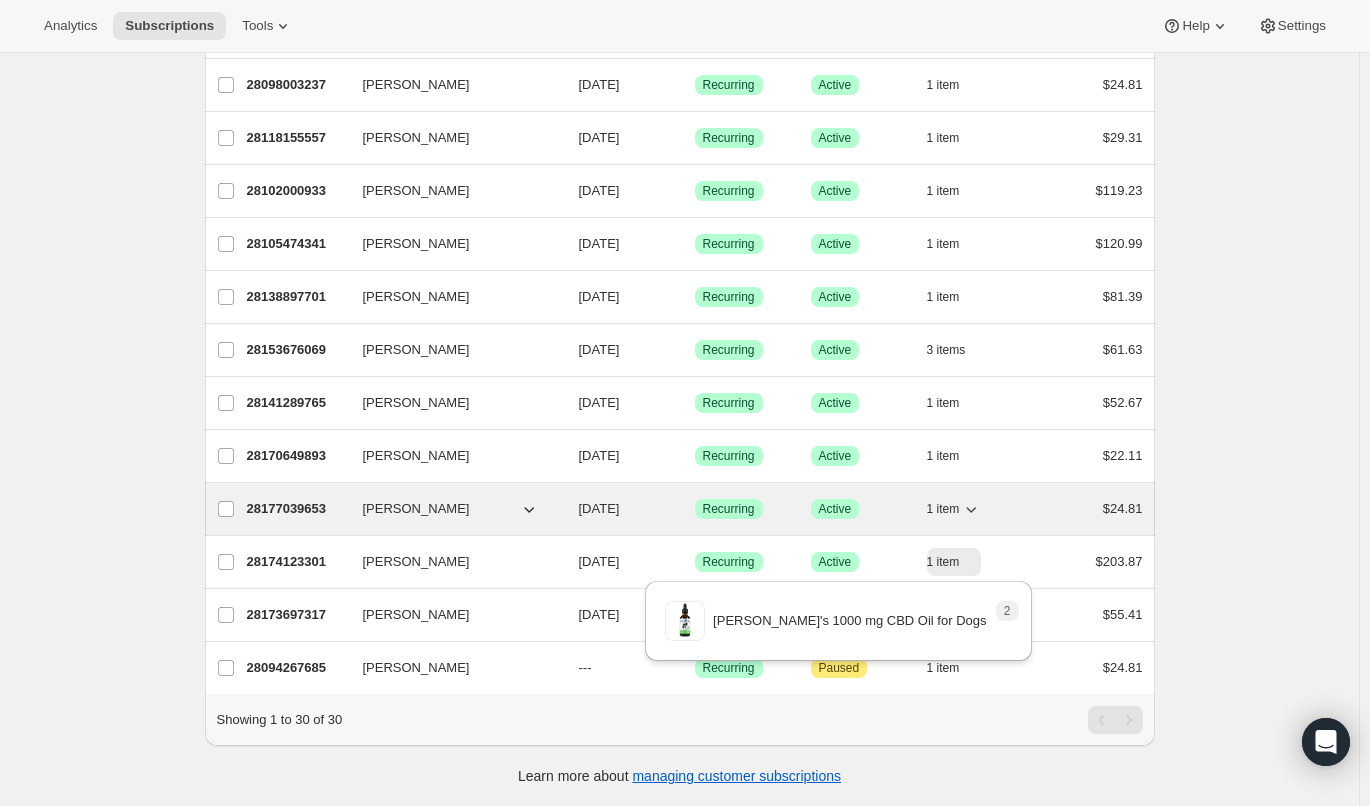 click on "1   item" at bounding box center [943, 509] 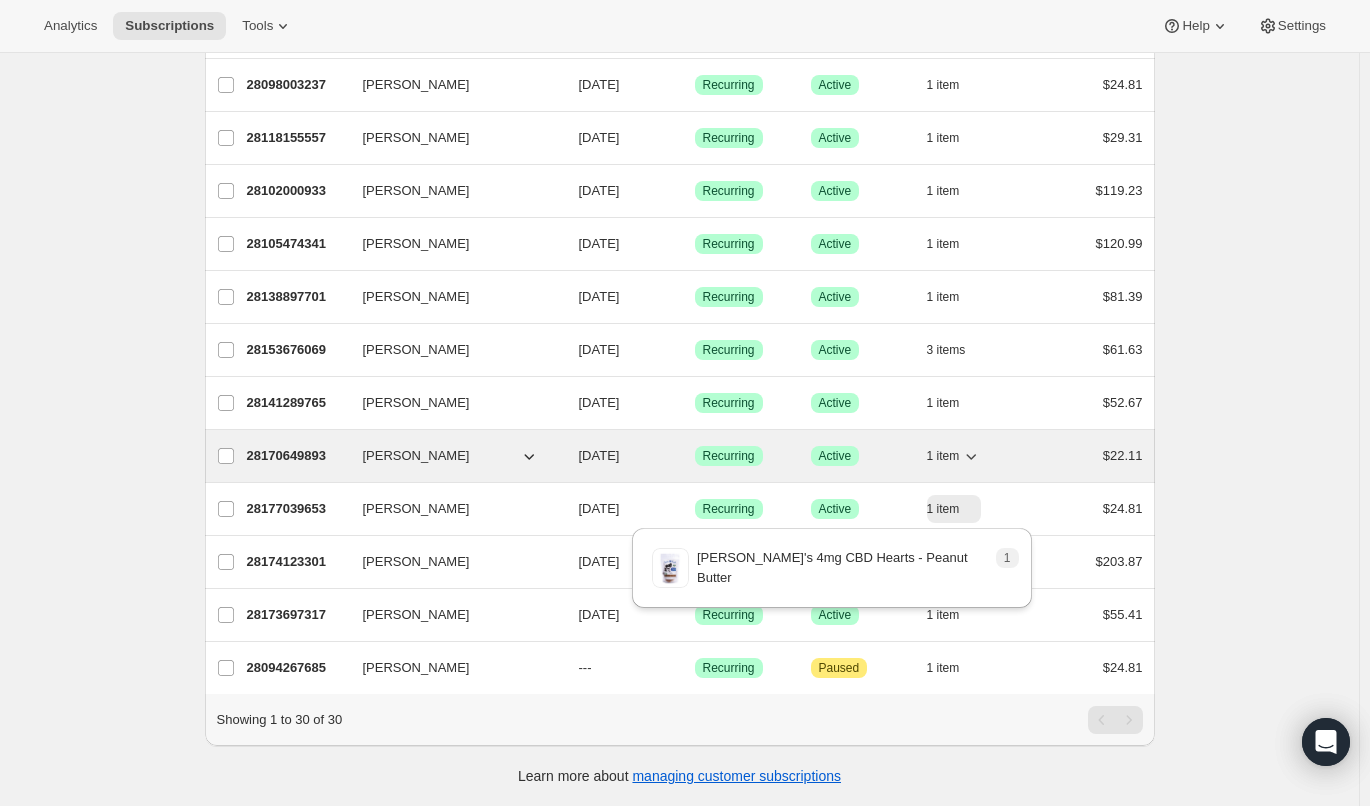click 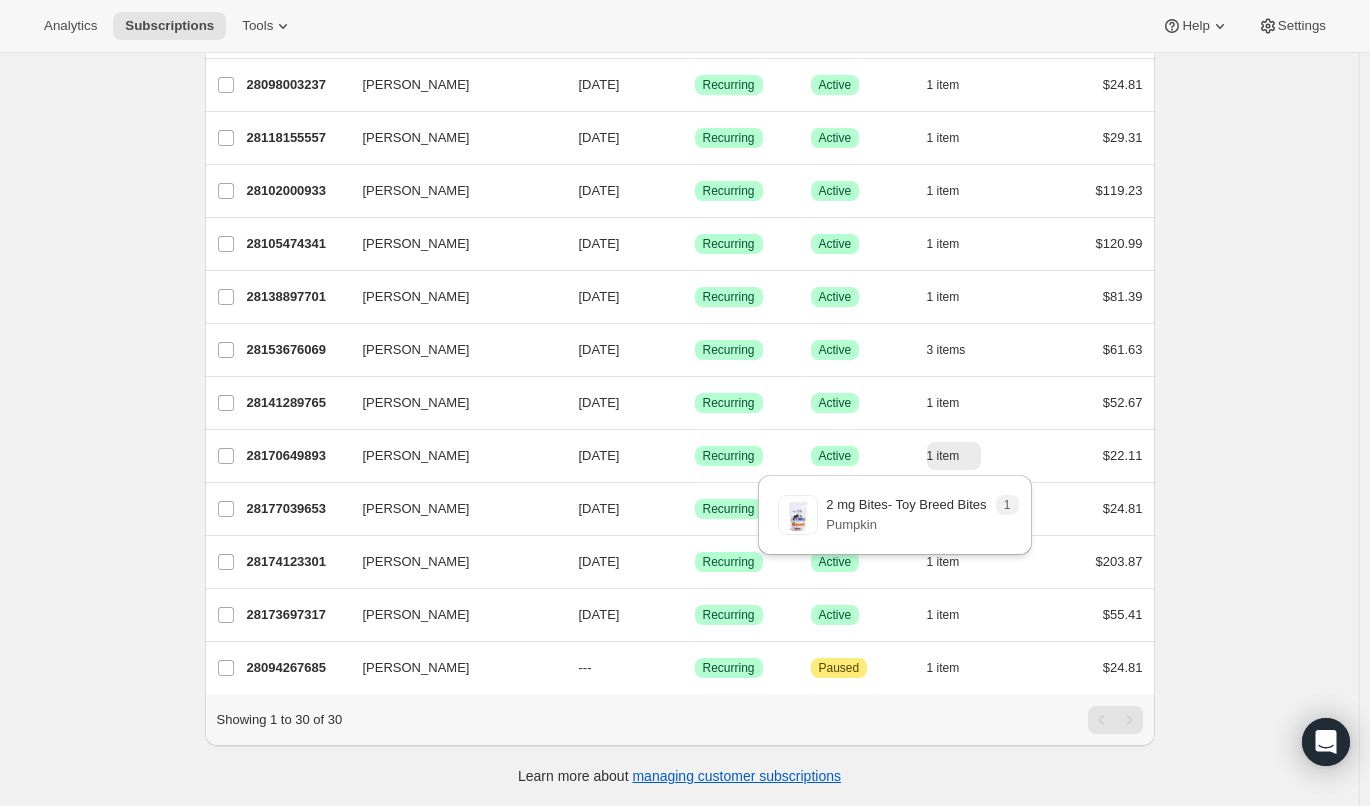 click on "Subscriptions. This page is ready Subscriptions Bulk updates More actions Bulk updates Export All Active Prepaid Paused Cancelled No inventory Needs Review More views All Active Prepaid Paused Cancelled No inventory Needs Review More views Create new view 0 selected Update next billing date Change status Showing 31 subscriptions Select all 31 subscriptions Showing 31 subscriptions Select Select all 31 subscriptions 0 selected list header ID Customer Billing Date Type Status Items Total [PERSON_NAME] 28109504805 [PERSON_NAME] [DATE] Success Recurring Success Active 1   item $92.23 [PERSON_NAME] 28140241189 [PERSON_NAME] [DATE] Success Recurring Success Active 1   item $104.91 [PERSON_NAME] 28151808293 [PERSON_NAME] [DATE] Success Recurring Success Active 1   item $24.81 [PERSON_NAME] 28170682661 [PERSON_NAME] [DATE] Success Recurring Success Active 1   item $24.81 [PERSON_NAME] 28186509605 [PERSON_NAME] [DATE] Success Recurring Success Active 2   items $58.07 [PERSON_NAME] 28118778149 1" at bounding box center (679, -128) 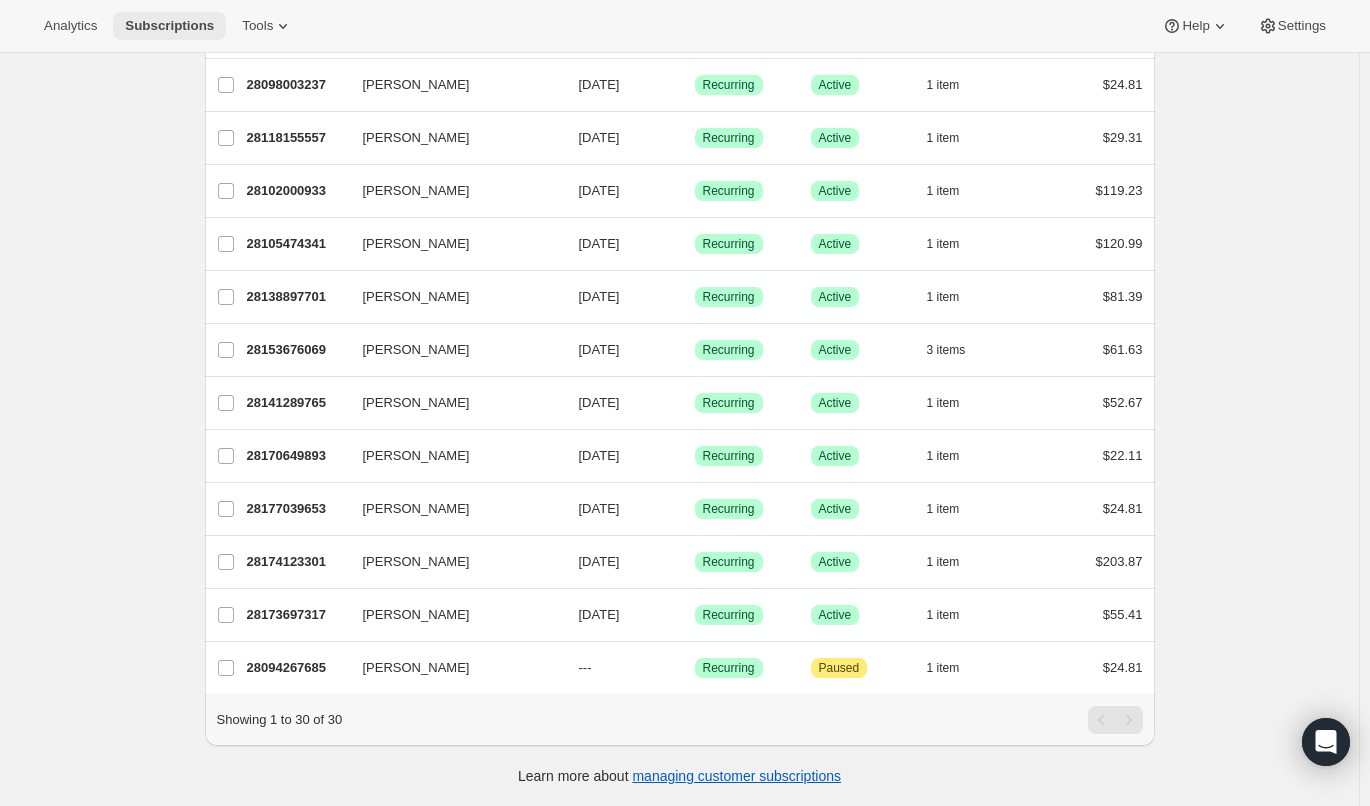 click on "Subscriptions" at bounding box center (169, 26) 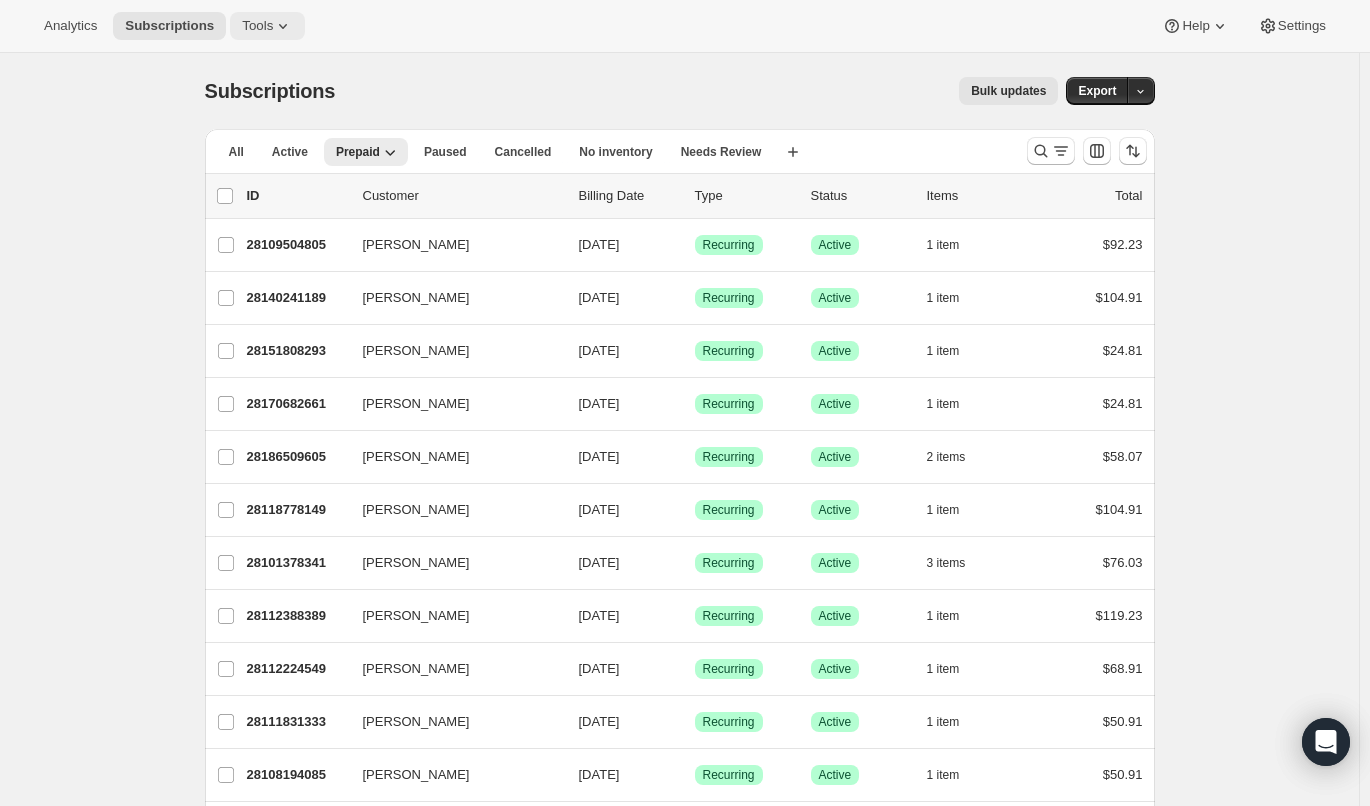 click 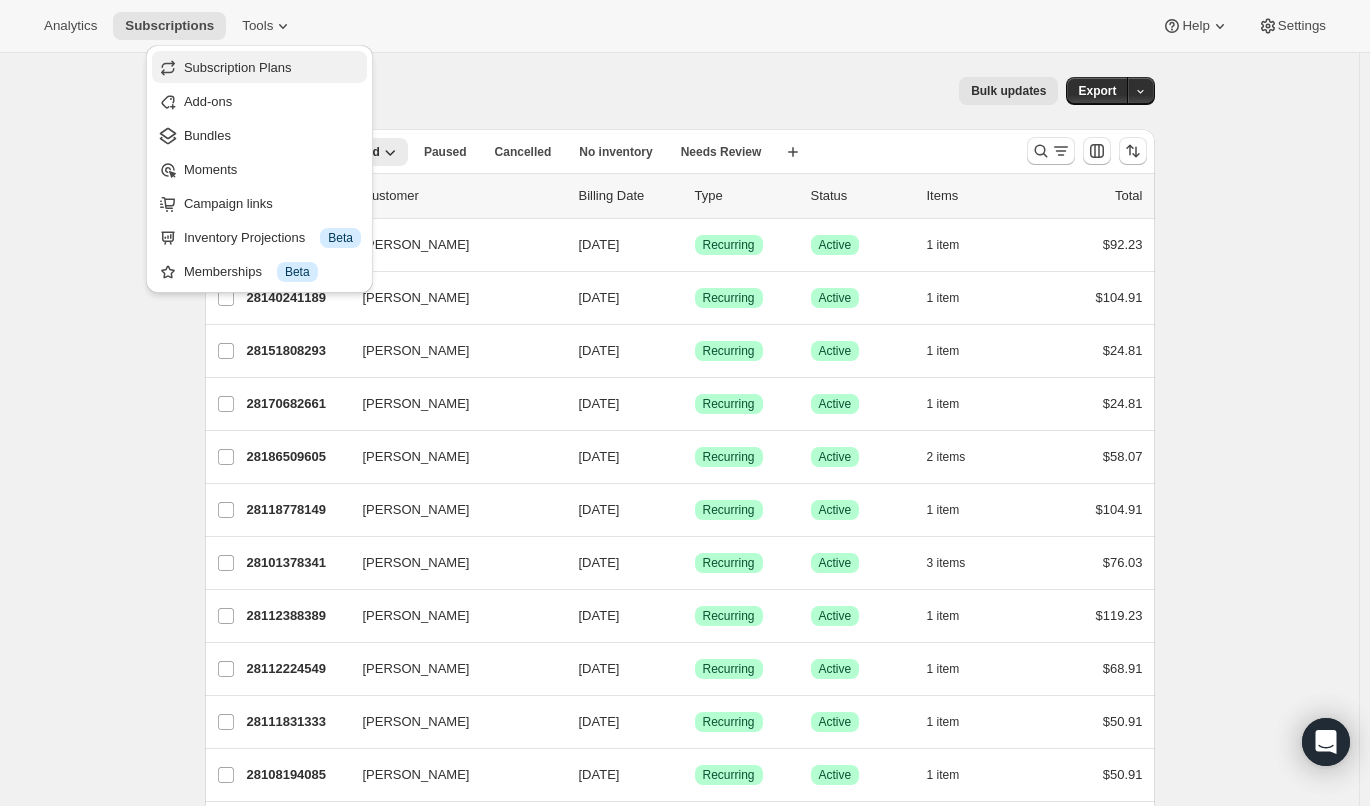 click on "Subscription Plans" at bounding box center (238, 67) 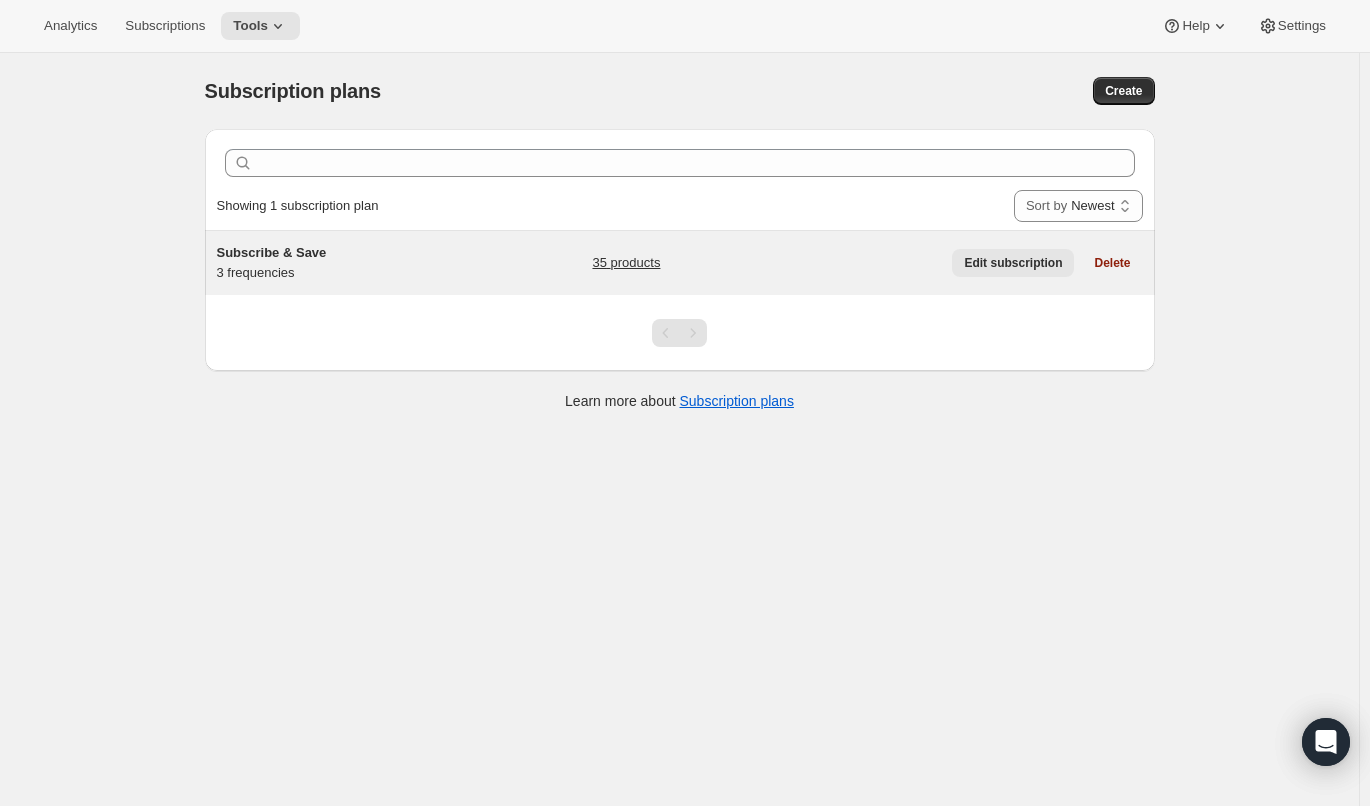 click on "Edit subscription" at bounding box center (1013, 263) 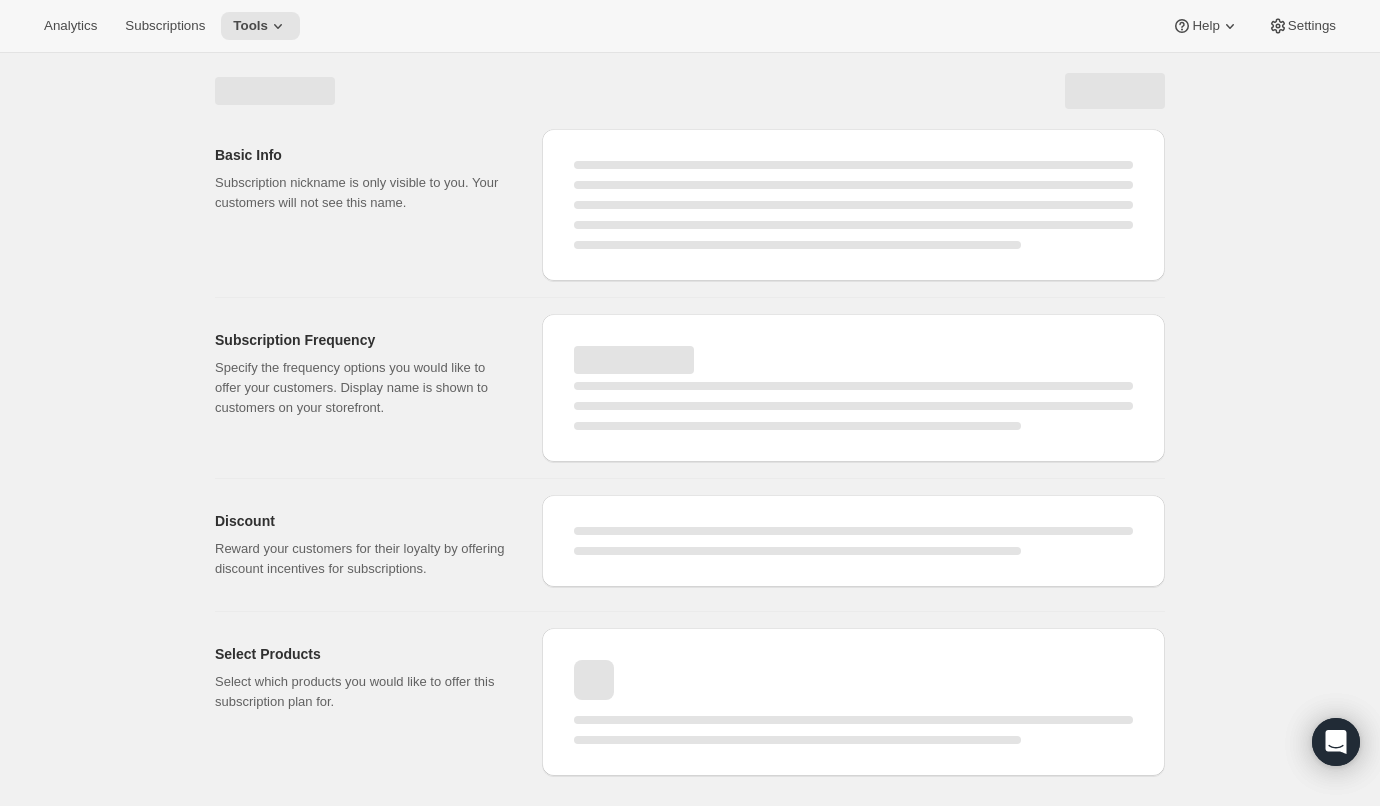 select on "WEEK" 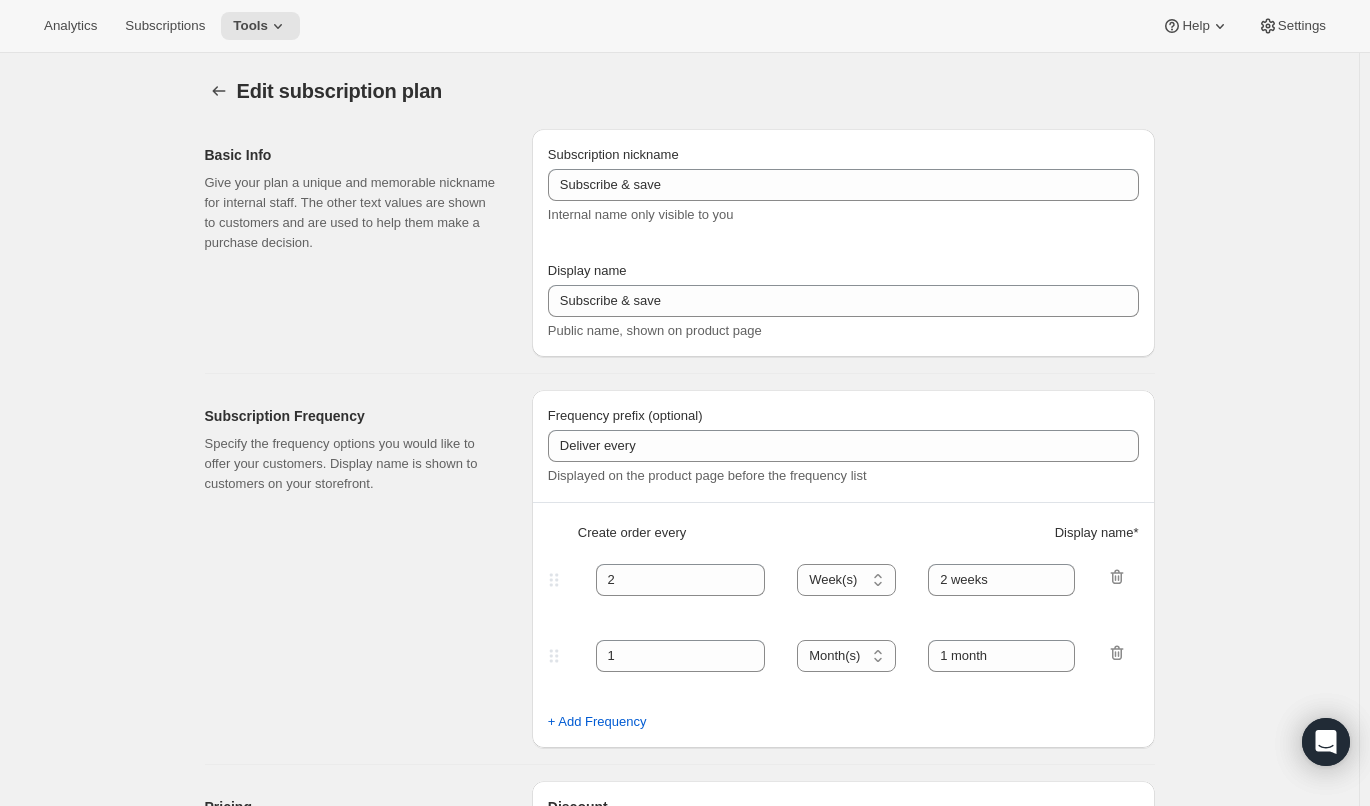 type on "Subscribe & Save" 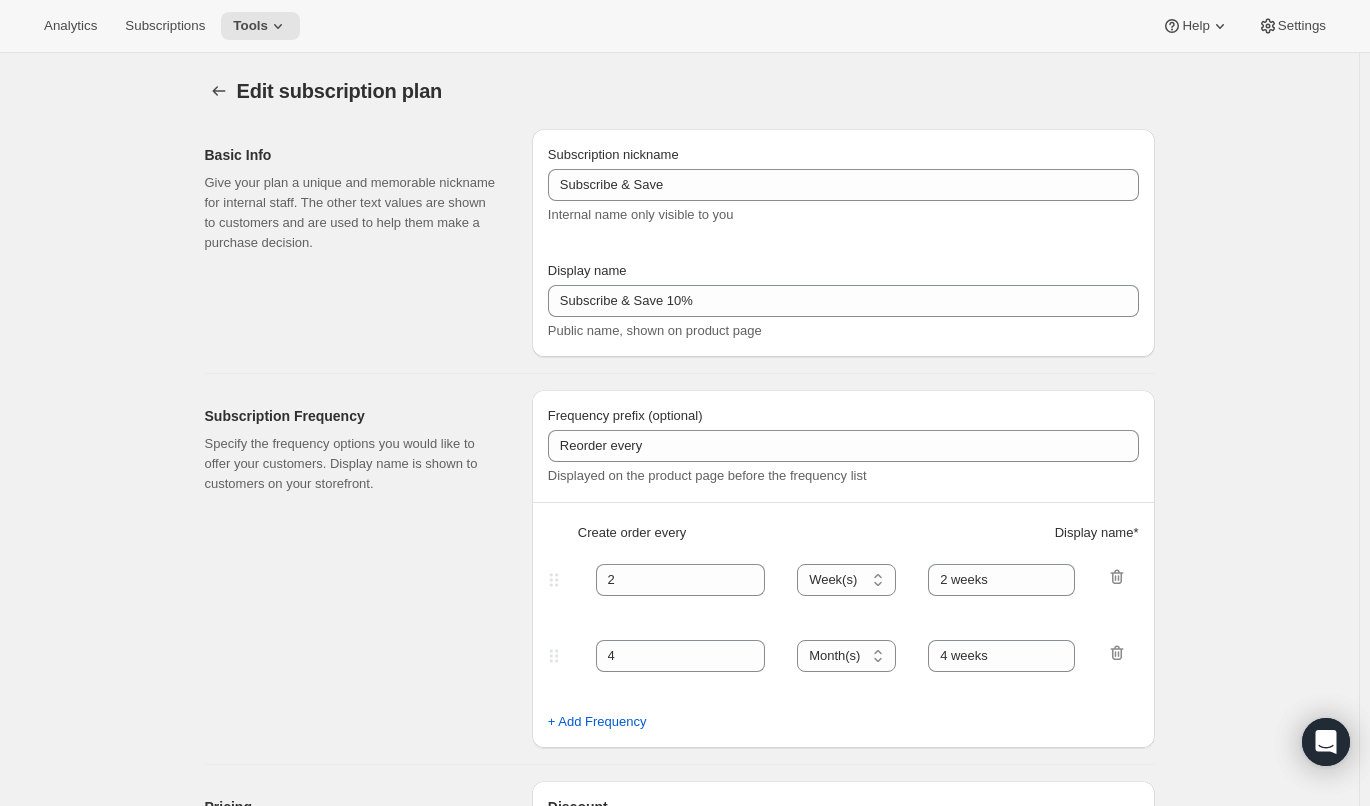 select on "WEEK" 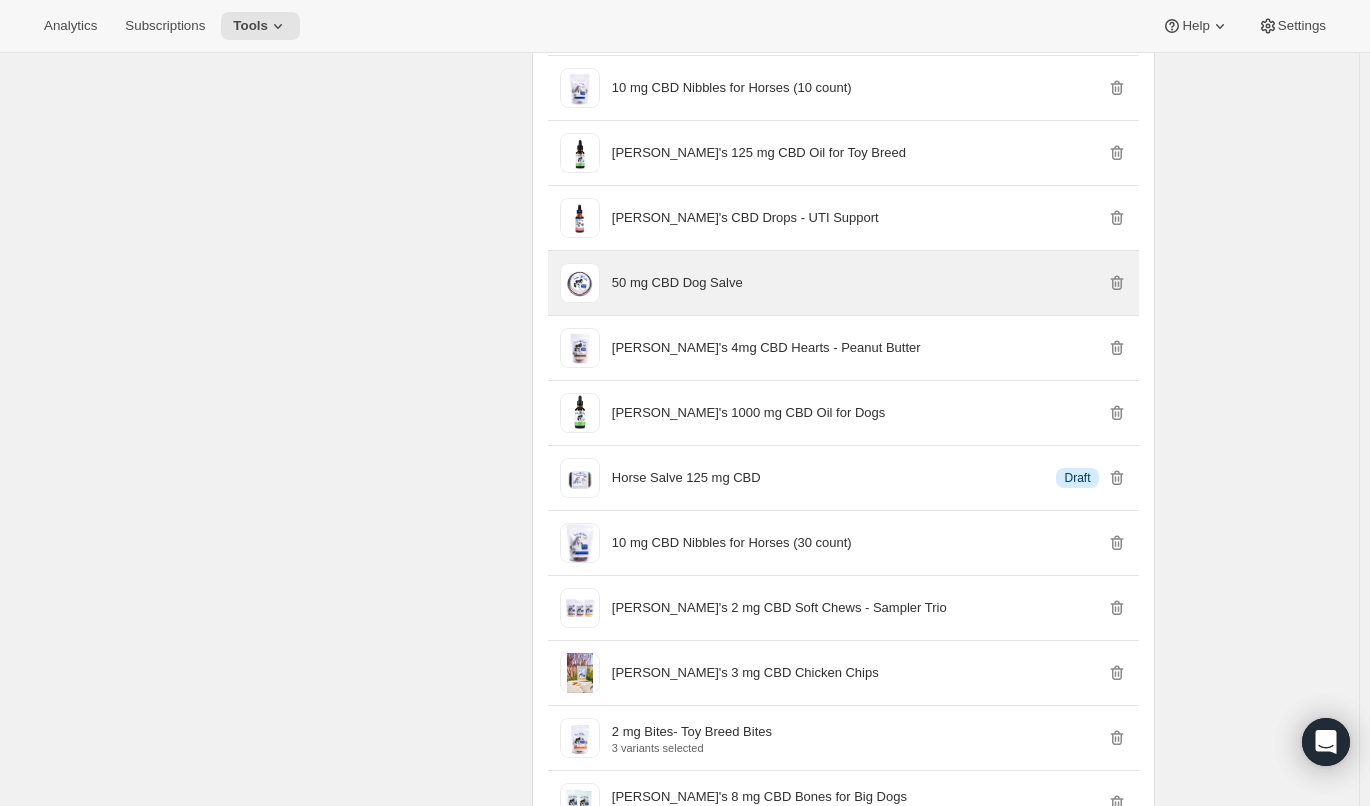 scroll, scrollTop: 2198, scrollLeft: 0, axis: vertical 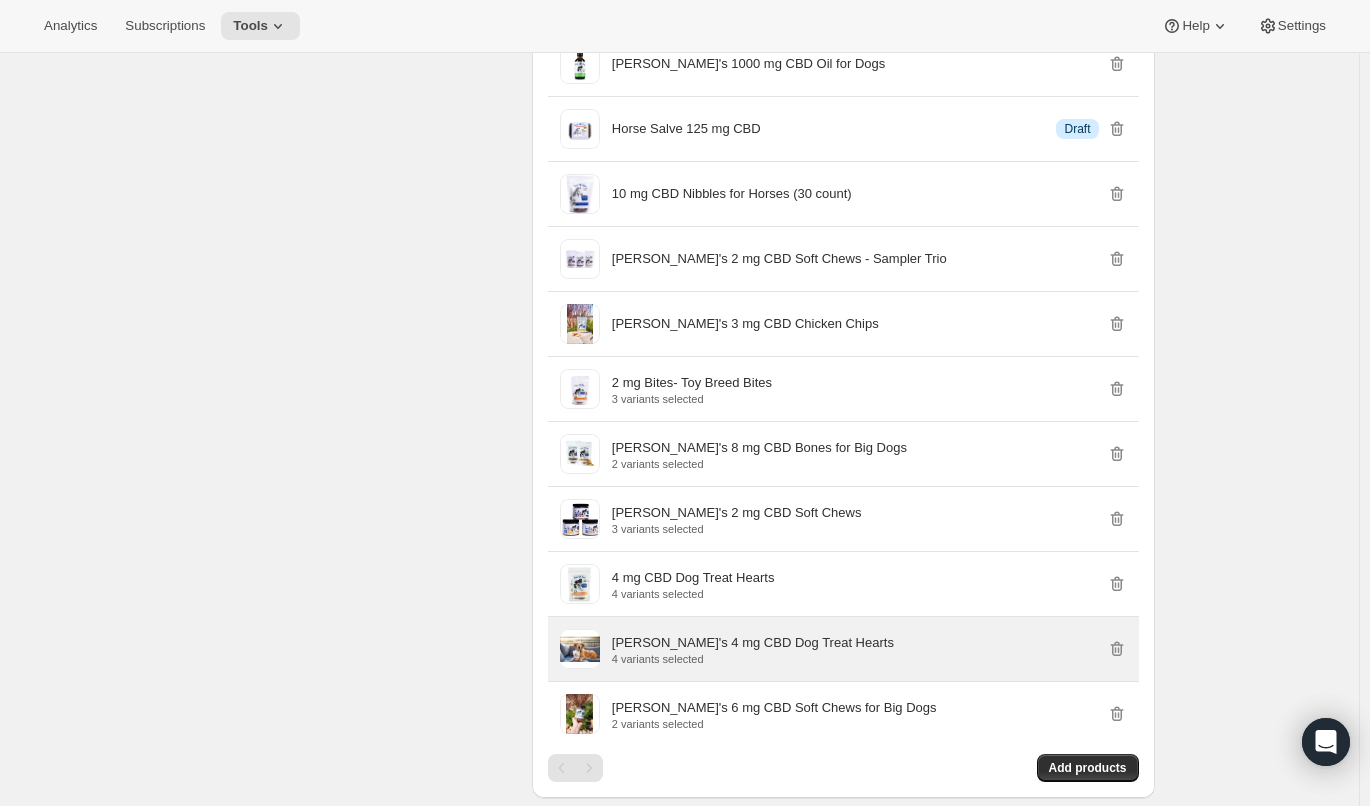 click on "[PERSON_NAME]'s 4 mg CBD Dog Treat Hearts 4 variants selected" at bounding box center [869, 649] 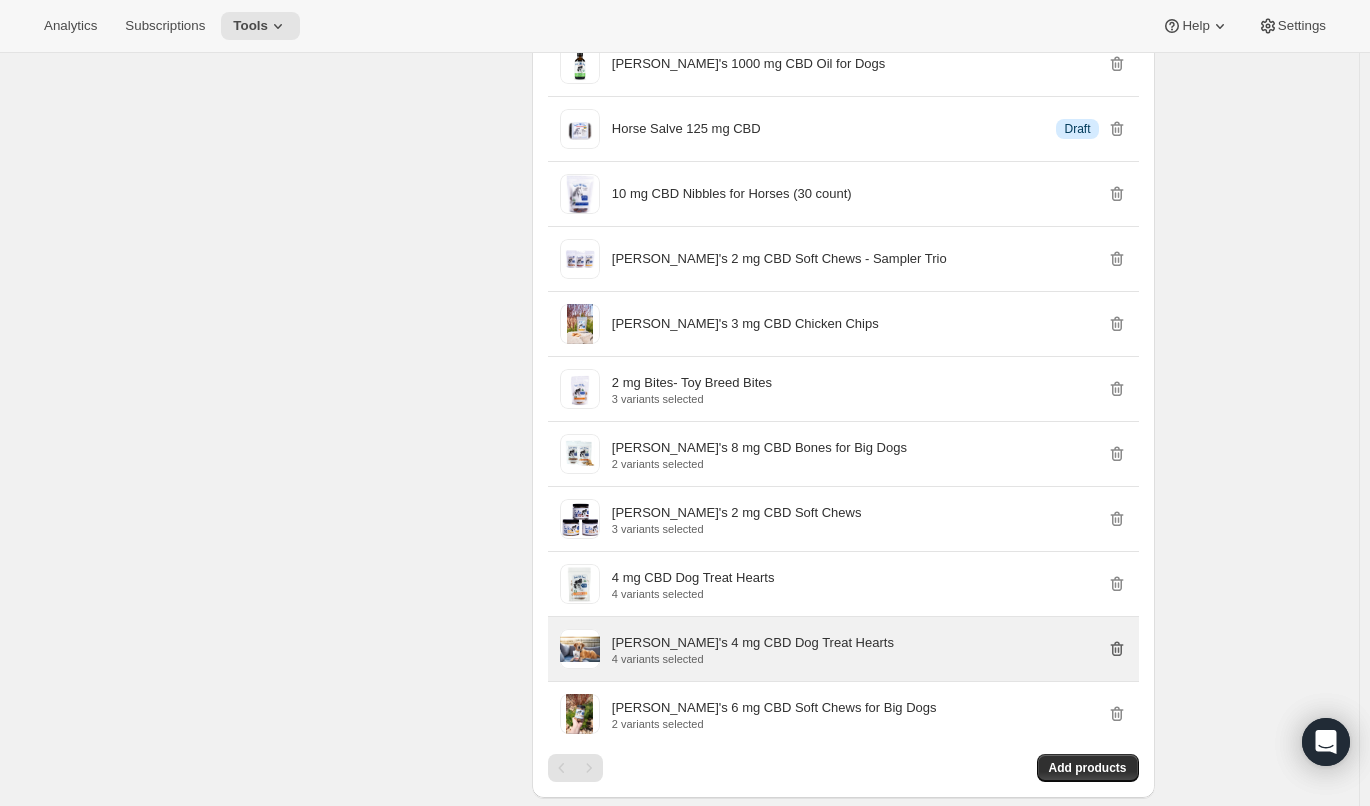 click 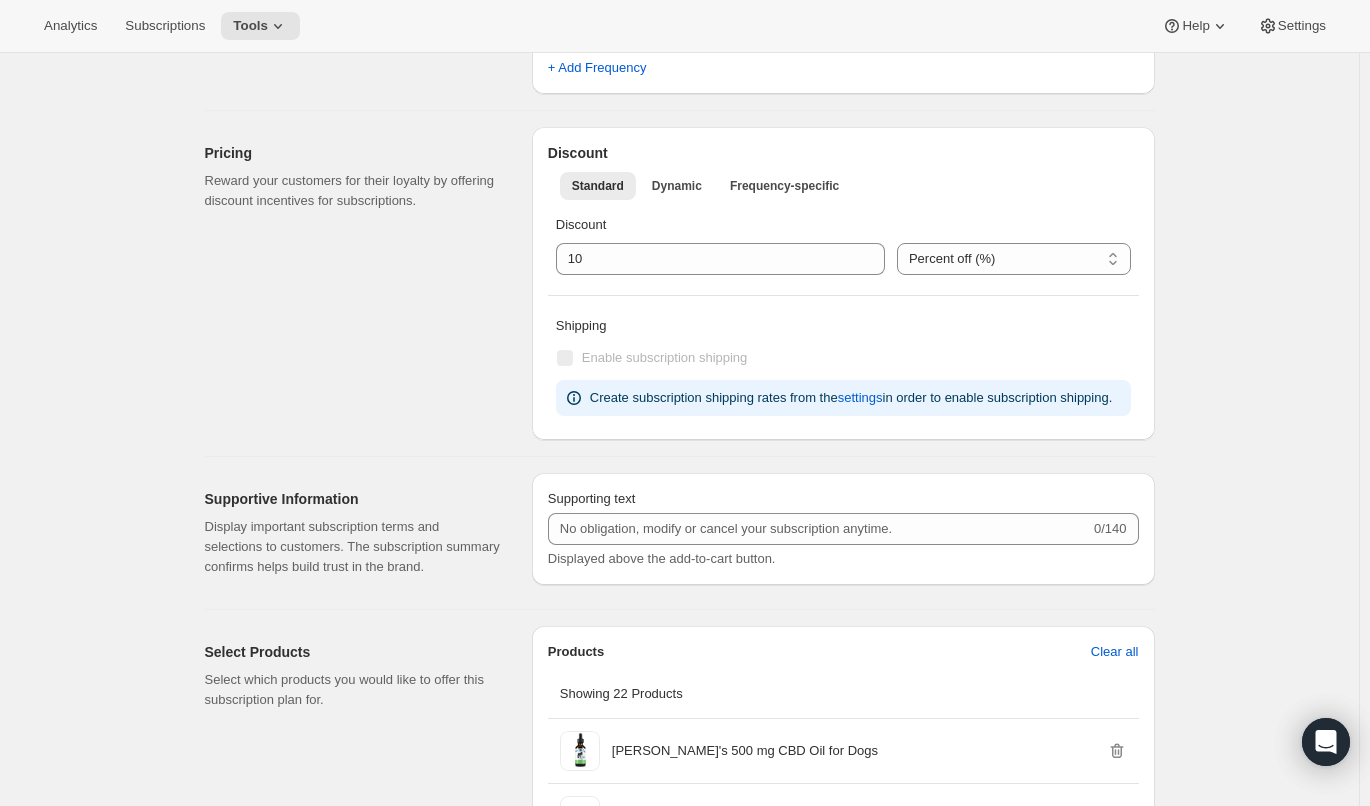 scroll, scrollTop: 0, scrollLeft: 0, axis: both 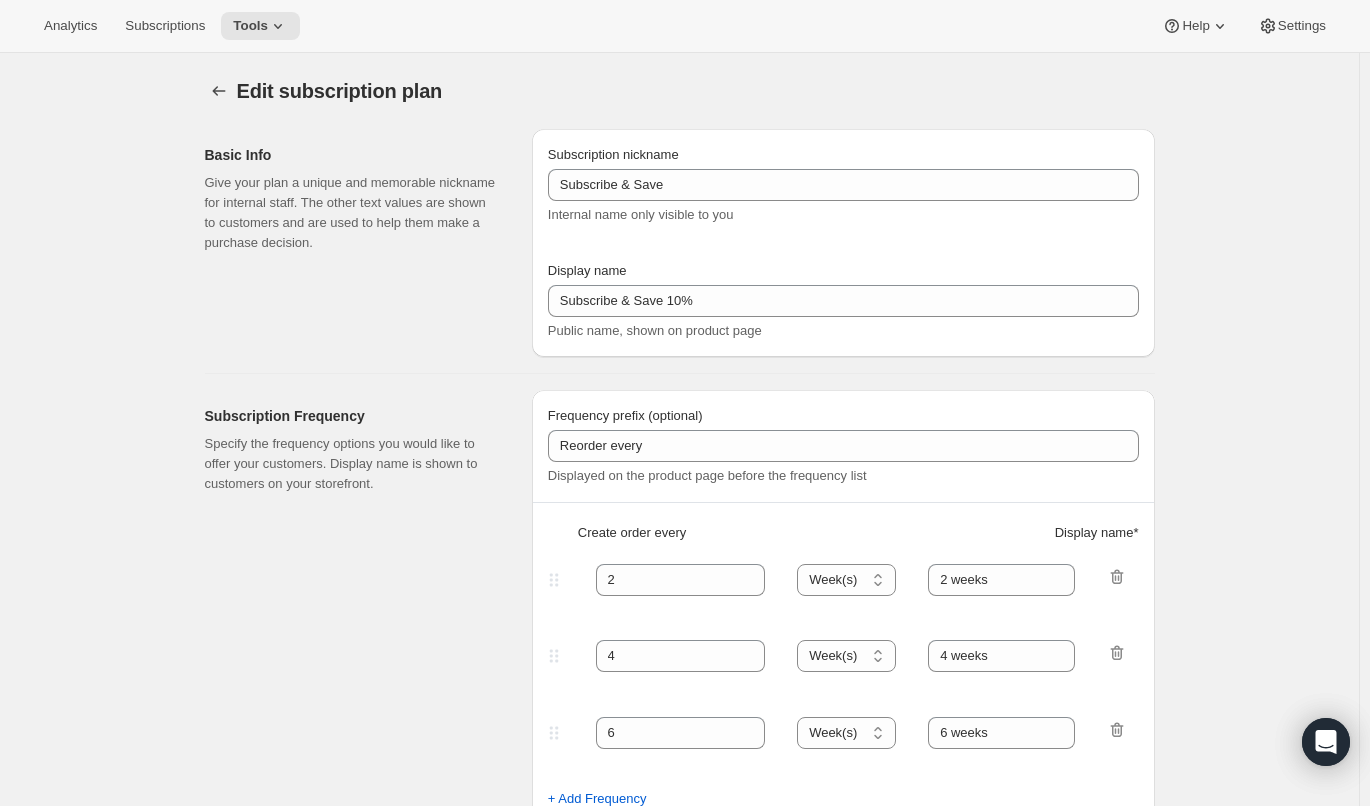 click on "Edit subscription plan. This page is ready Edit subscription plan" at bounding box center (680, 91) 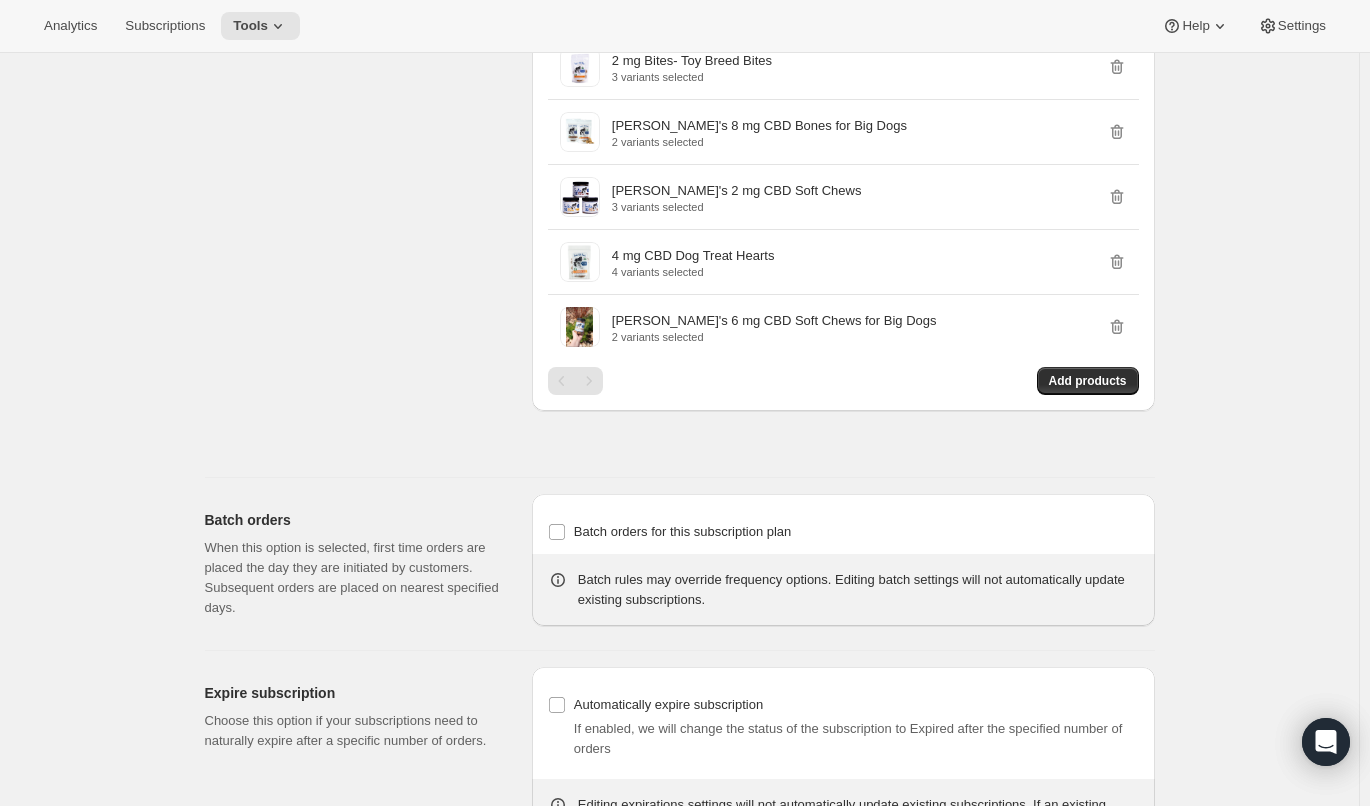 scroll, scrollTop: 2645, scrollLeft: 0, axis: vertical 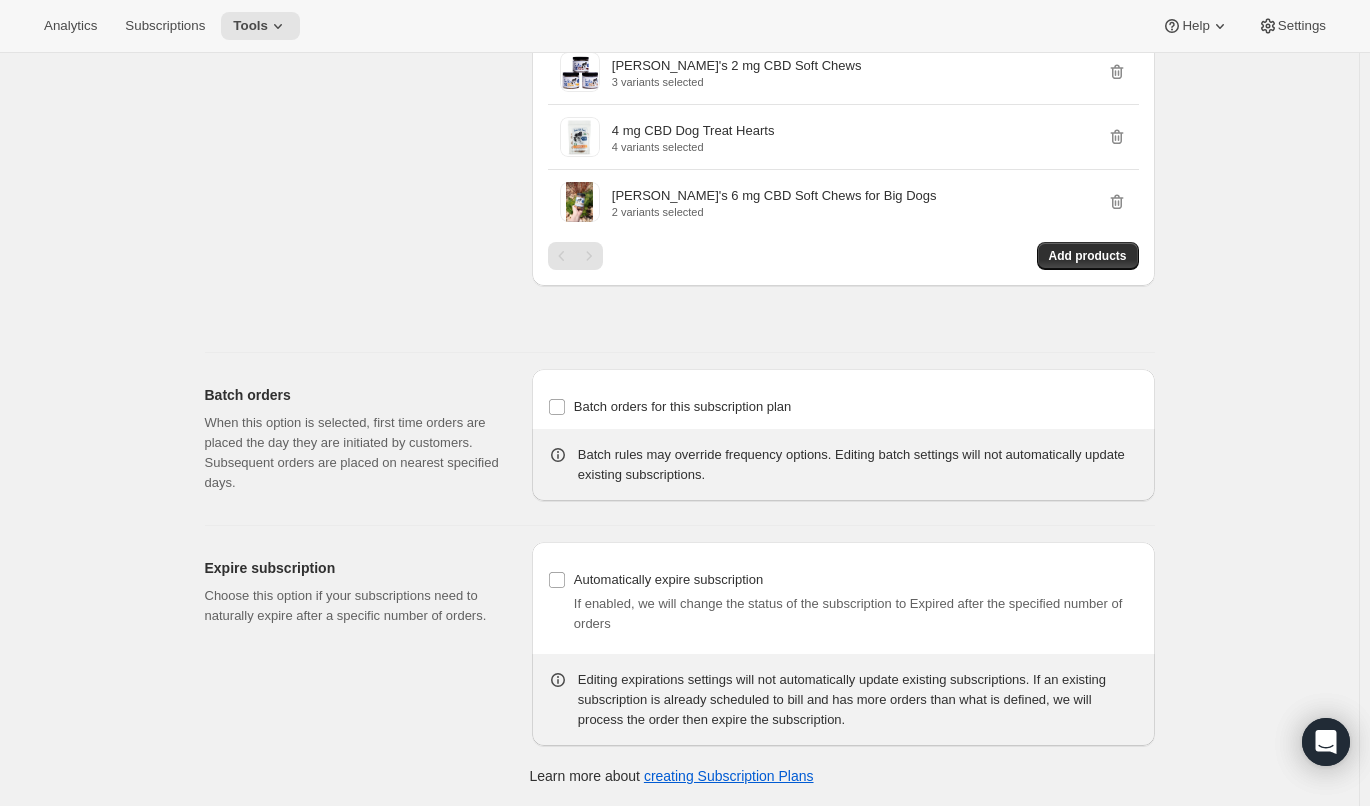click on "Edit subscription plan. This page is ready Edit subscription plan Basic Info Give your plan a unique and memorable nickname for internal staff. The other text values are shown to customers and are used to help them make a purchase decision. Subscription nickname Subscribe & Save Internal name only visible to you Display name Subscribe & Save 10% Public name, shown on product page Subscription Frequency Specify the frequency options you would like to offer your customers. Display name is shown to customers on your storefront. Frequency prefix (optional) Reorder every Displayed on the product page before the frequency list Create order every Display name * 2 Day(s) Week(s) Month(s) Year(s) Week(s) 2 weeks 4 Day(s) Week(s) Month(s) Year(s) Week(s) 4 weeks 6 Day(s) Week(s) Month(s) Year(s) Week(s) 6 weeks + Add Frequency Pricing Reward your customers for their loyalty by offering discount incentives for subscriptions. Discount Standard Dynamic Frequency-specific More views Standard Dynamic Frequency-specific Info" at bounding box center [679, -893] 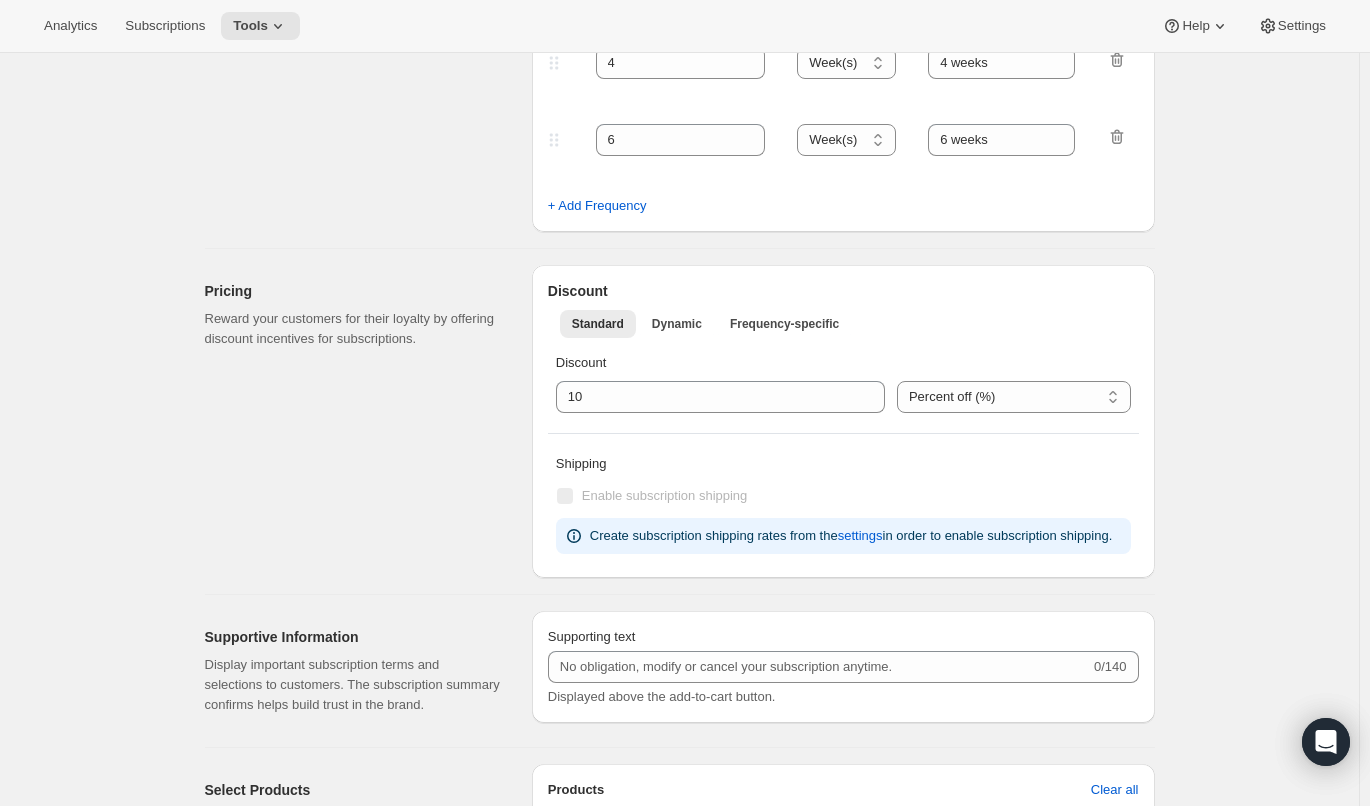scroll, scrollTop: 540, scrollLeft: 0, axis: vertical 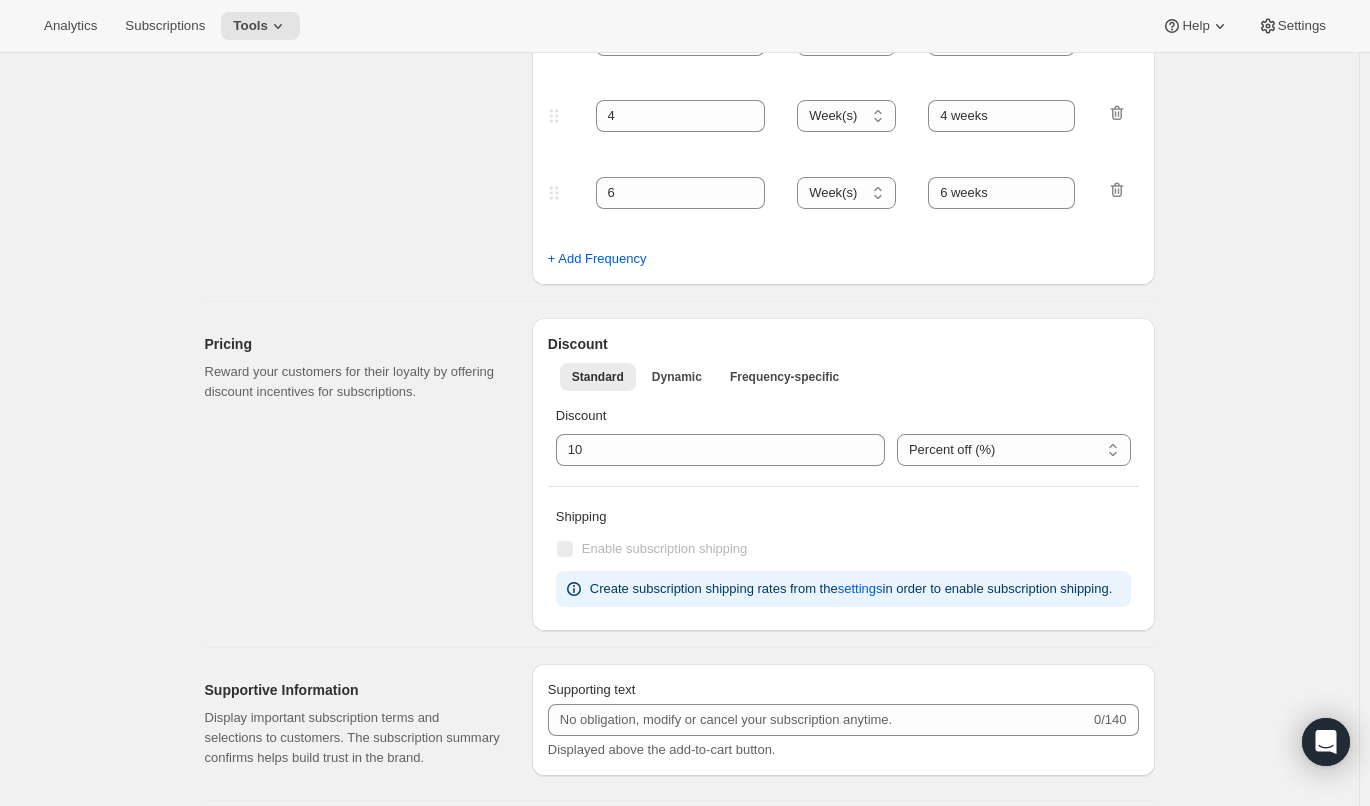 click on "Subscription Frequency Specify the frequency options you would like to offer your customers. Display name is shown to customers on your storefront." at bounding box center (360, 67) 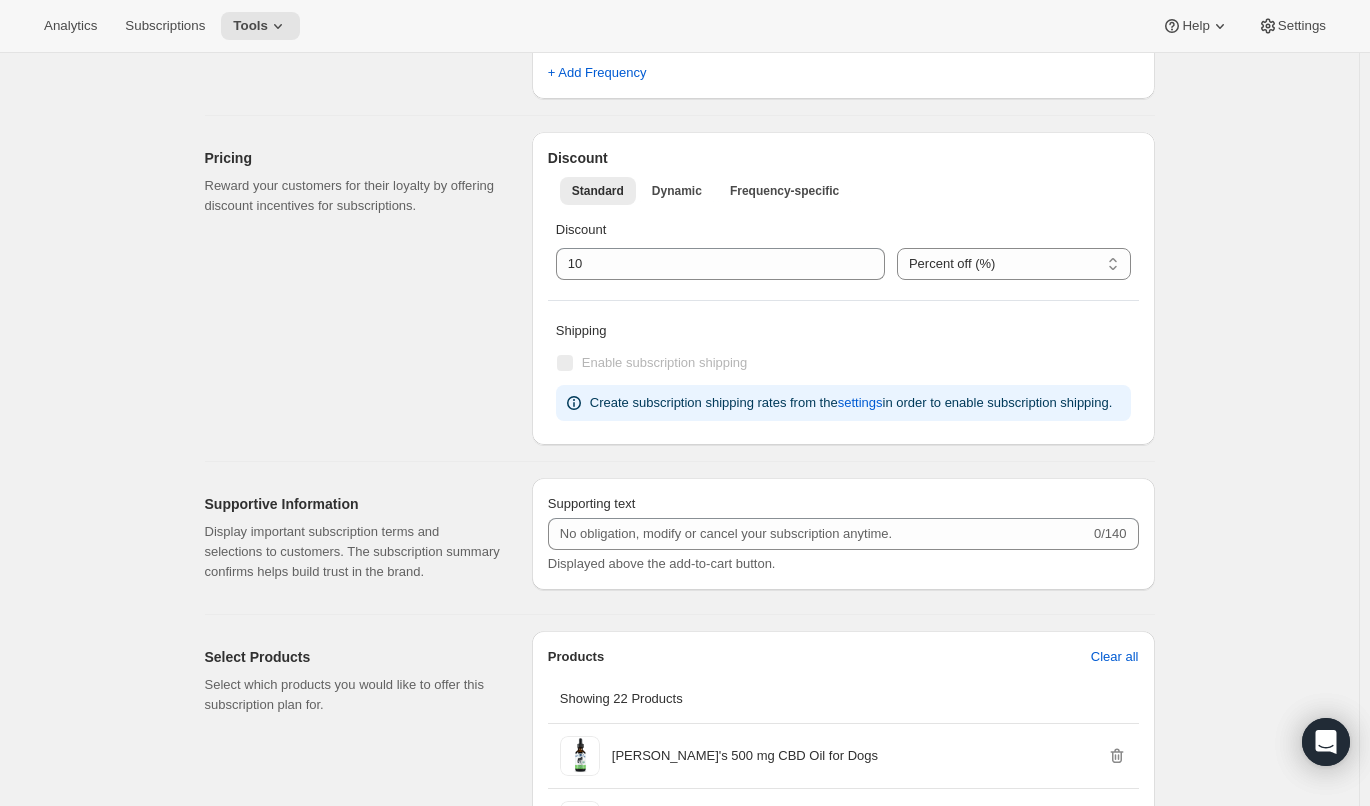 scroll, scrollTop: 736, scrollLeft: 0, axis: vertical 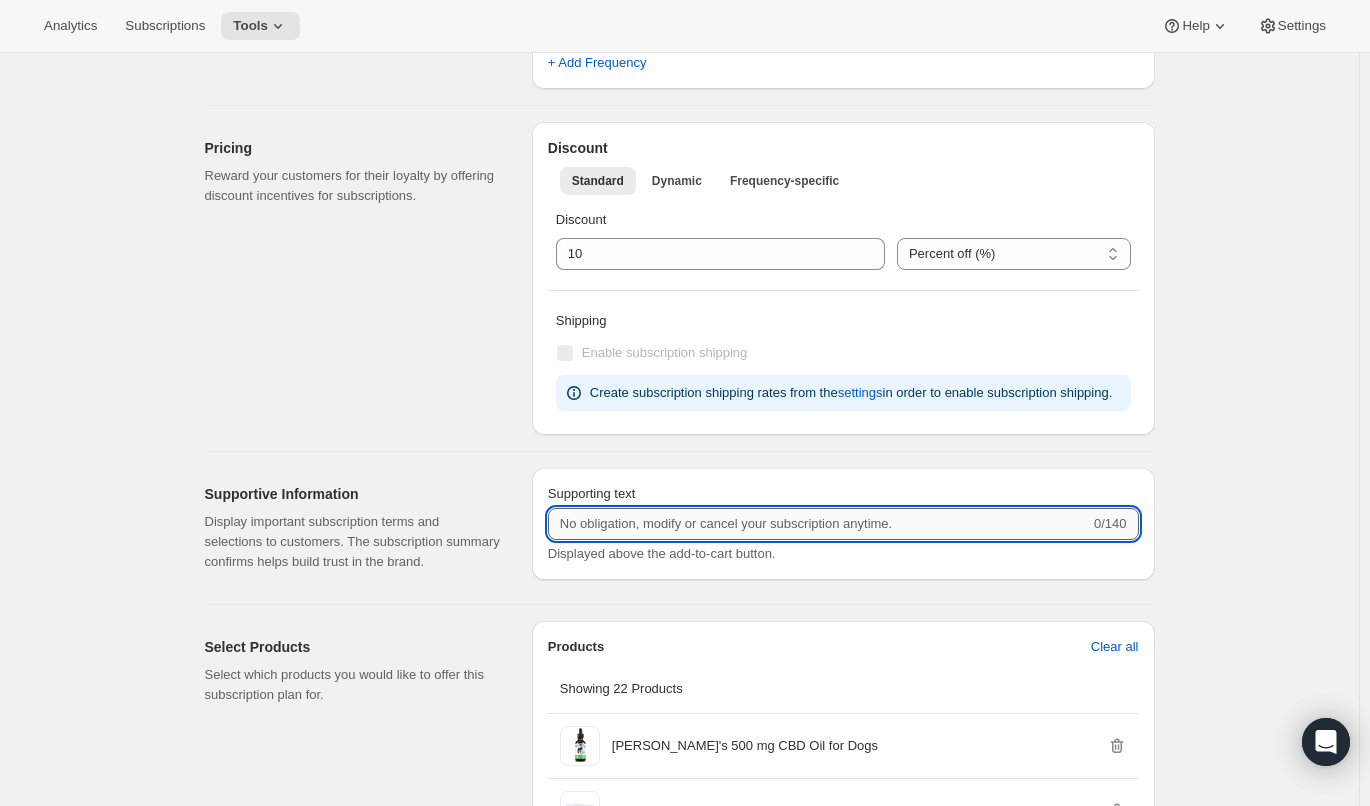 click on "Supporting text" at bounding box center [819, 524] 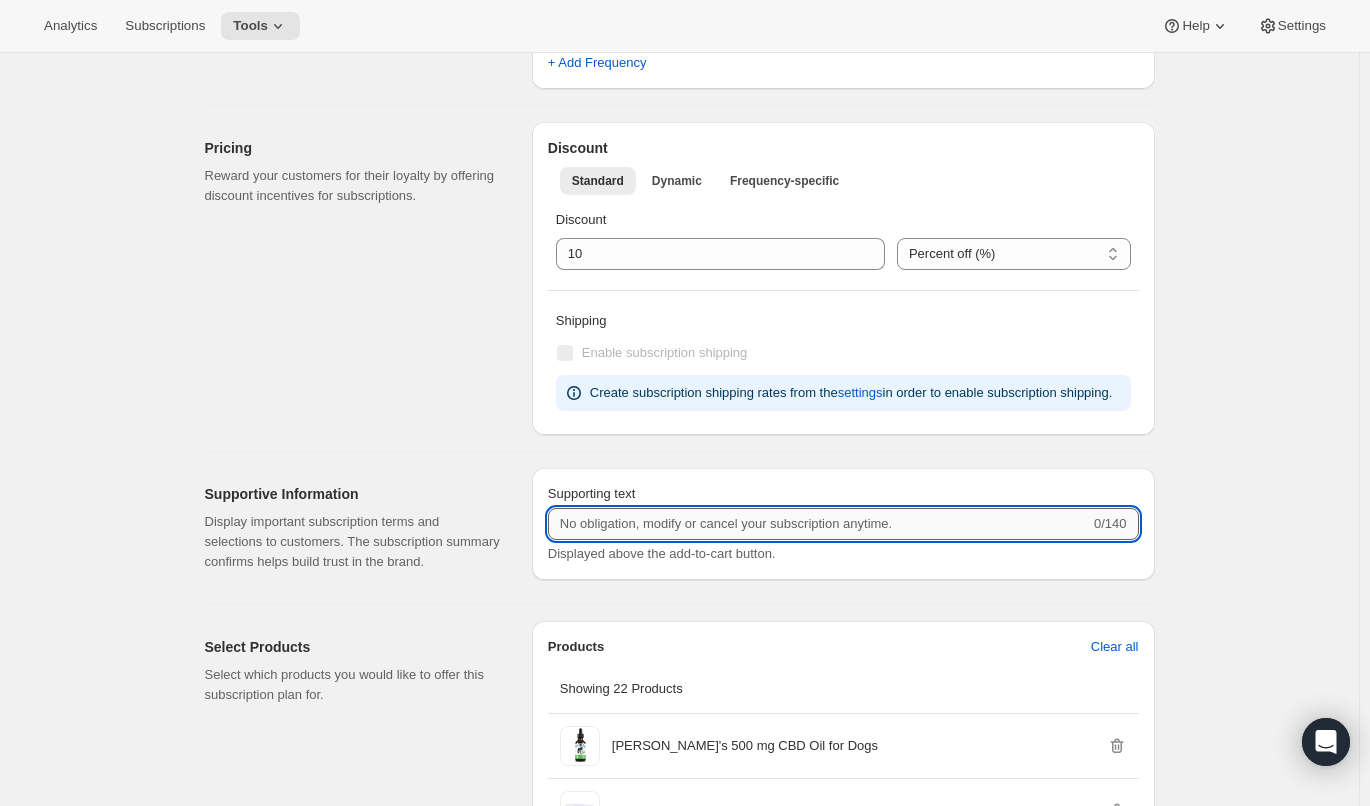 drag, startPoint x: 943, startPoint y: 526, endPoint x: 574, endPoint y: 534, distance: 369.0867 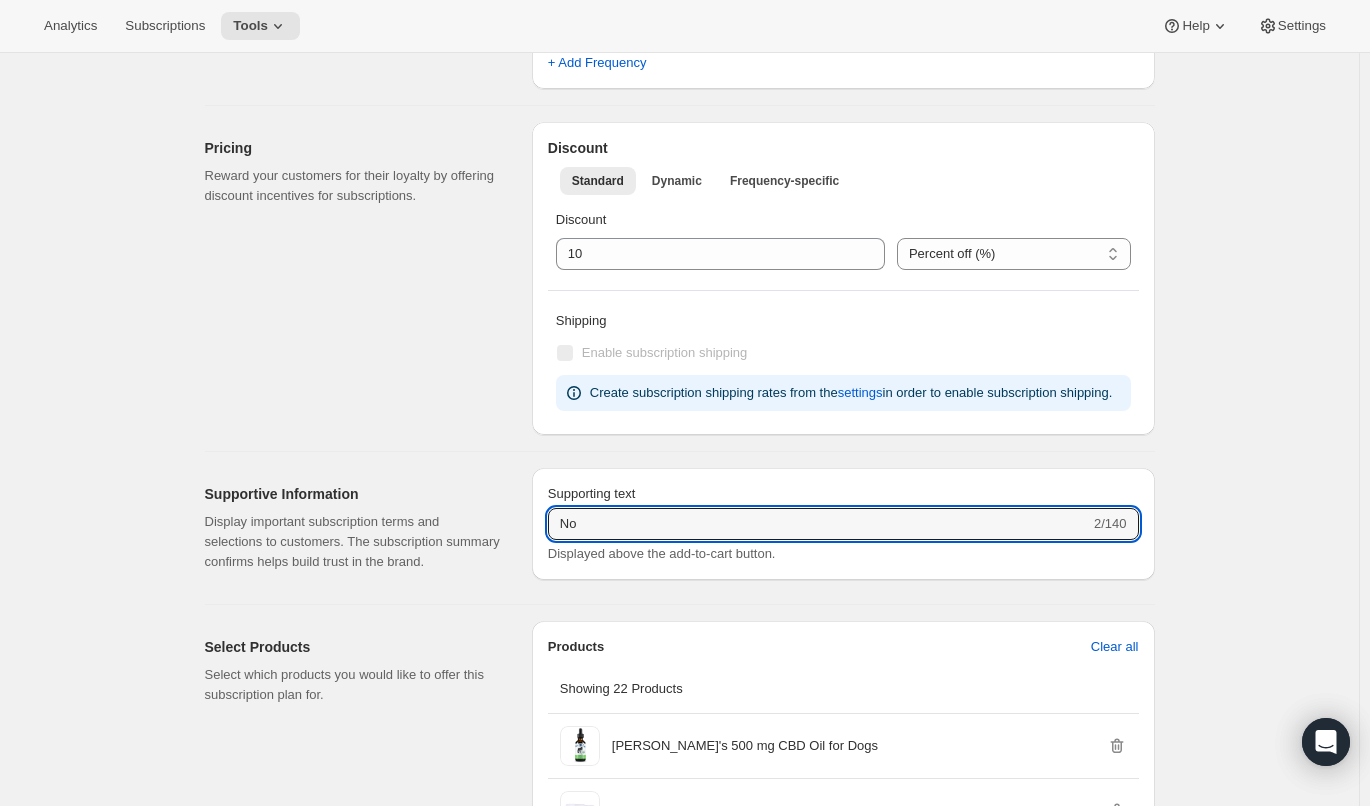 type on "No" 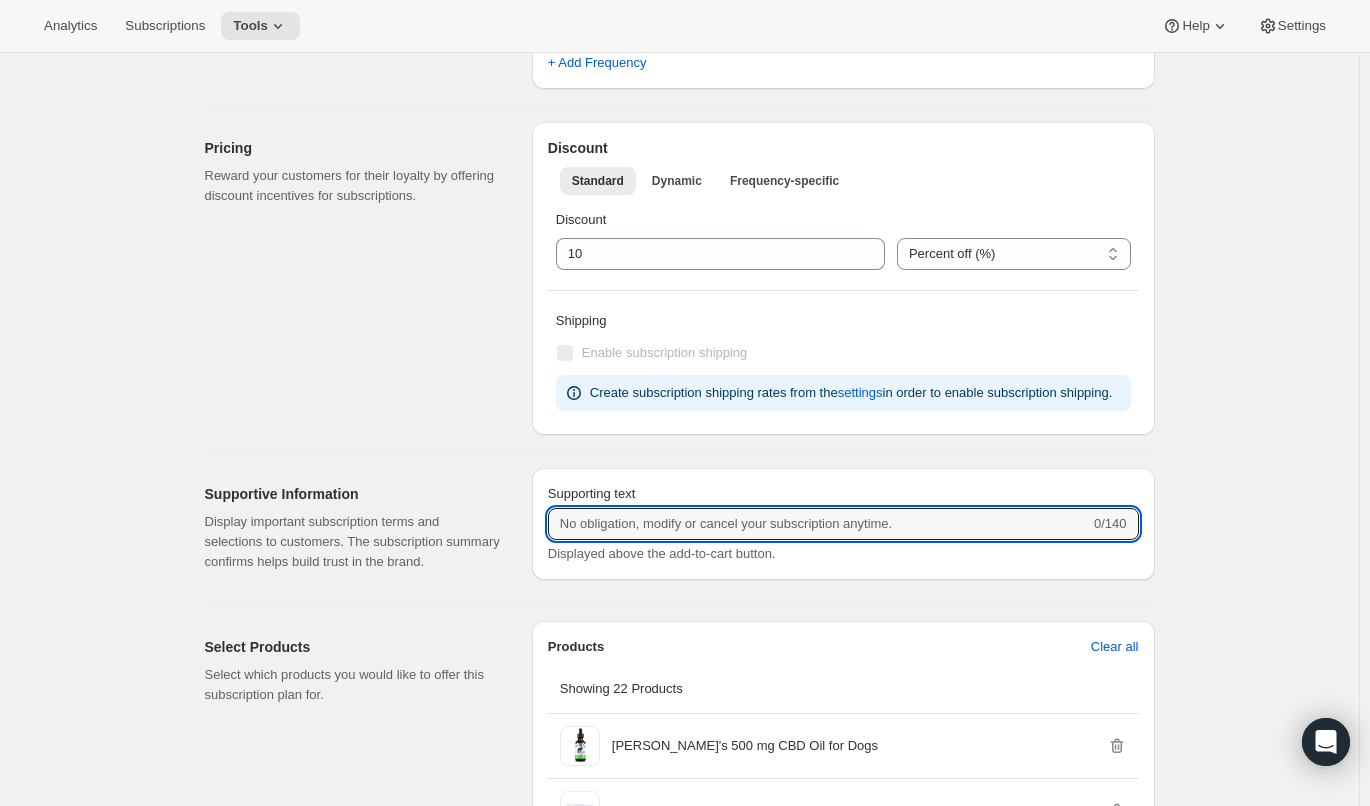 paste on "No obligation, modify or cancel your subscription at anytime. Subscription orders can not be combined with promo codes." 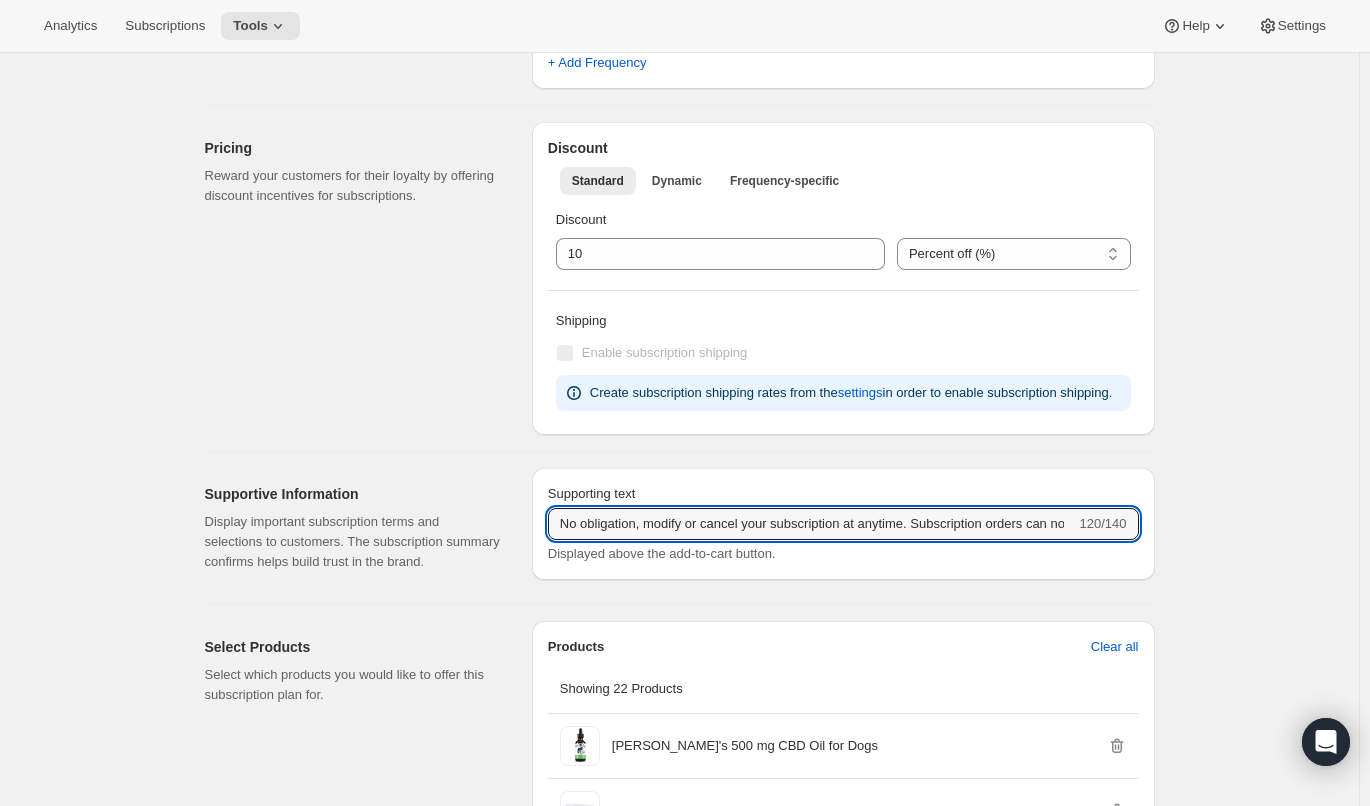 scroll, scrollTop: 0, scrollLeft: 200, axis: horizontal 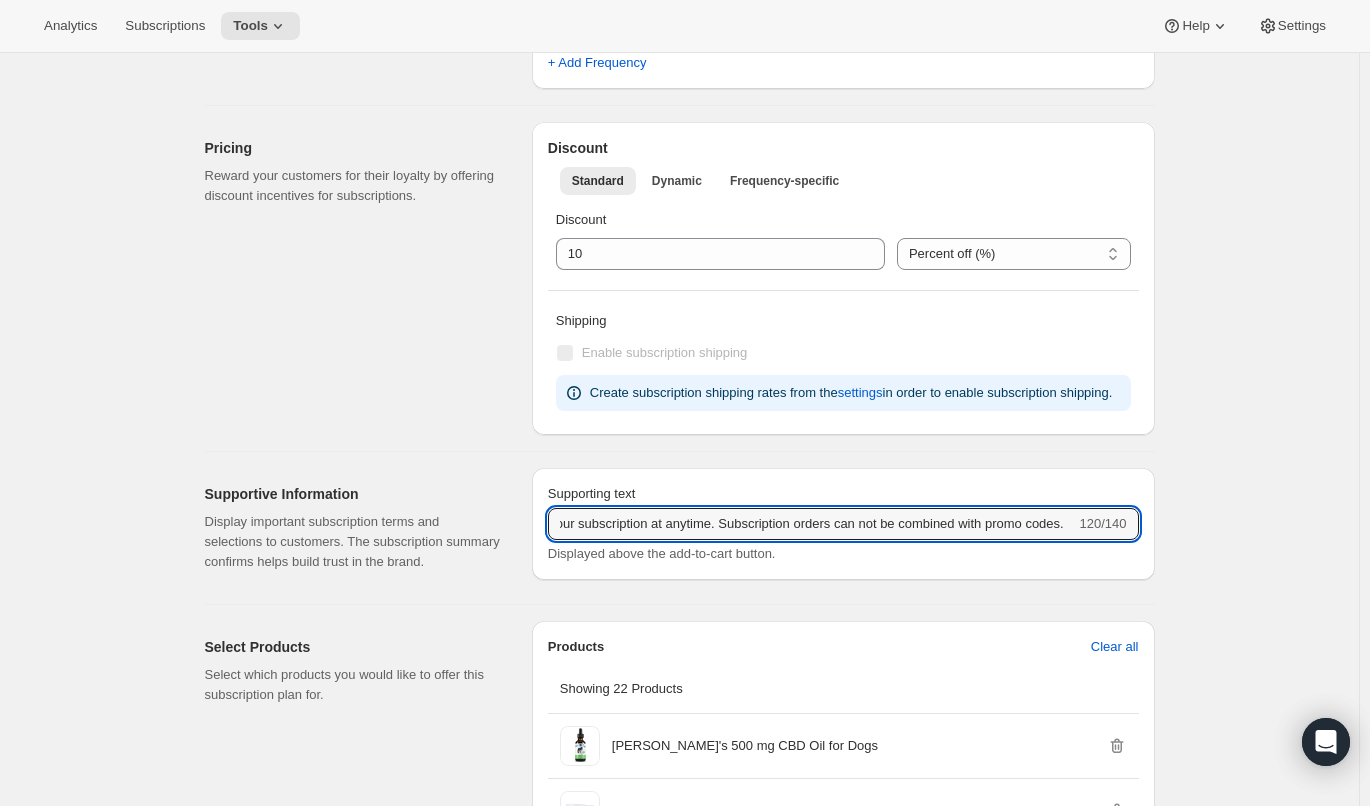 type on "No obligation, modify or cancel your subscription at anytime. Subscription orders can not be combined with promo codes." 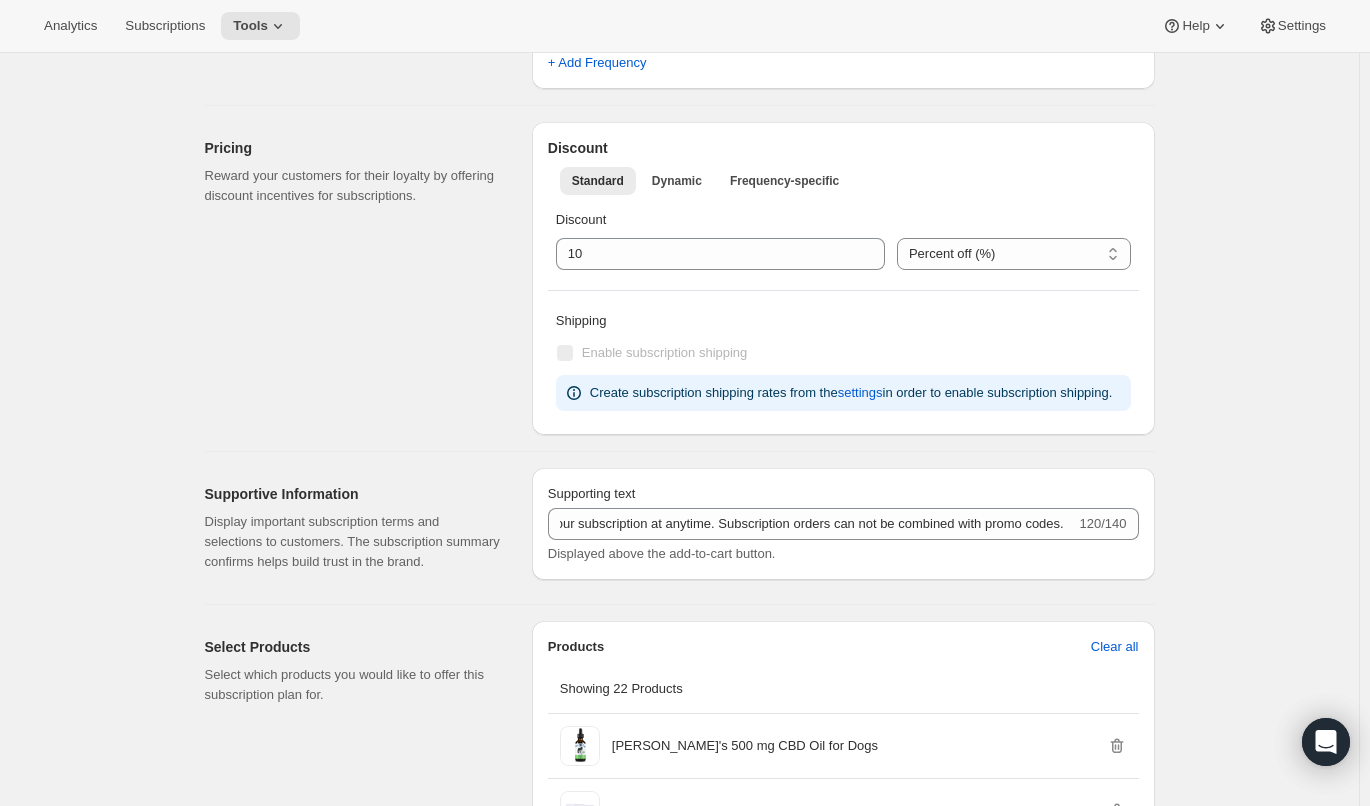scroll, scrollTop: 0, scrollLeft: 0, axis: both 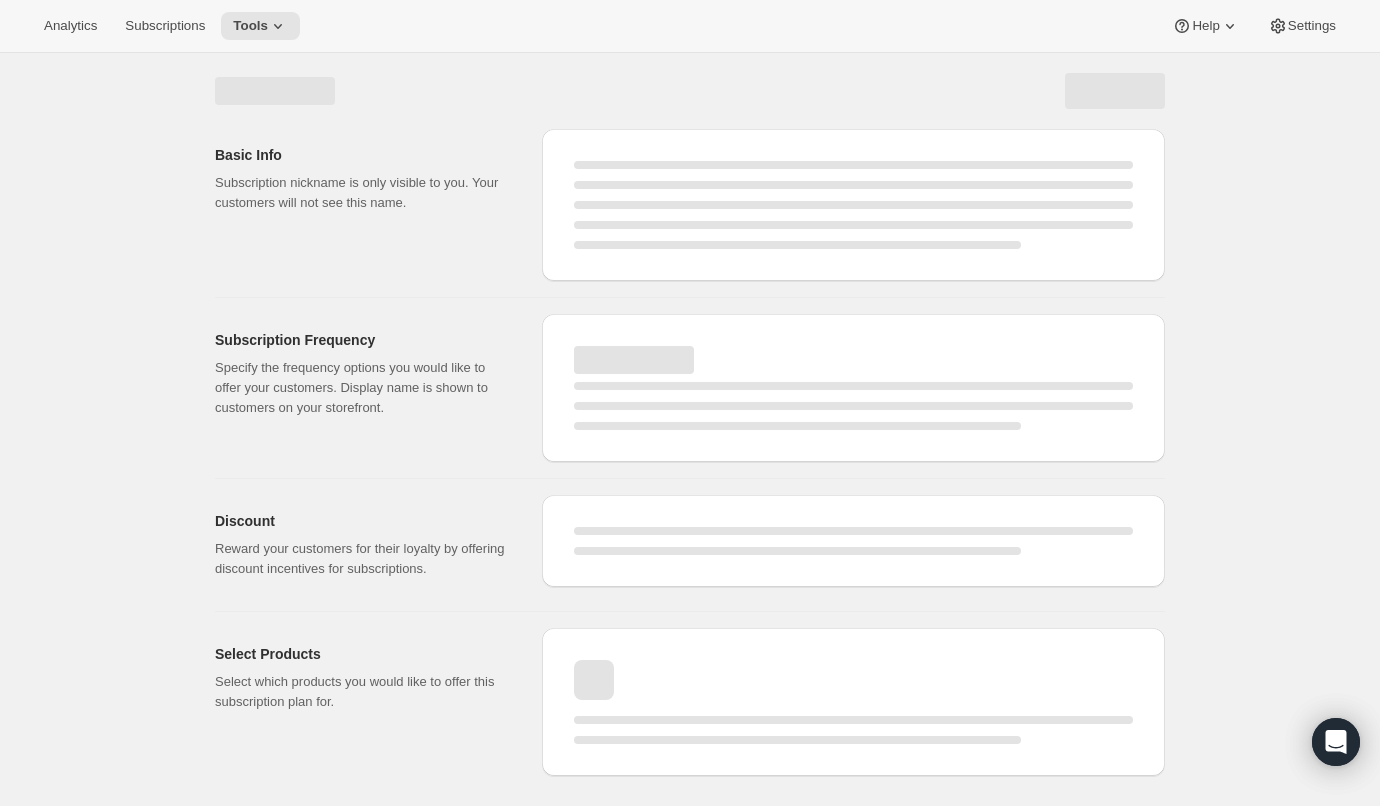select on "WEEK" 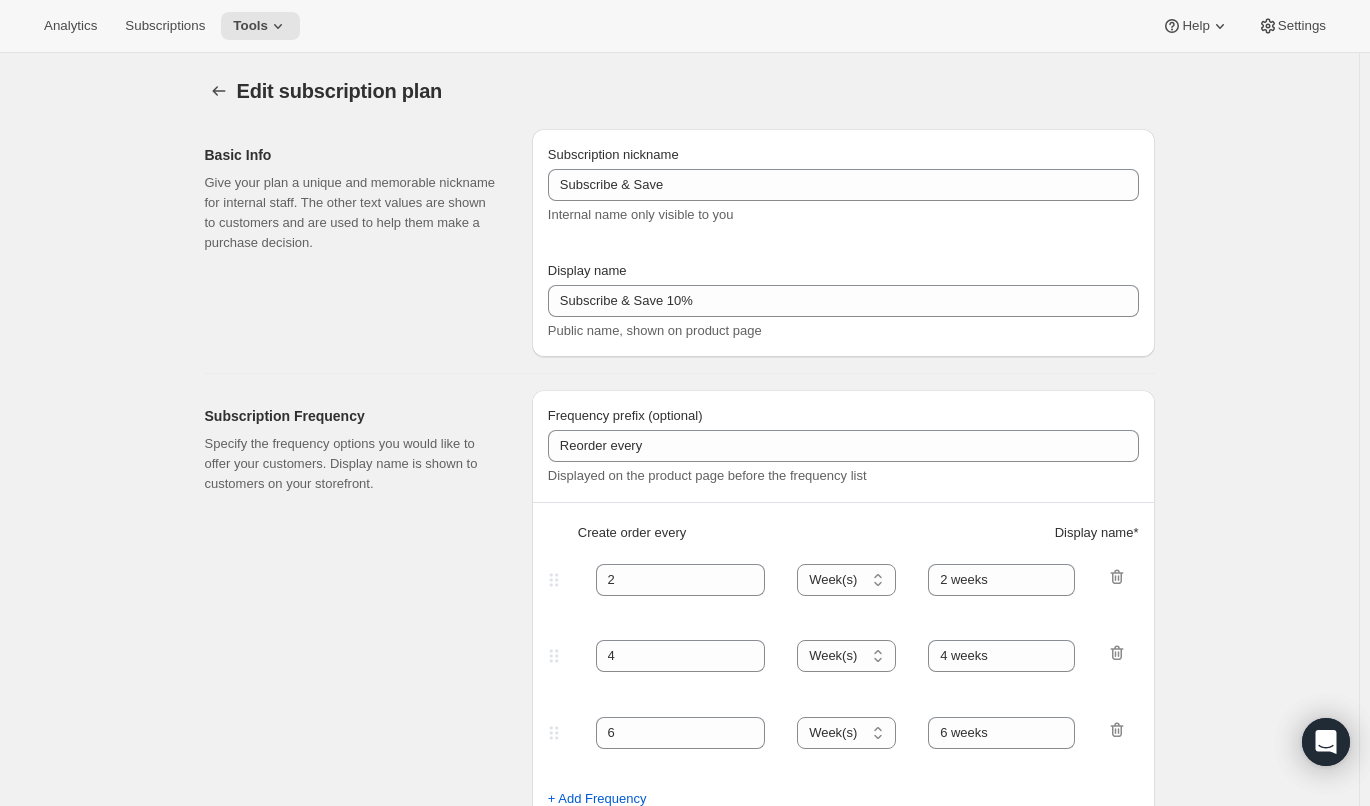 type on "No obligation, modify or cancel your subscription at anytime. Subscription orders can not be combined with promo codes." 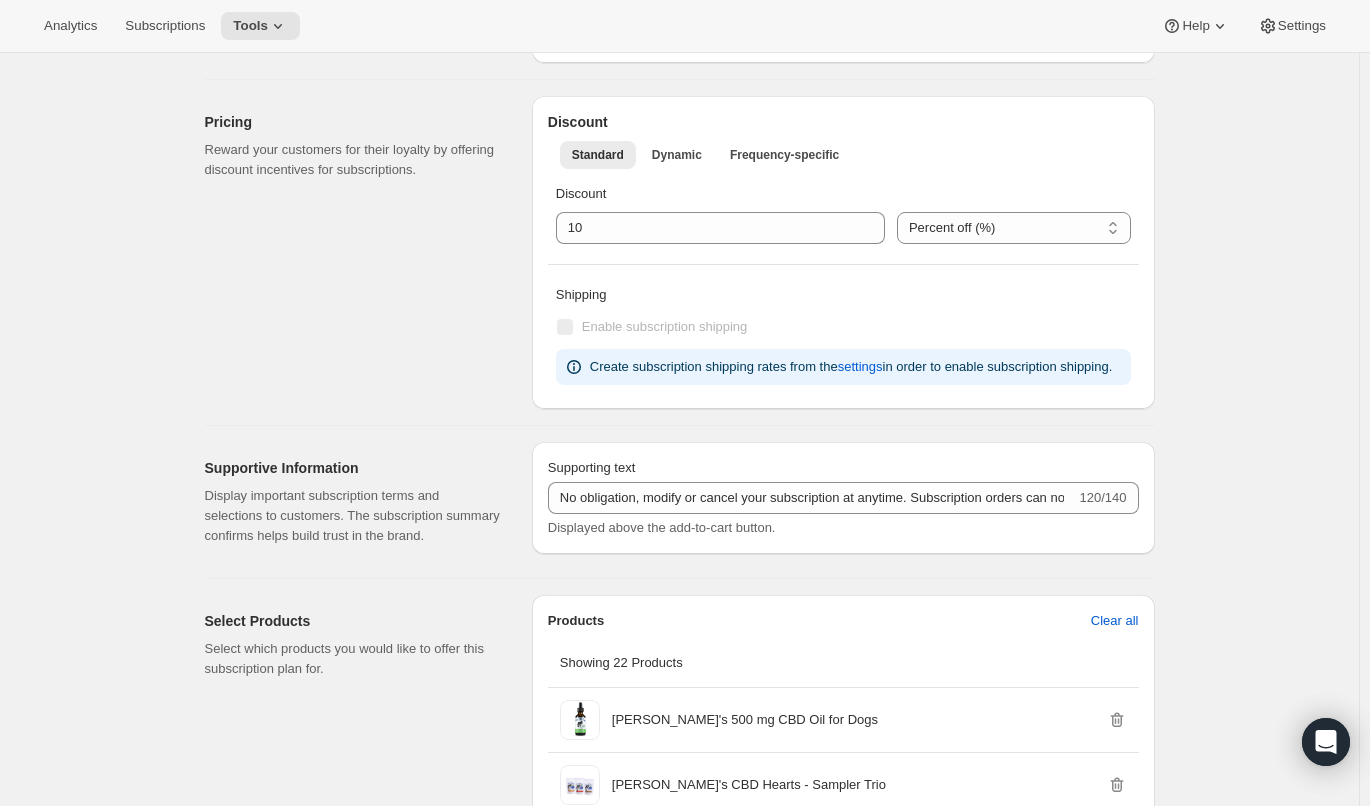 scroll, scrollTop: 895, scrollLeft: 0, axis: vertical 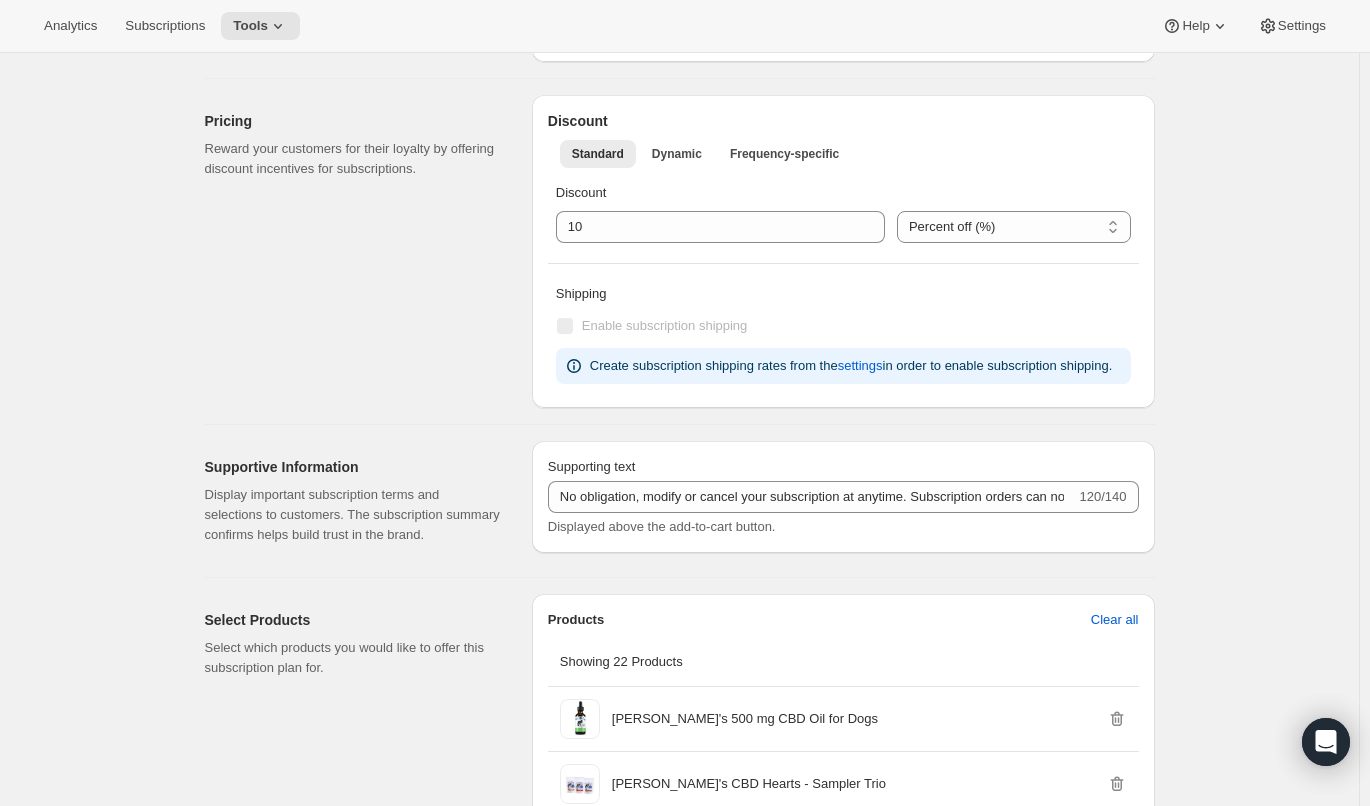 click on "Pricing Reward your customers for their loyalty by offering discount incentives for subscriptions." at bounding box center (360, 251) 